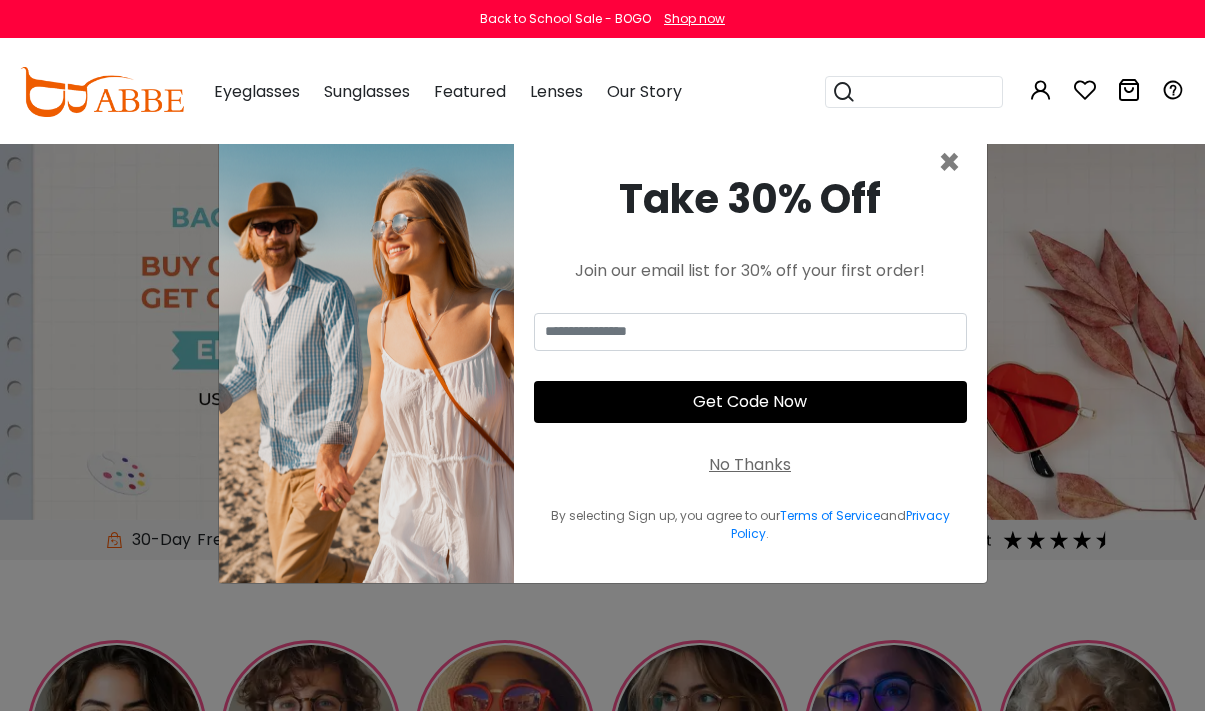 scroll, scrollTop: 3, scrollLeft: 0, axis: vertical 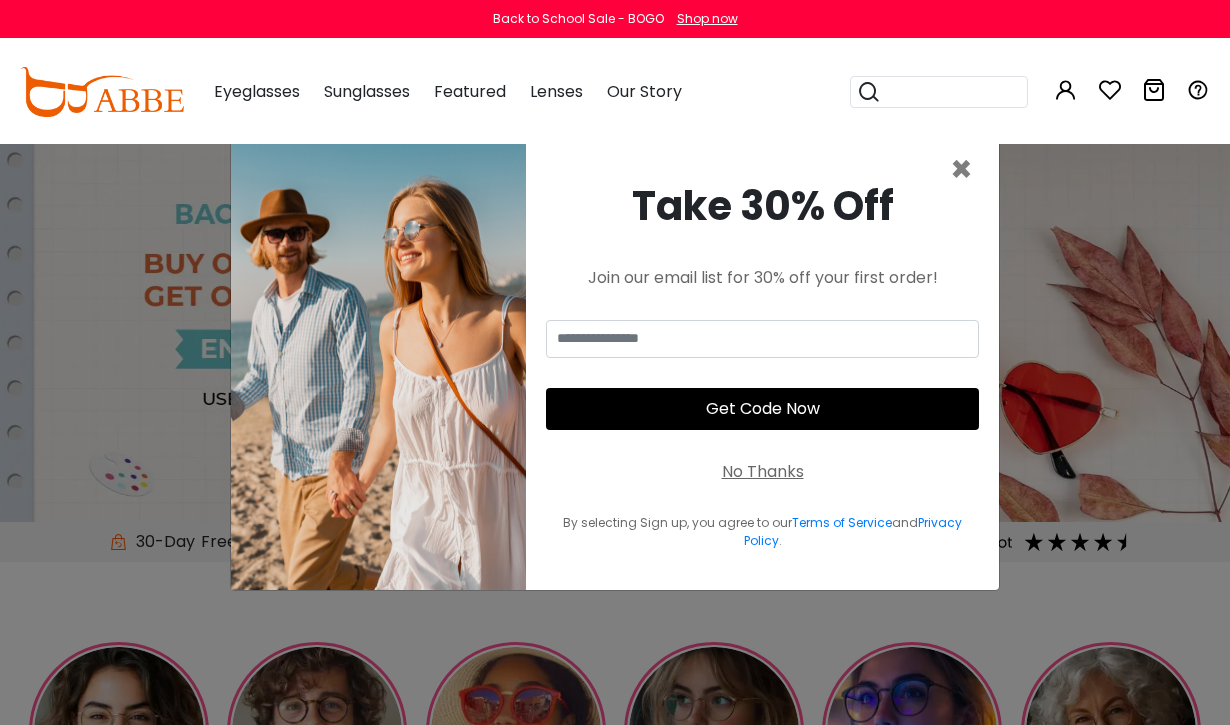 click on "No Thanks" at bounding box center (763, 472) 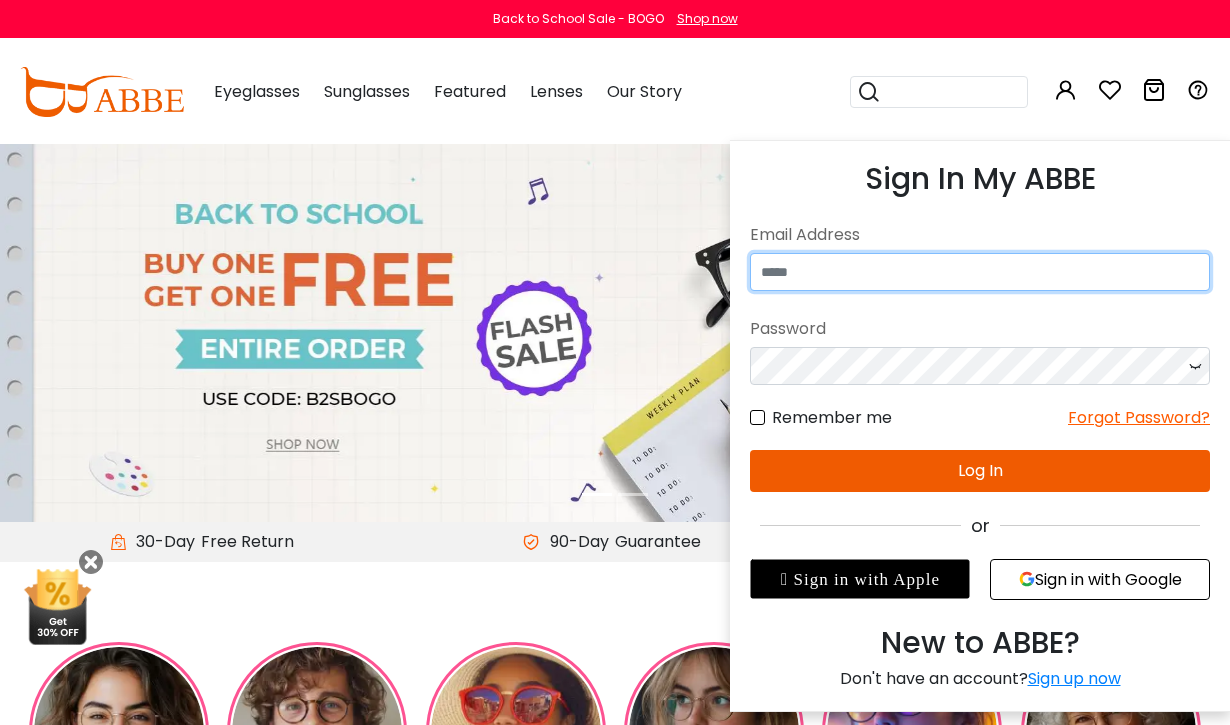 click at bounding box center [980, 272] 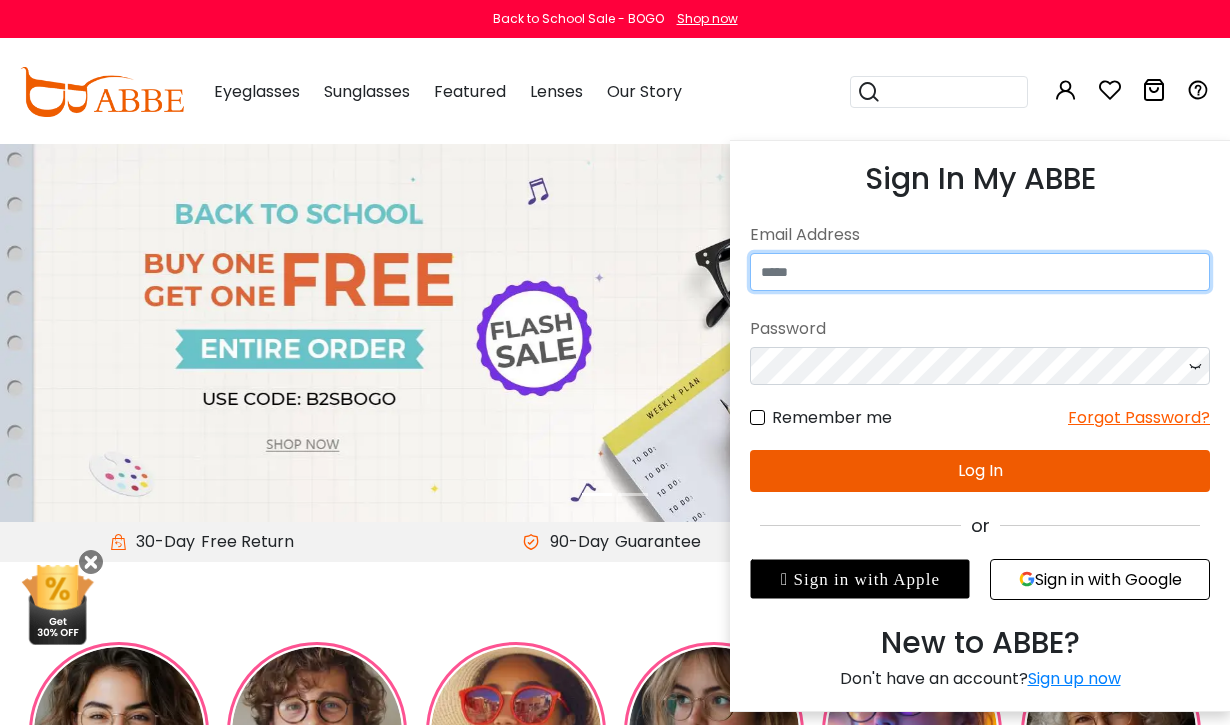 scroll, scrollTop: 5, scrollLeft: 24, axis: both 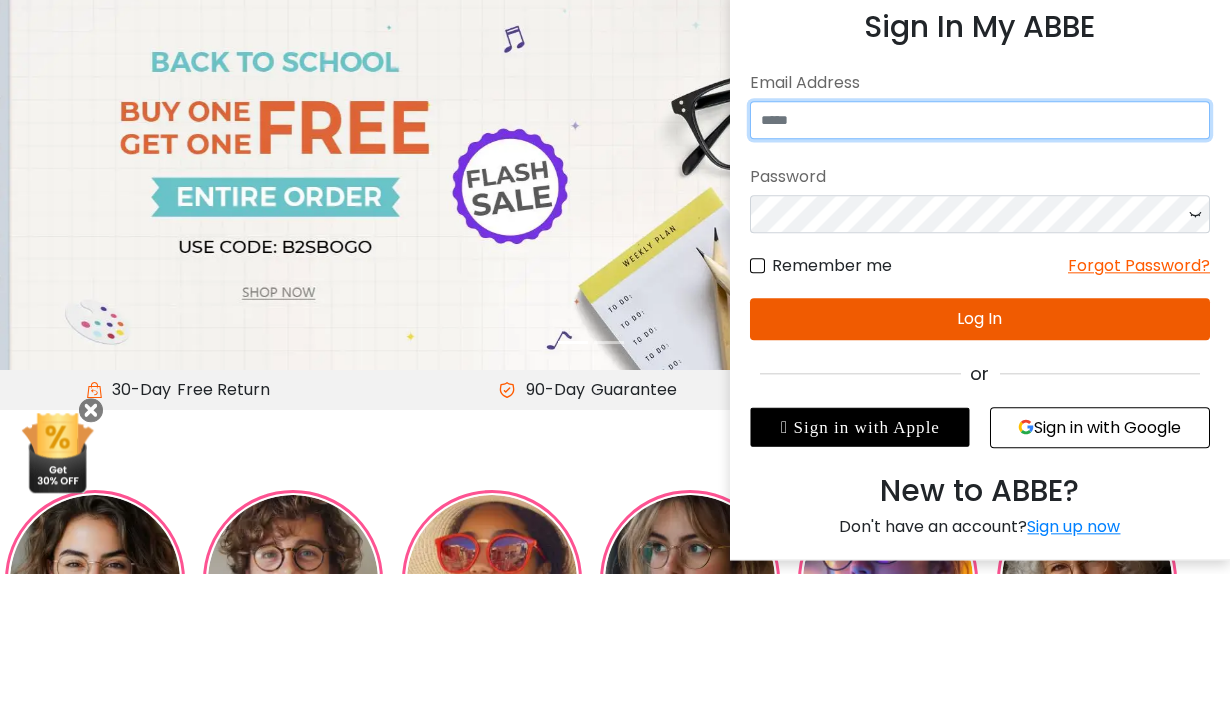 type on "**********" 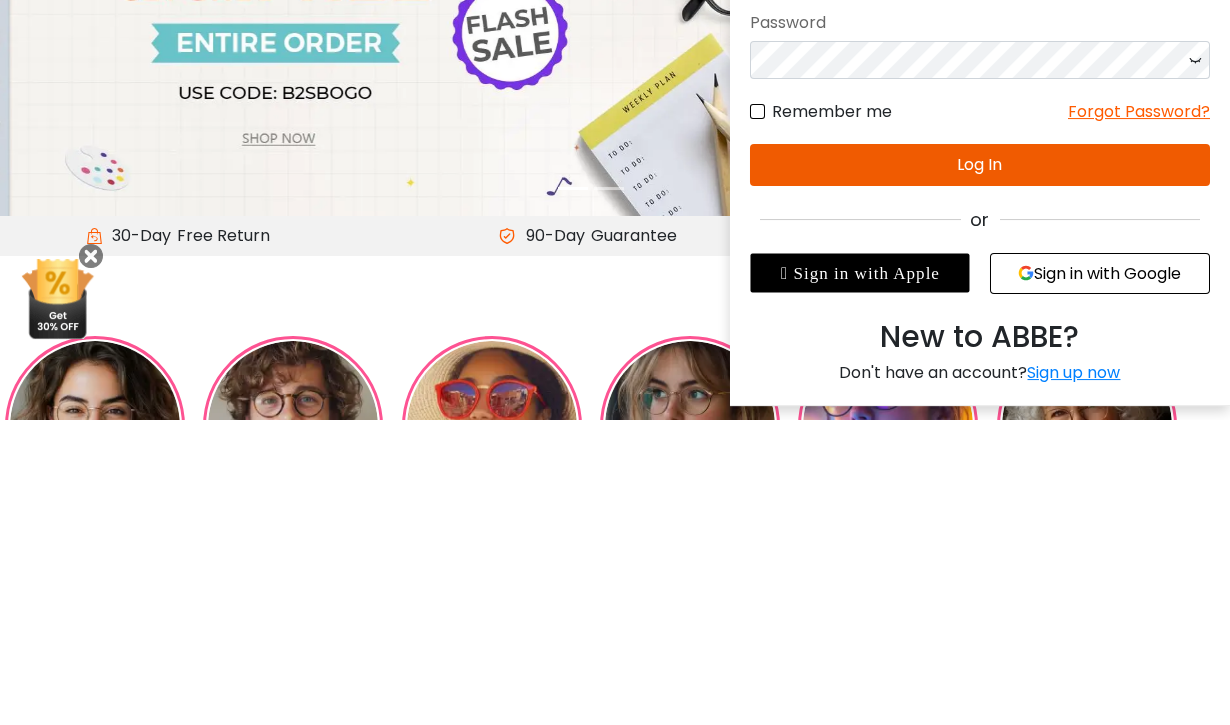click on "Log In" at bounding box center (980, 471) 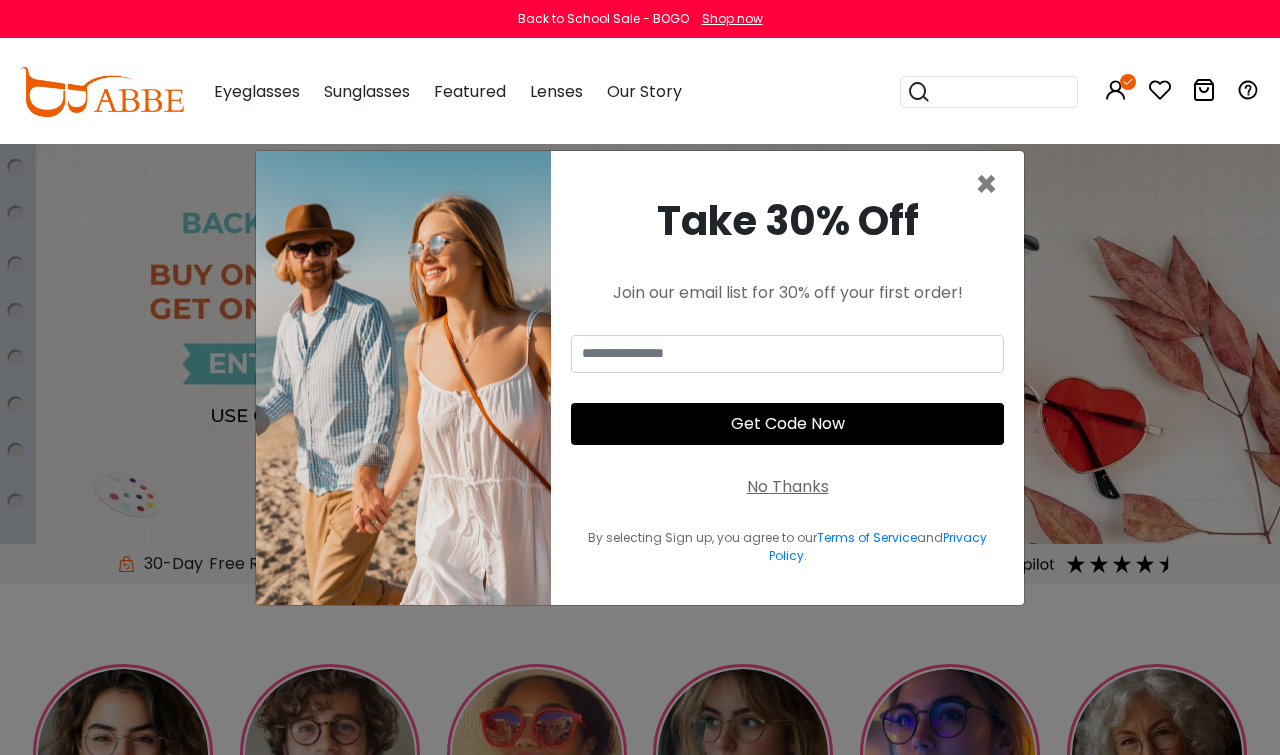 scroll, scrollTop: 0, scrollLeft: 0, axis: both 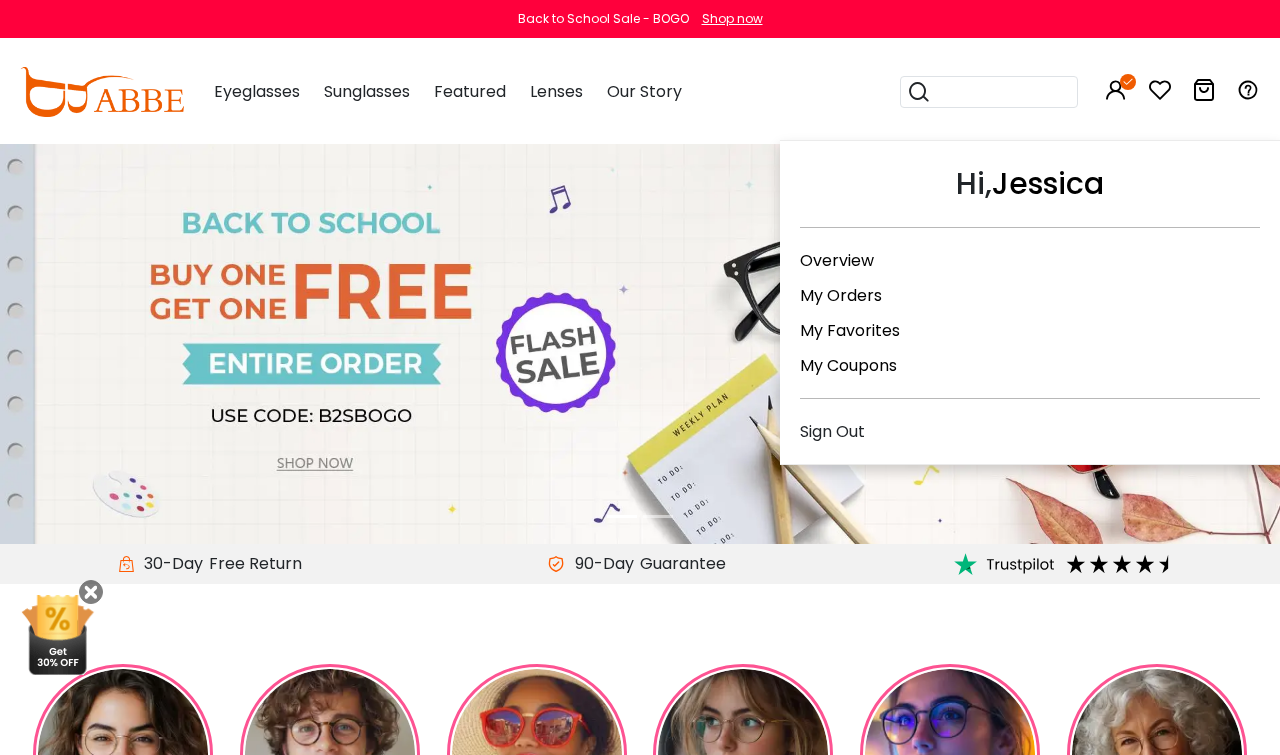 click on "My Orders" at bounding box center [841, 295] 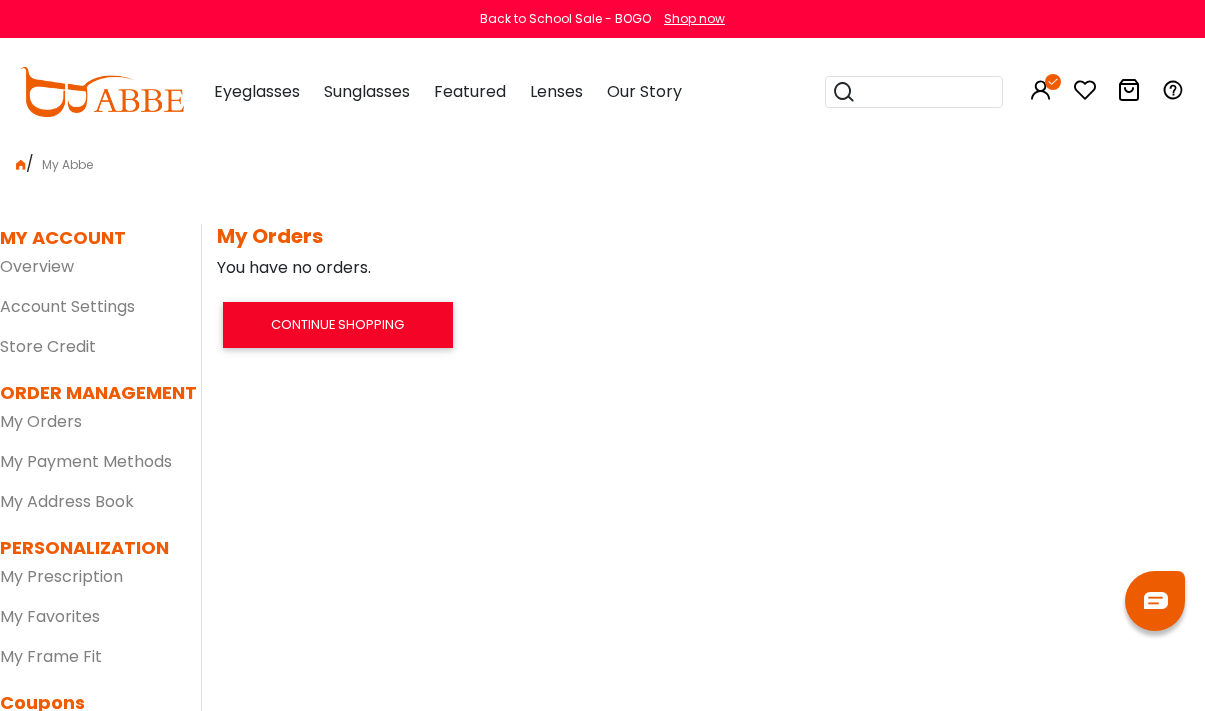 scroll, scrollTop: 0, scrollLeft: 0, axis: both 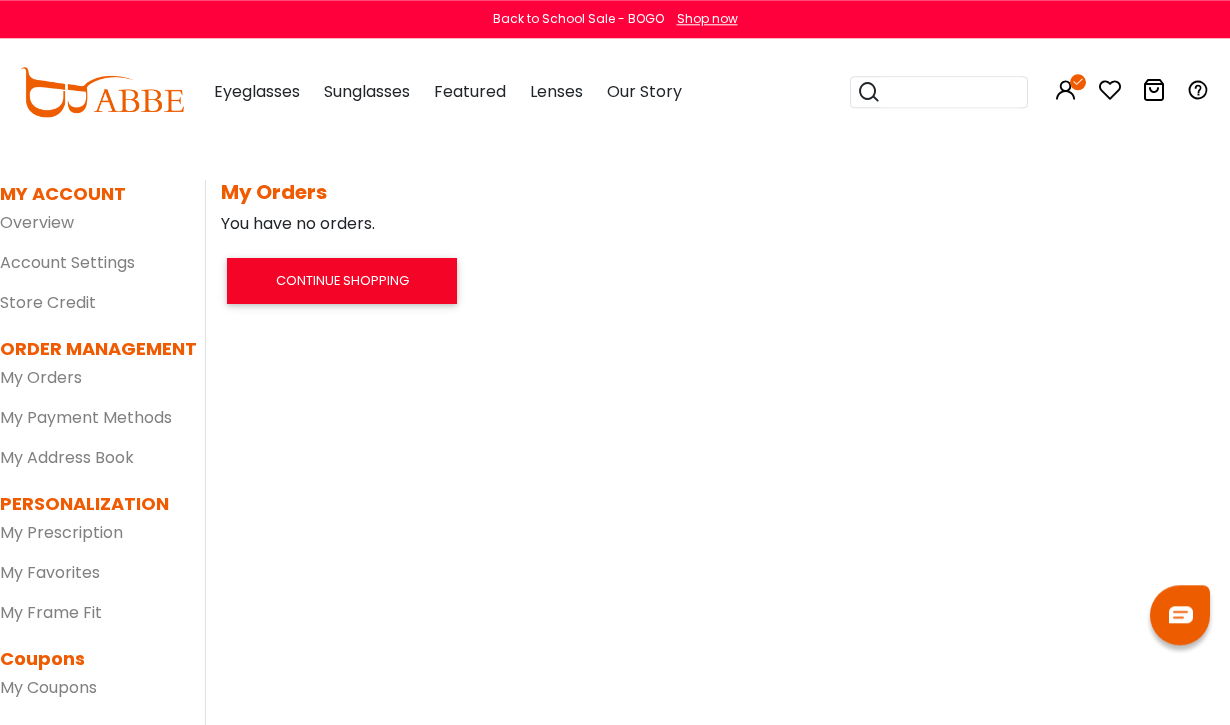 click at bounding box center (1154, 90) 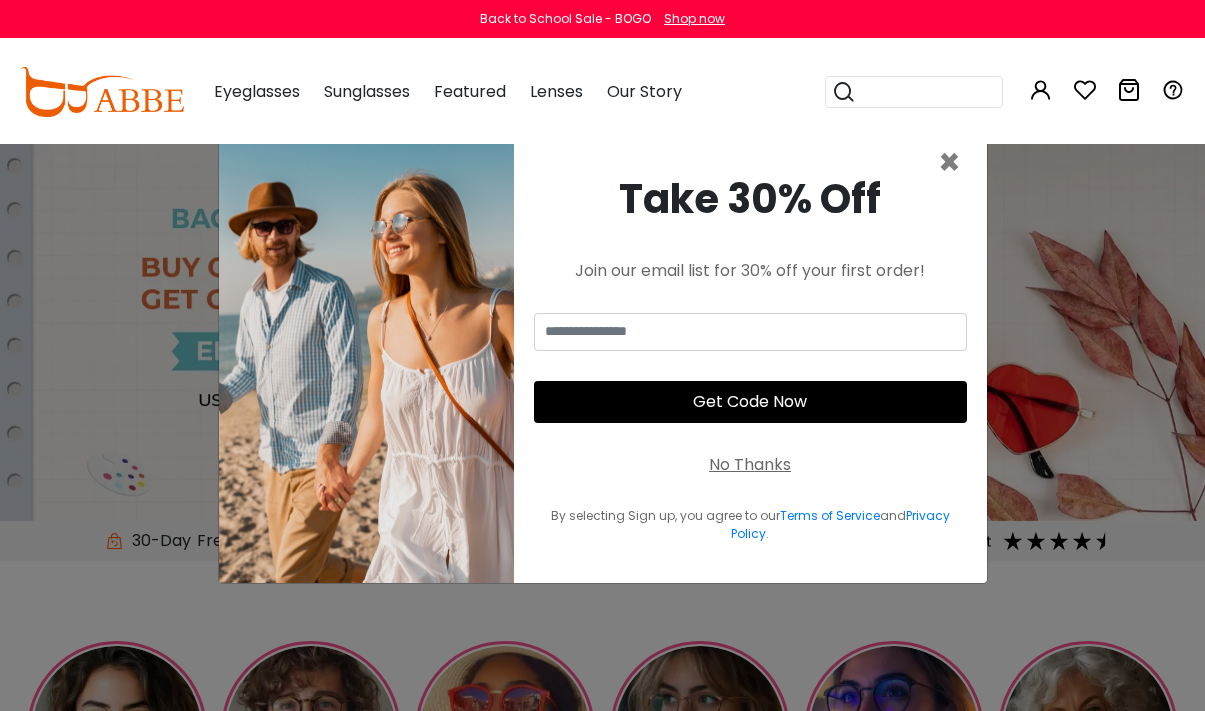 scroll, scrollTop: 3, scrollLeft: 0, axis: vertical 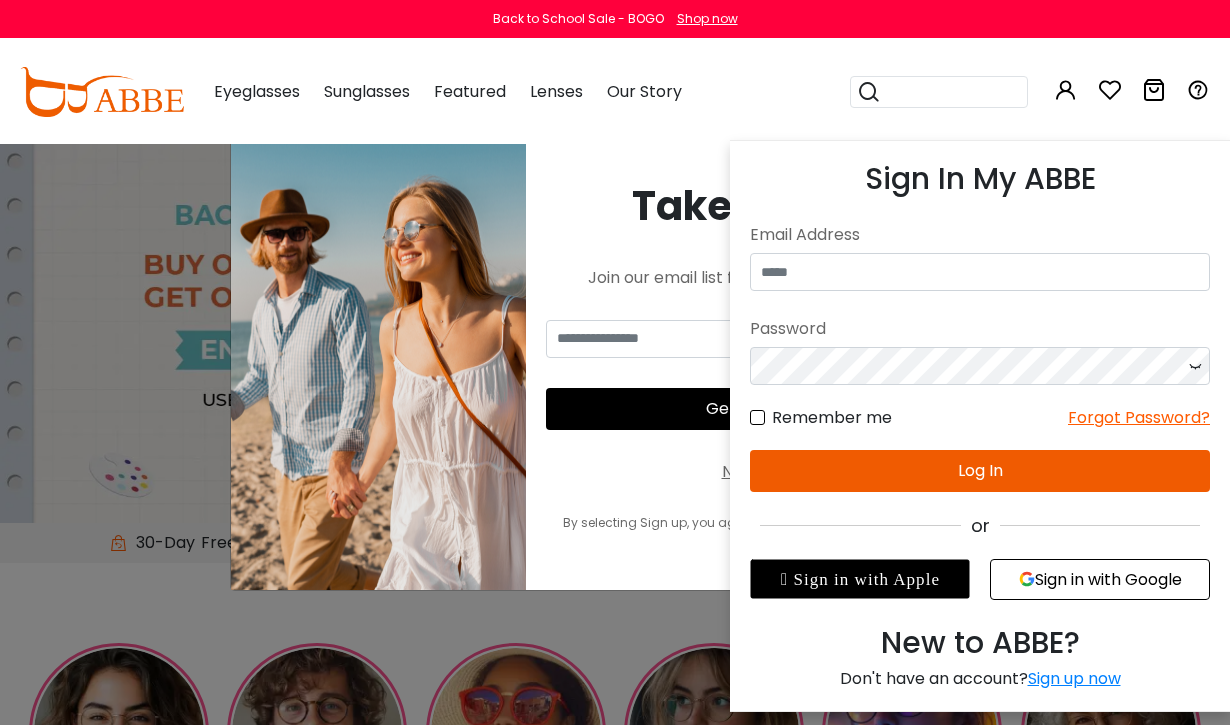 click on "Sign in with Google" at bounding box center (1100, 579) 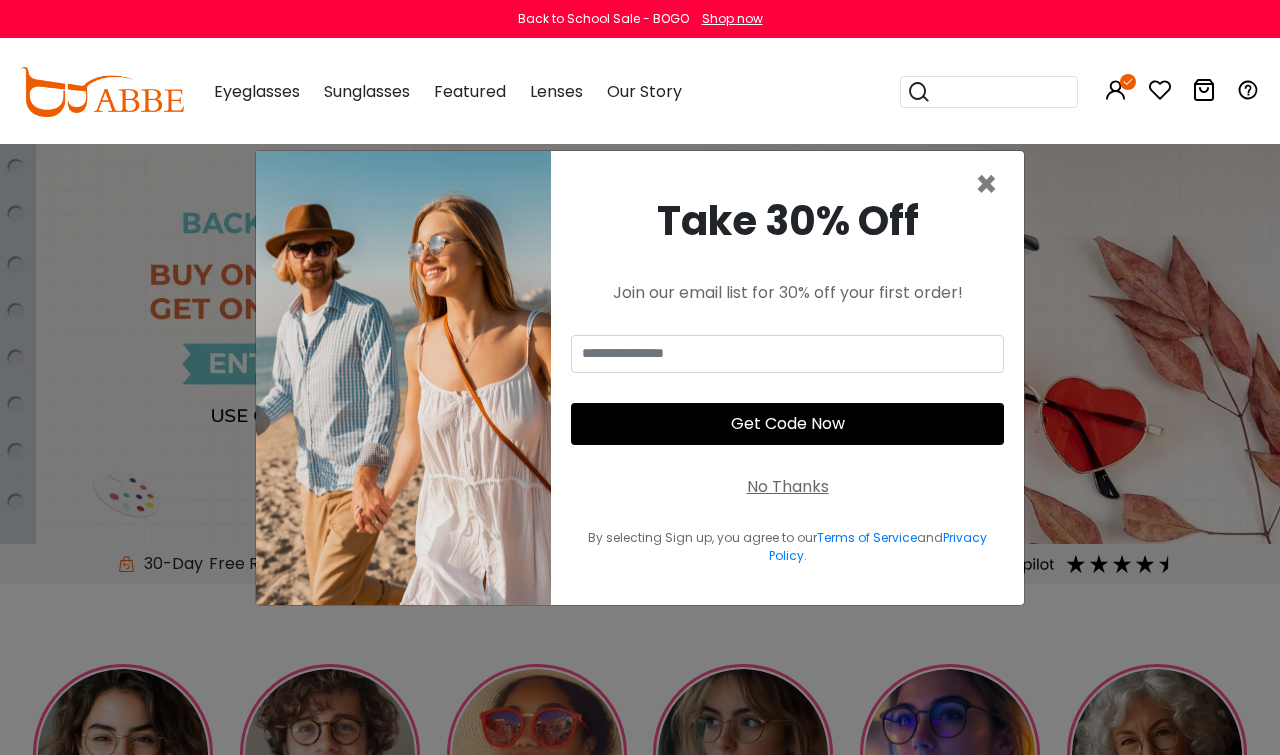 scroll, scrollTop: 0, scrollLeft: 0, axis: both 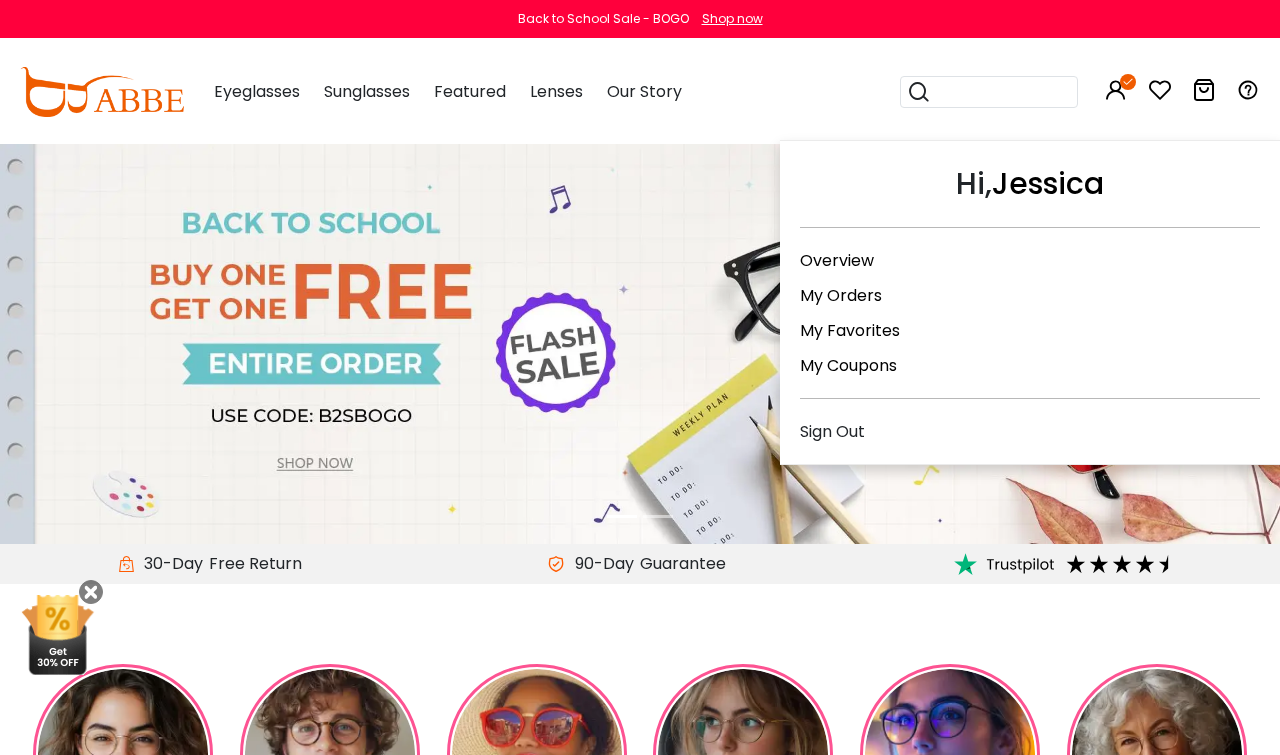 click on "My Orders" at bounding box center [841, 295] 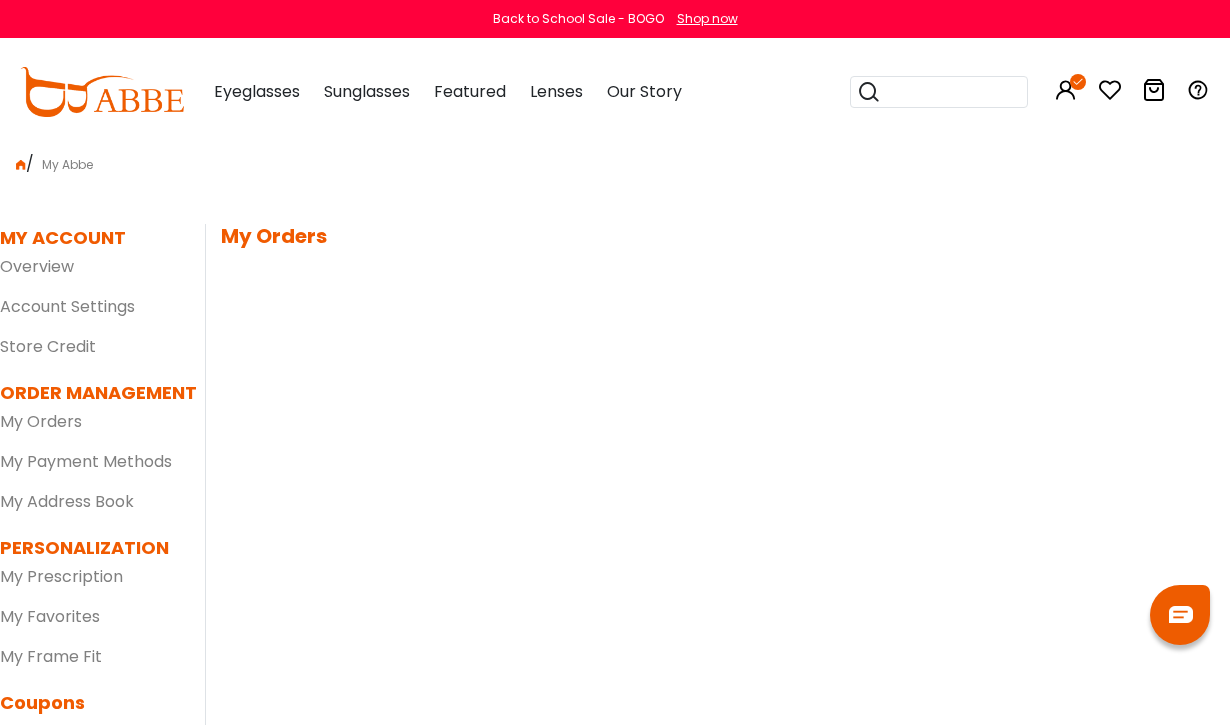 scroll, scrollTop: 5, scrollLeft: 0, axis: vertical 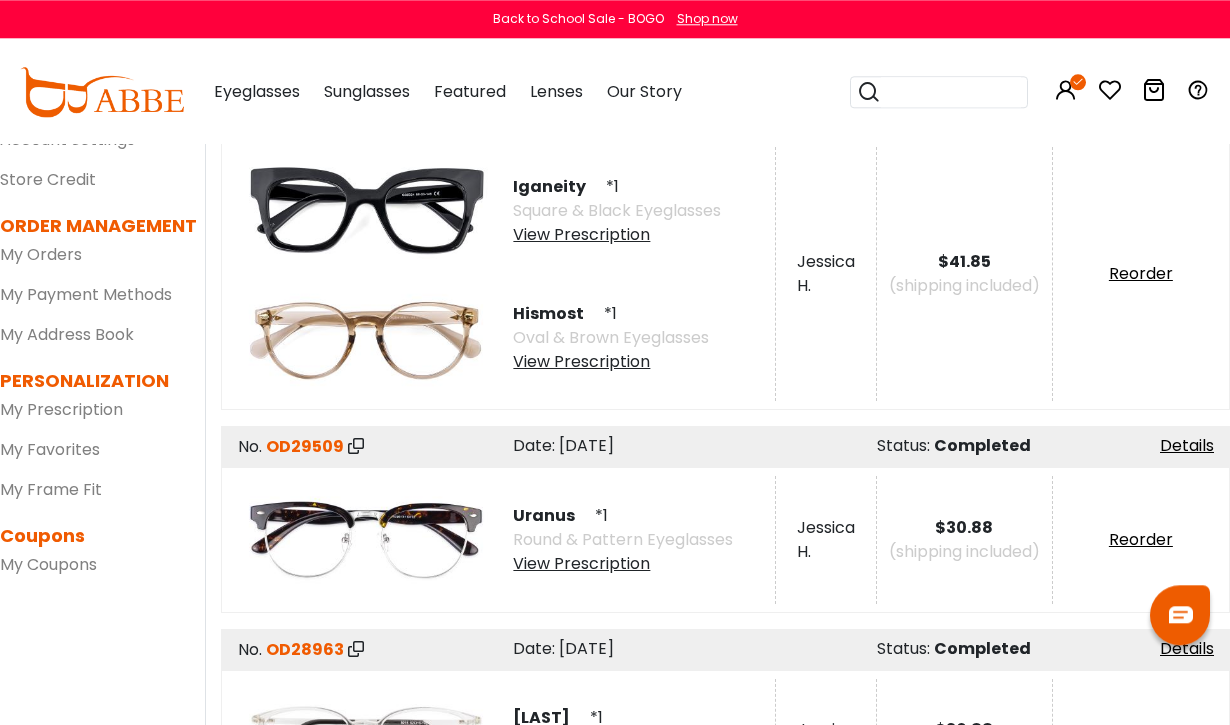 click on "Reorder" at bounding box center (1141, 273) 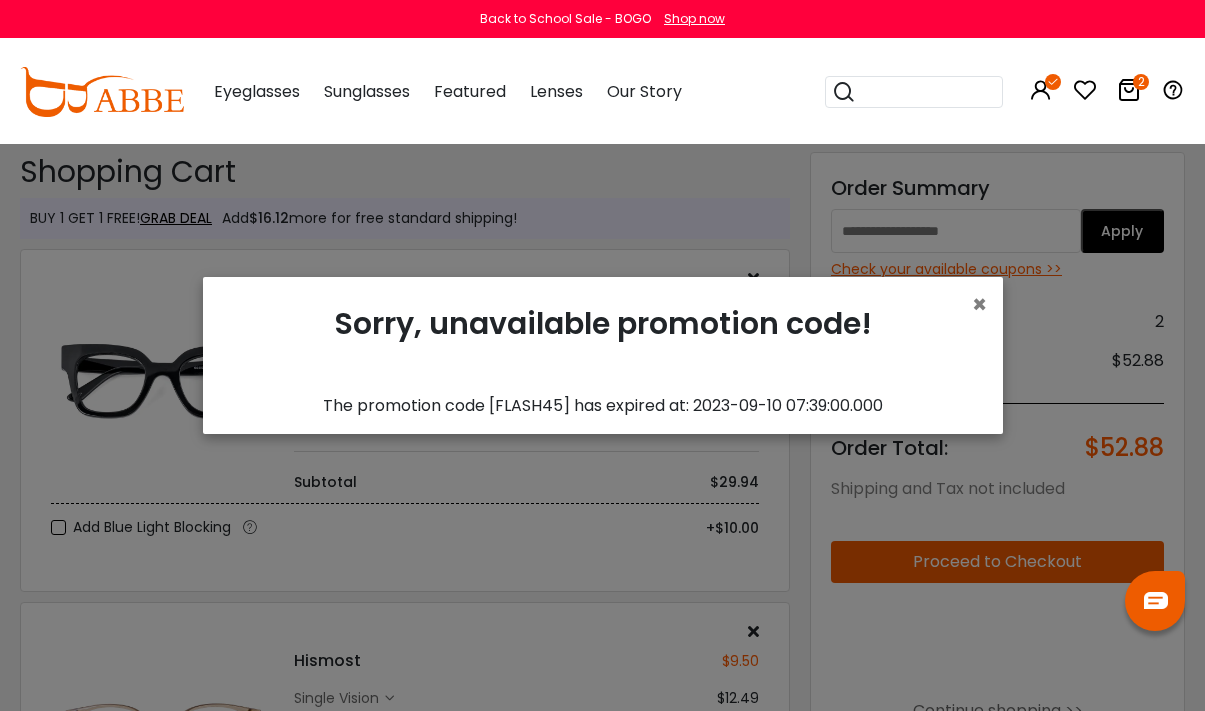 scroll, scrollTop: 3, scrollLeft: 0, axis: vertical 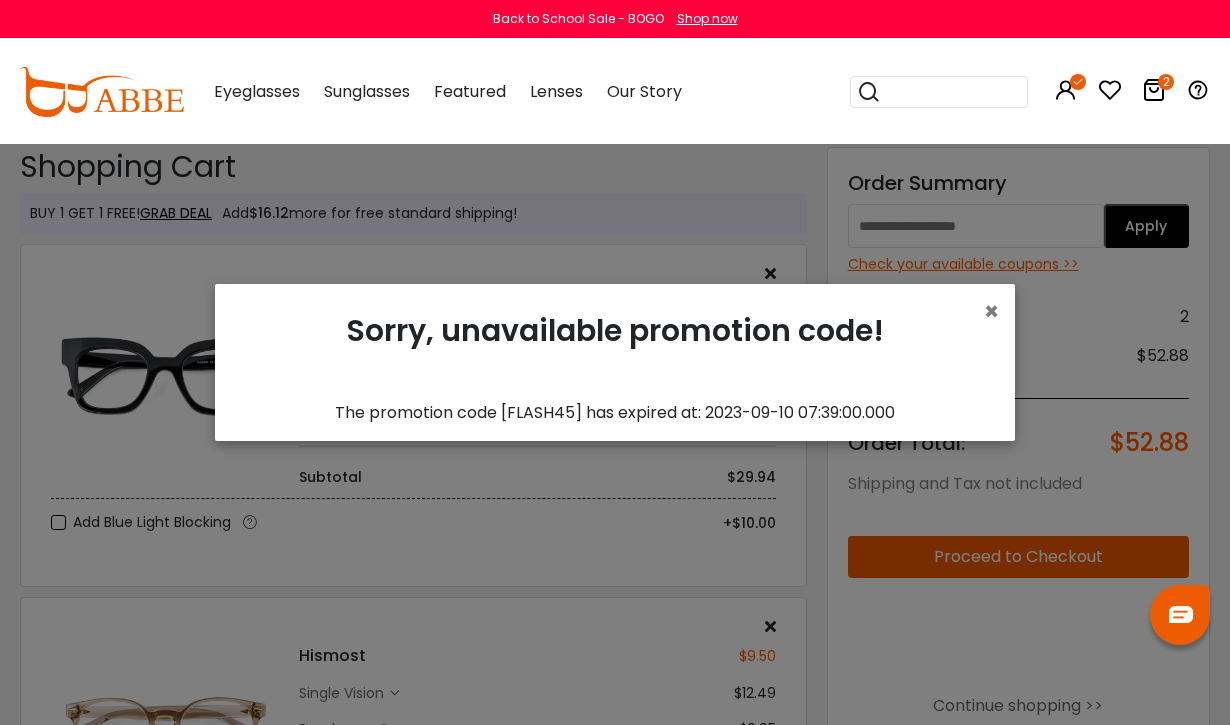 click on "×" at bounding box center [991, 311] 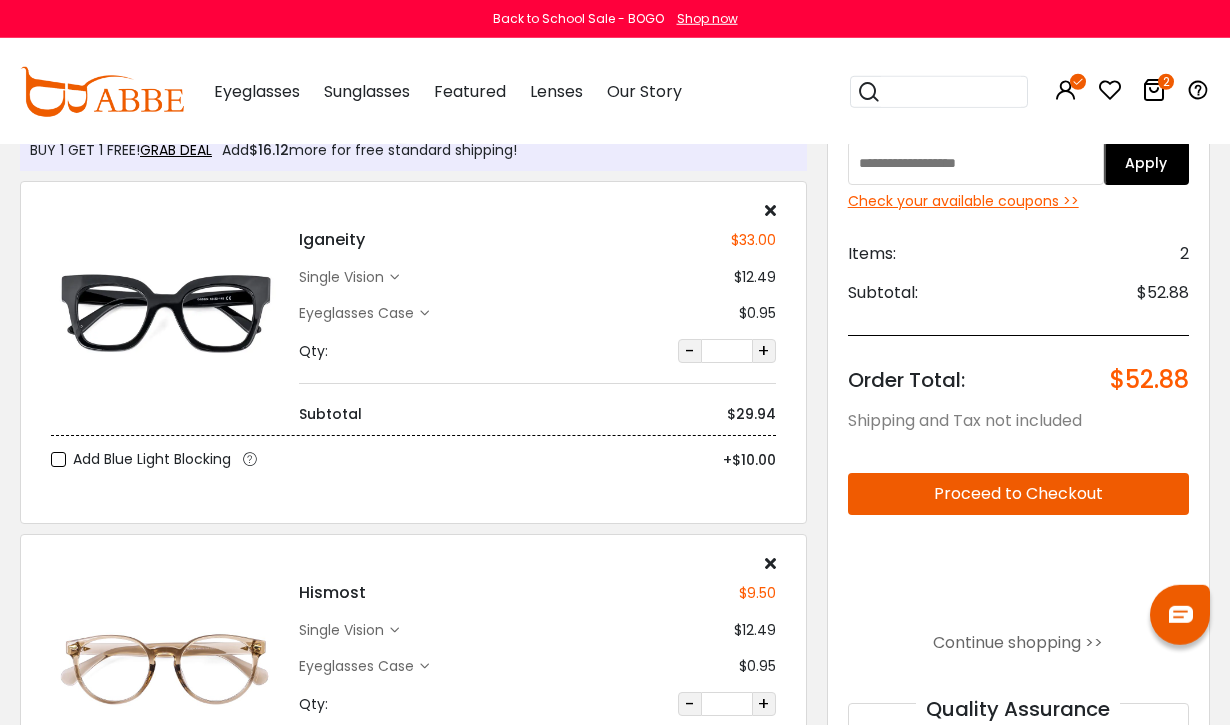 scroll, scrollTop: 69, scrollLeft: 0, axis: vertical 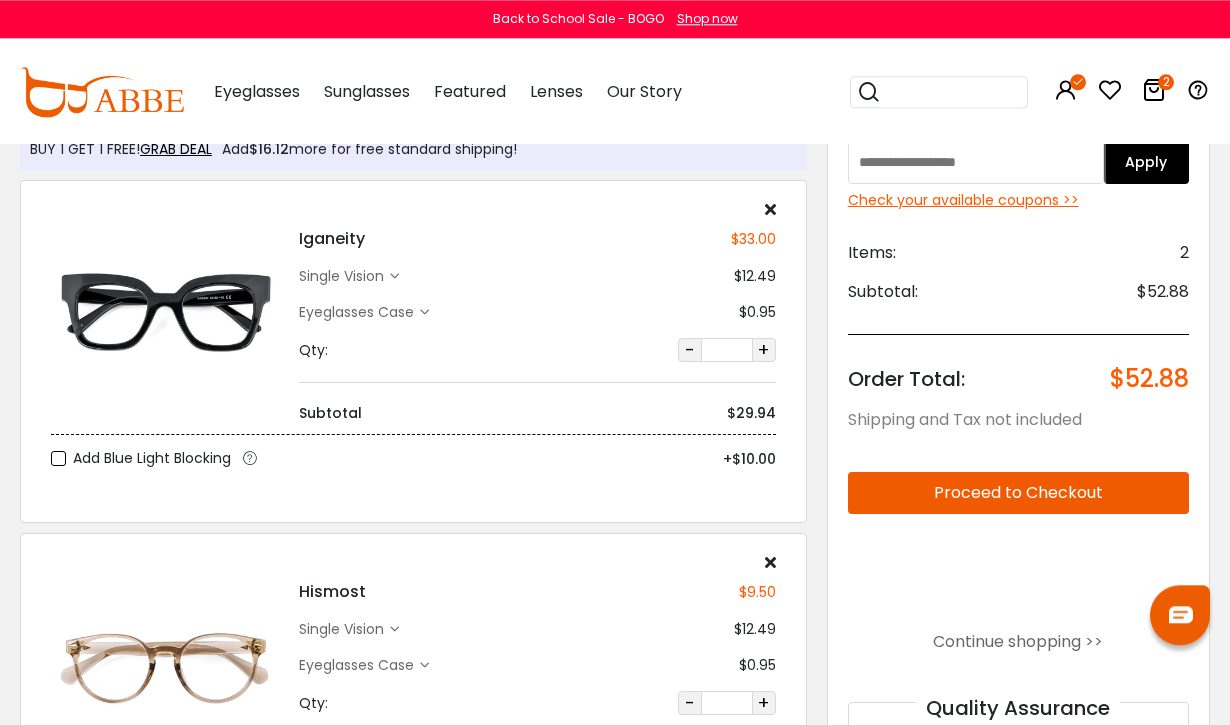 click at bounding box center (770, 562) 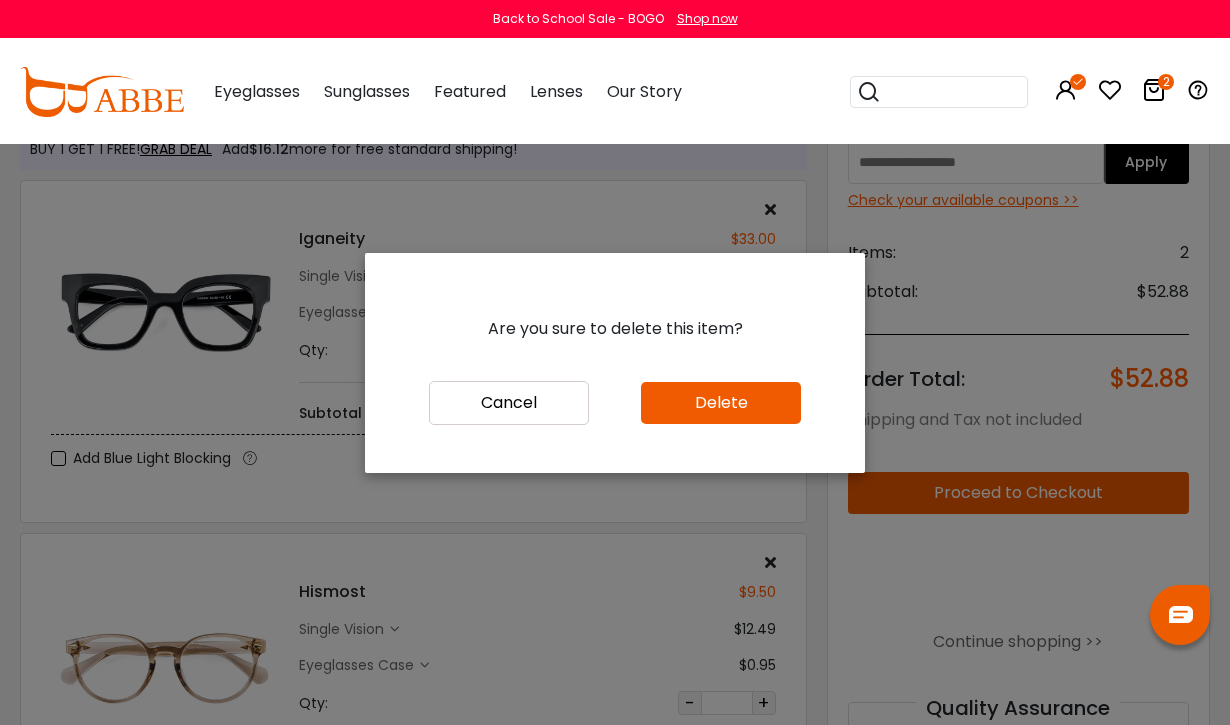click on "Delete" at bounding box center (721, 403) 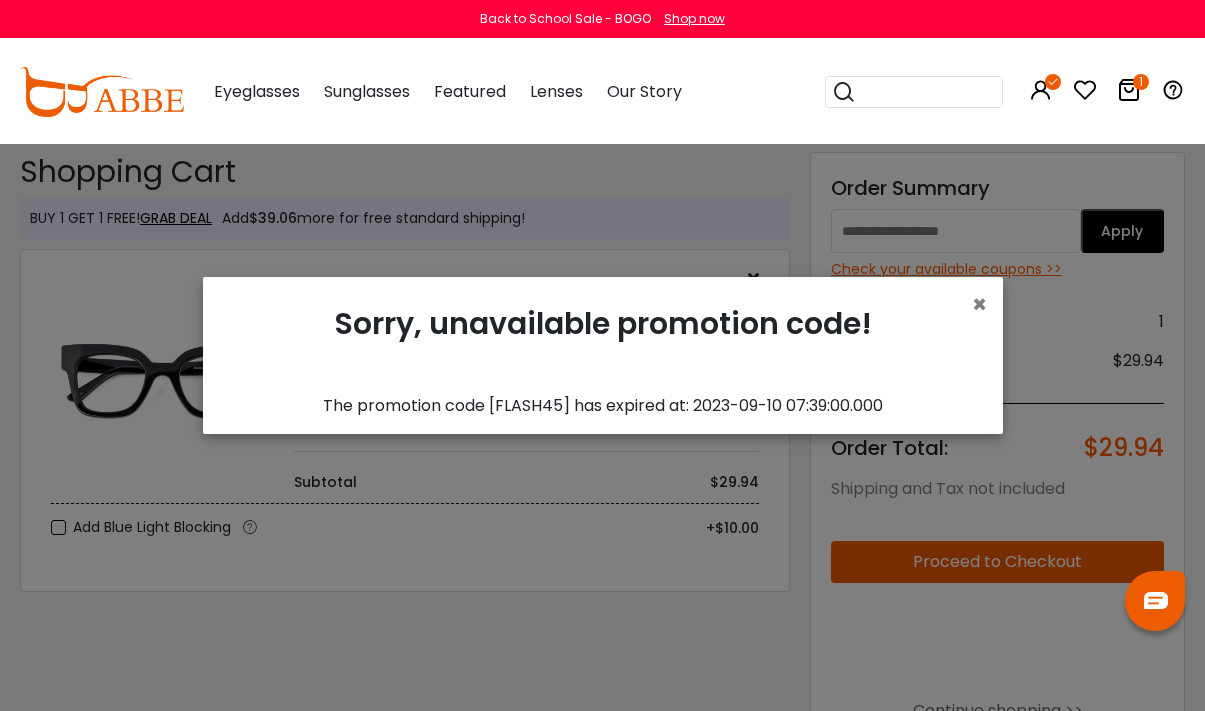 scroll, scrollTop: 3, scrollLeft: 0, axis: vertical 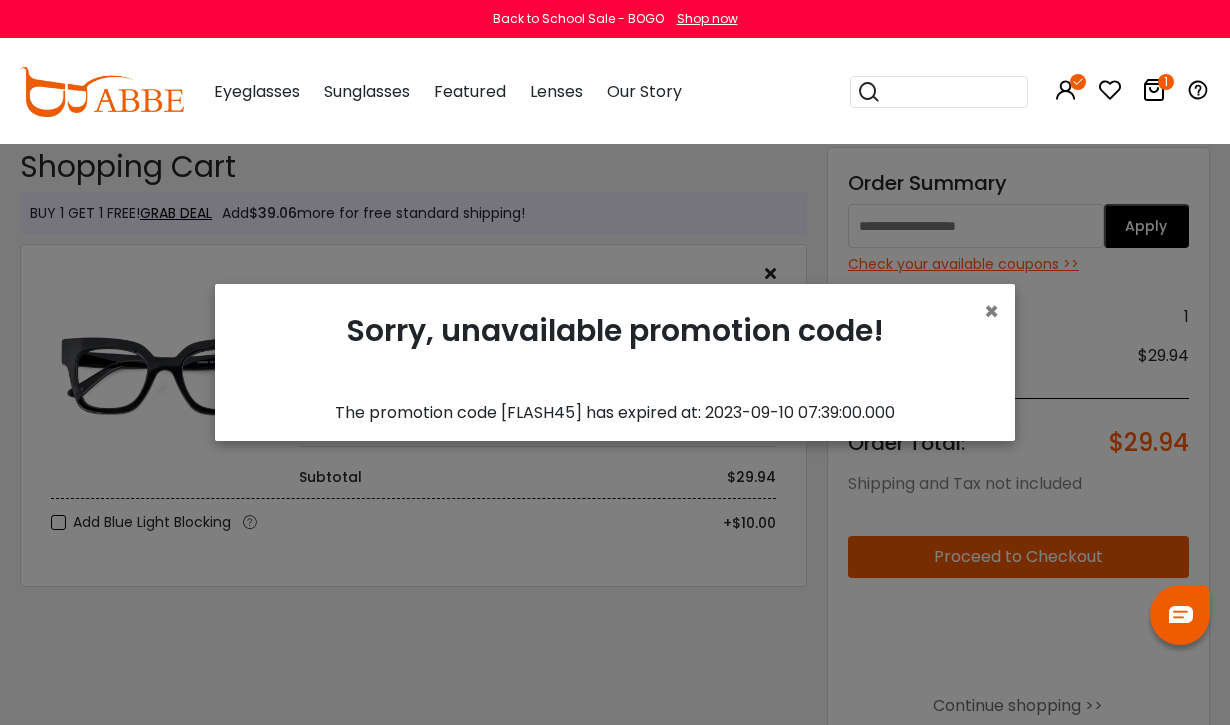 click on "×" at bounding box center (991, 311) 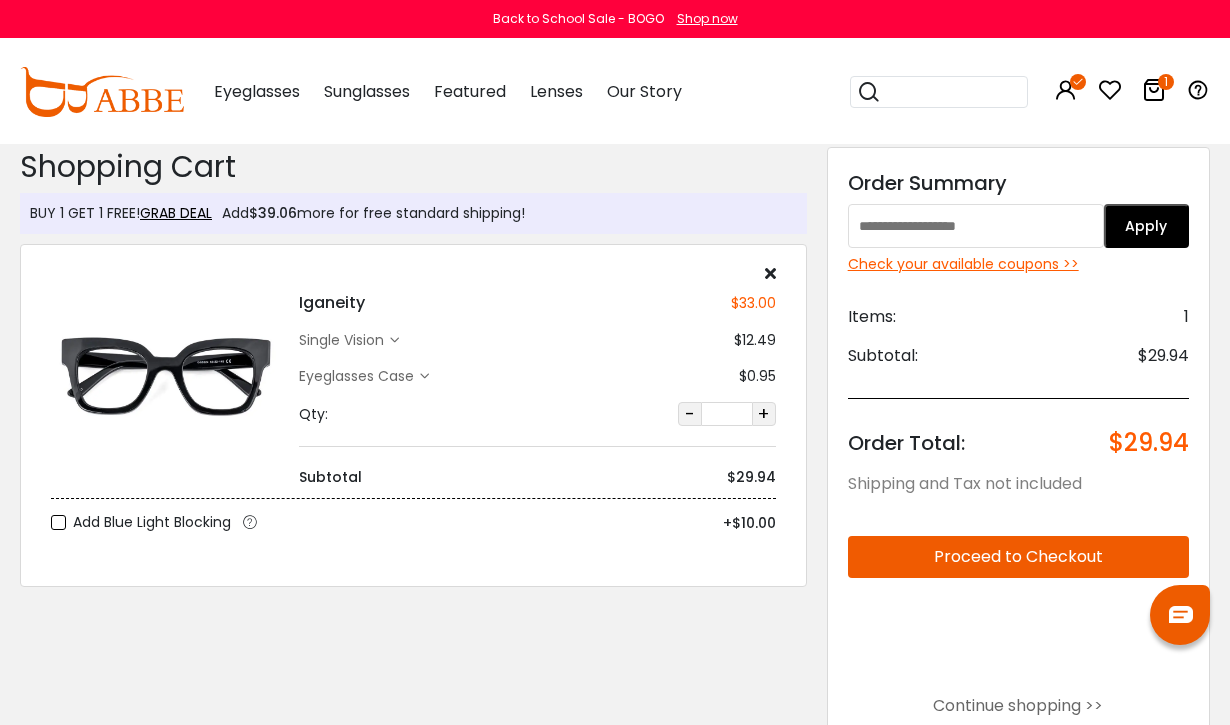 click at bounding box center [394, 340] 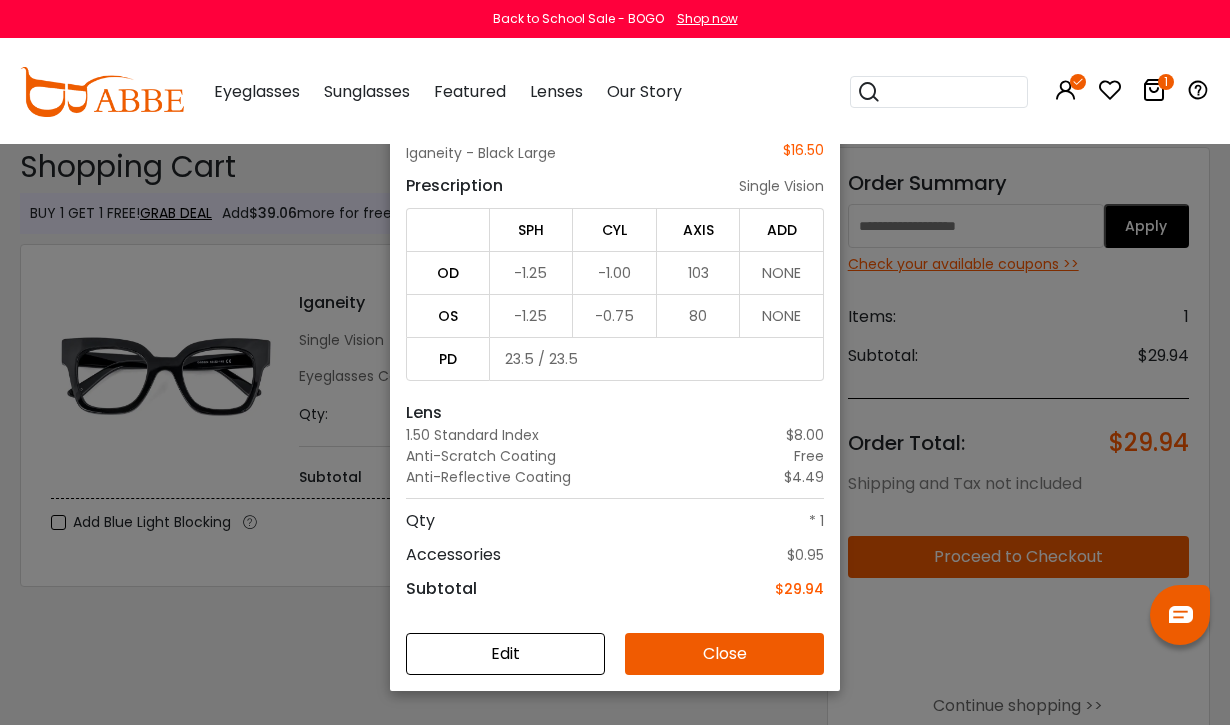 scroll, scrollTop: 144, scrollLeft: 0, axis: vertical 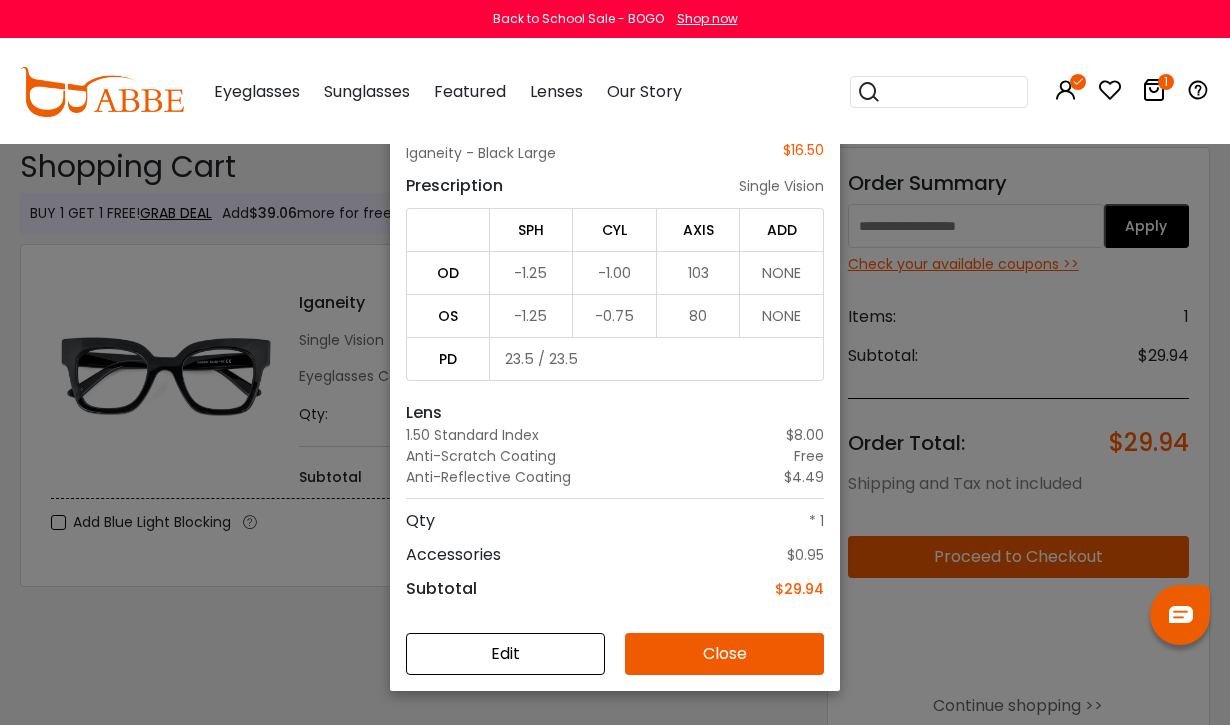 click on "Close" at bounding box center [724, 654] 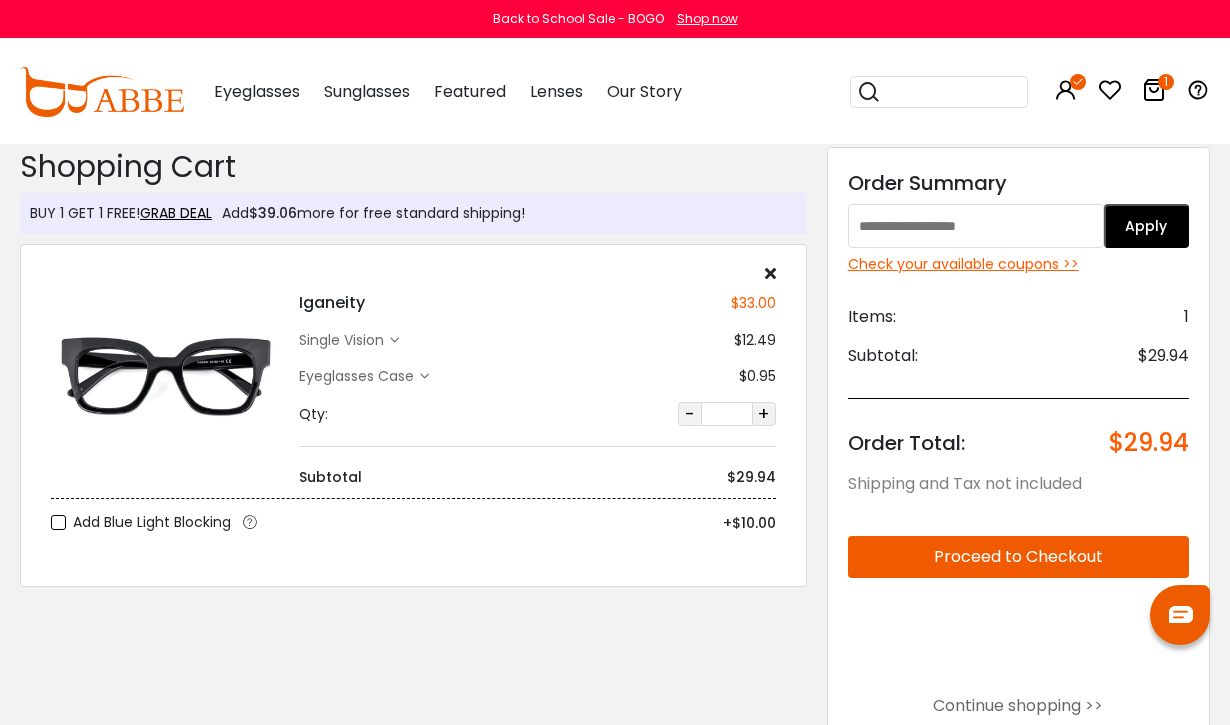 click on "Eyeglasses Case" at bounding box center [359, 376] 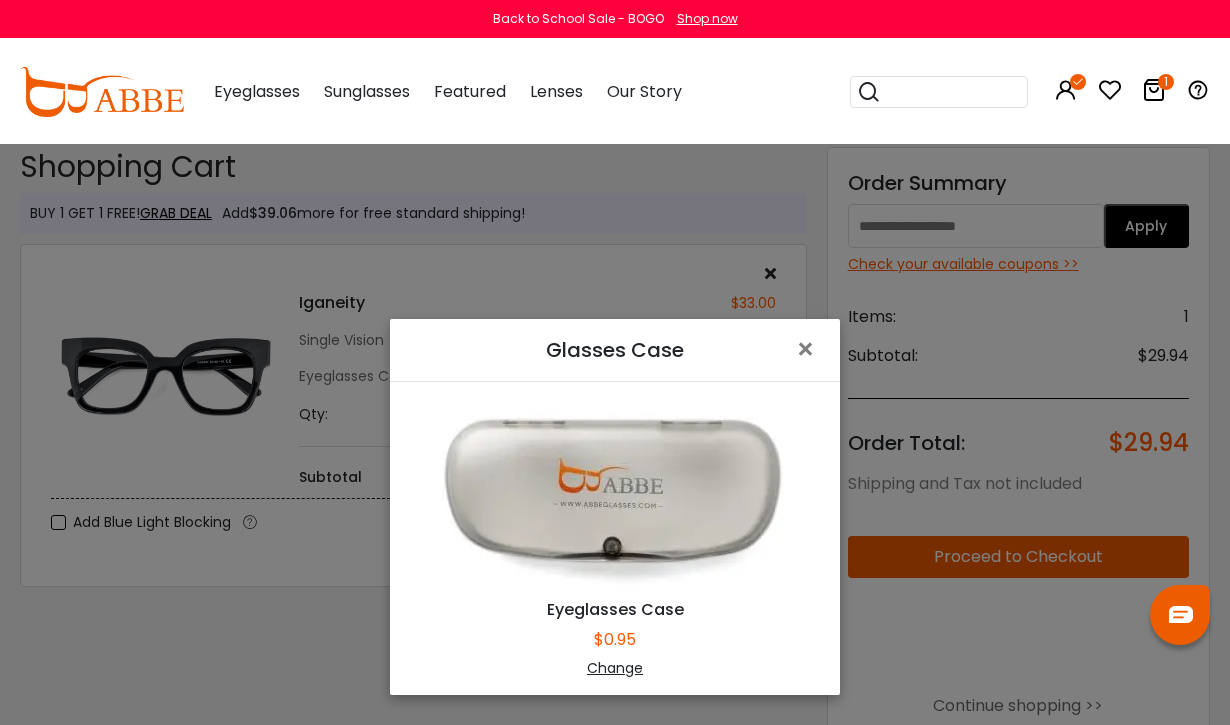 click on "×" at bounding box center [809, 349] 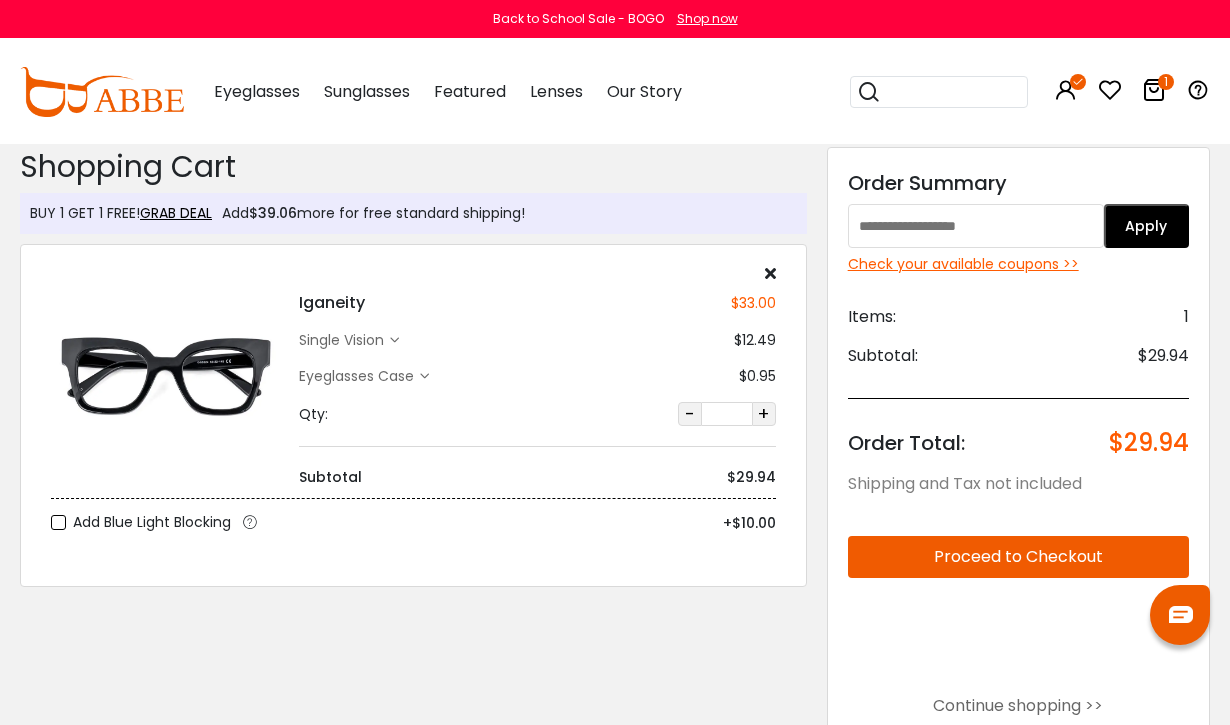 click on "GRAB DEAL" at bounding box center (176, 213) 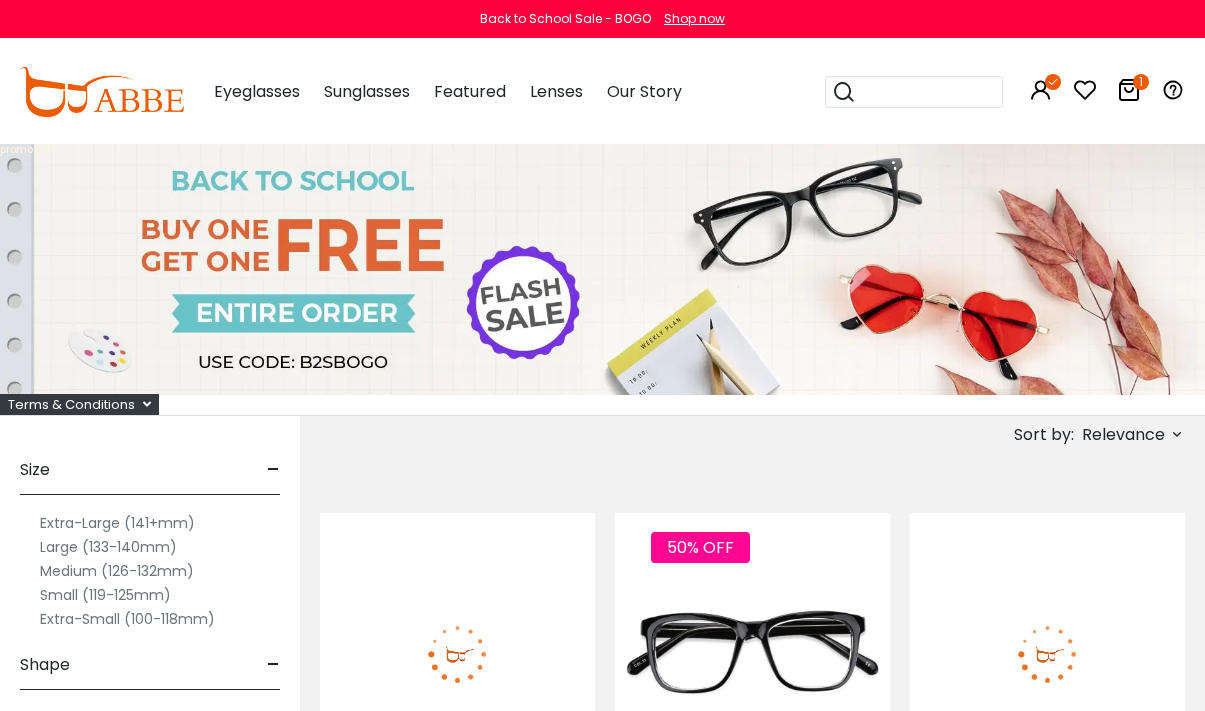 scroll, scrollTop: 3, scrollLeft: 0, axis: vertical 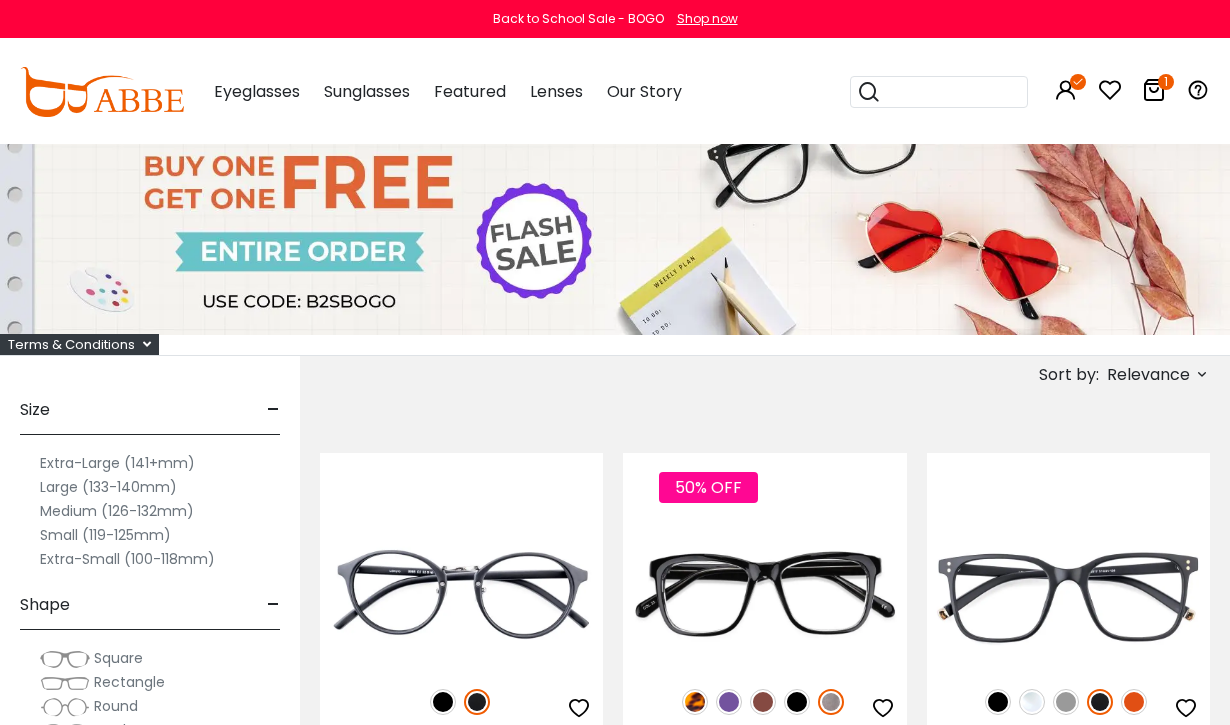 click at bounding box center (1068, 584) 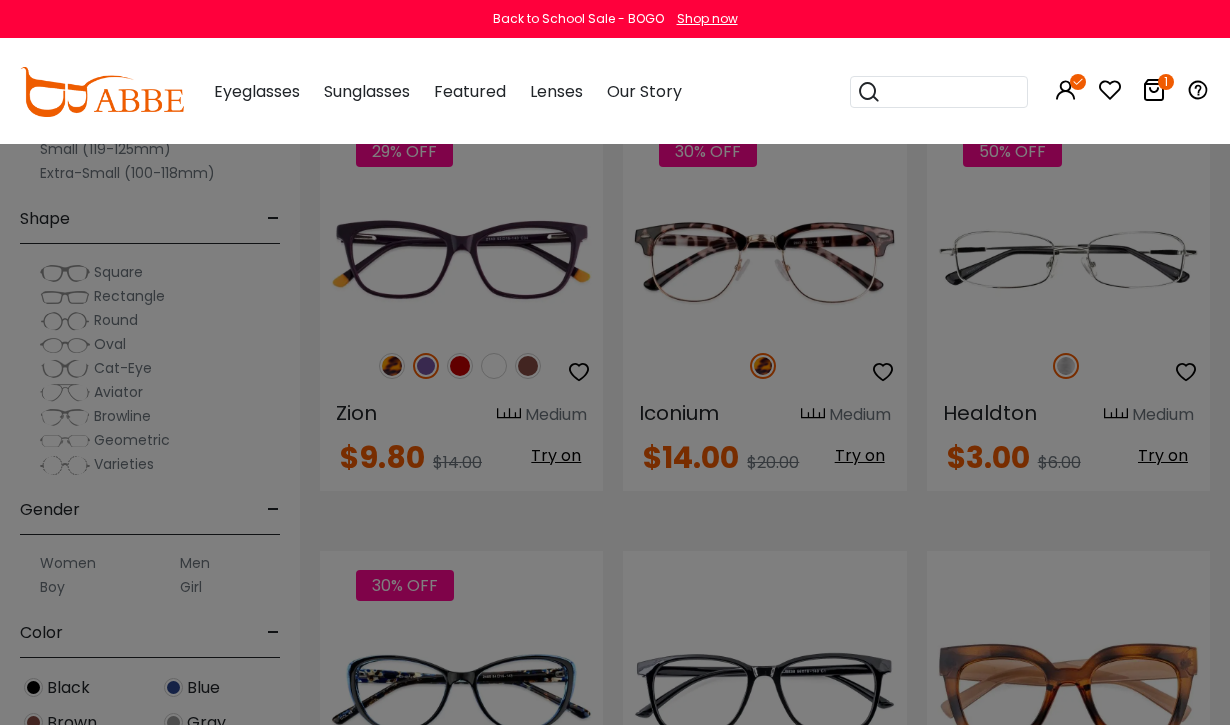 scroll, scrollTop: 2137, scrollLeft: 0, axis: vertical 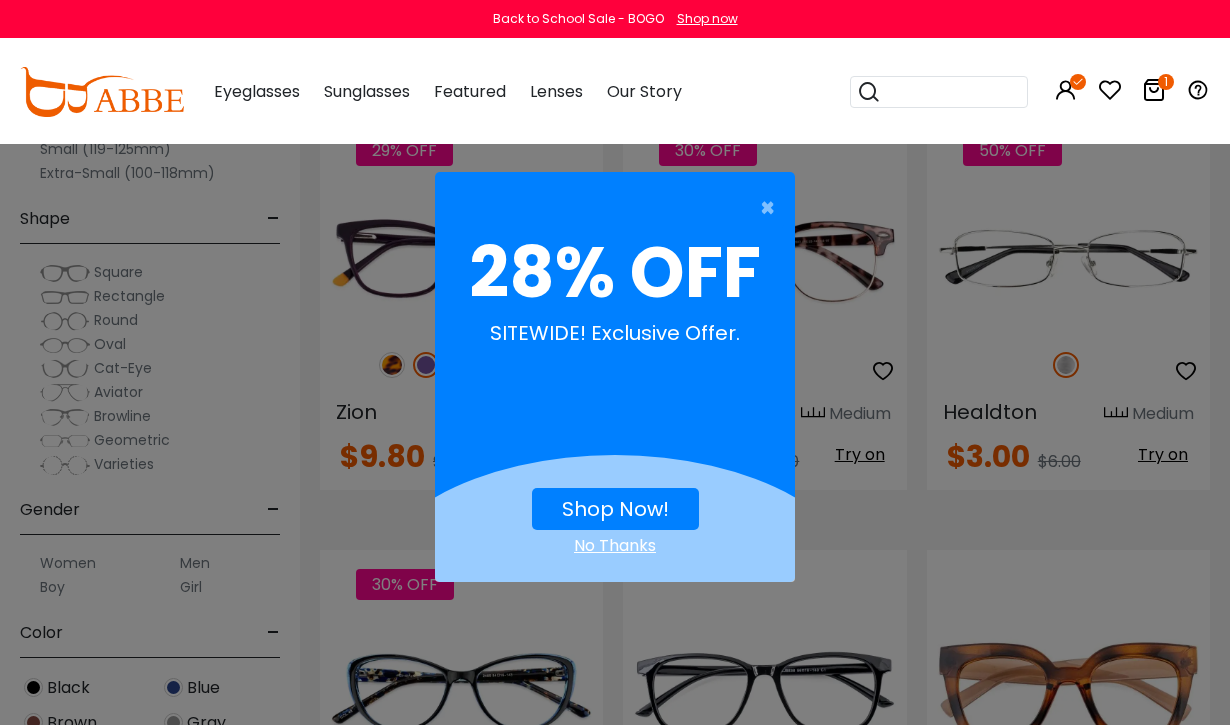 click on "×" at bounding box center [772, 208] 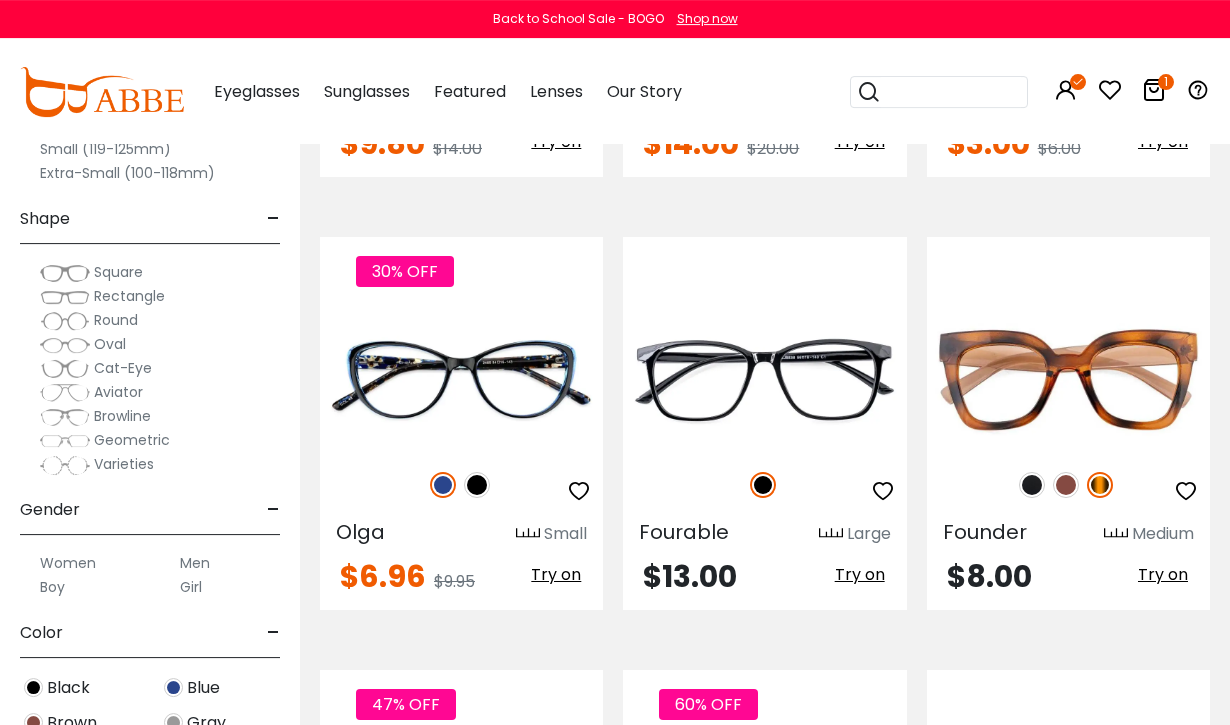 scroll, scrollTop: 2450, scrollLeft: 0, axis: vertical 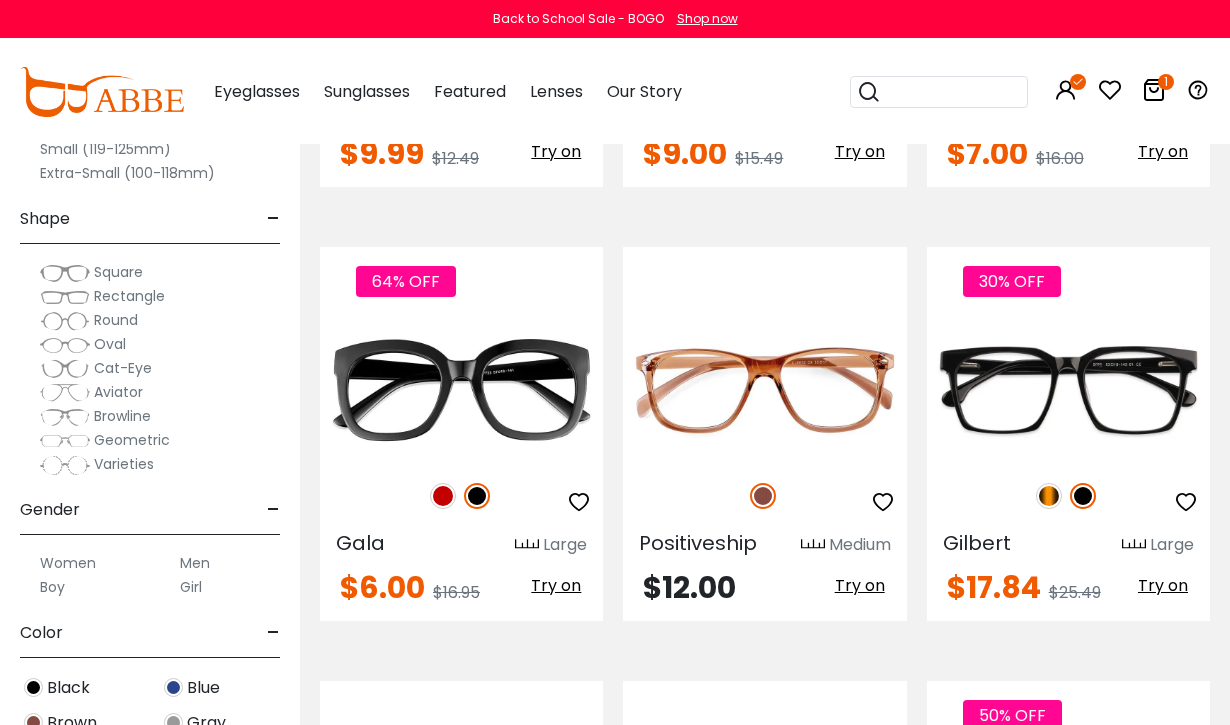 click at bounding box center (1049, 496) 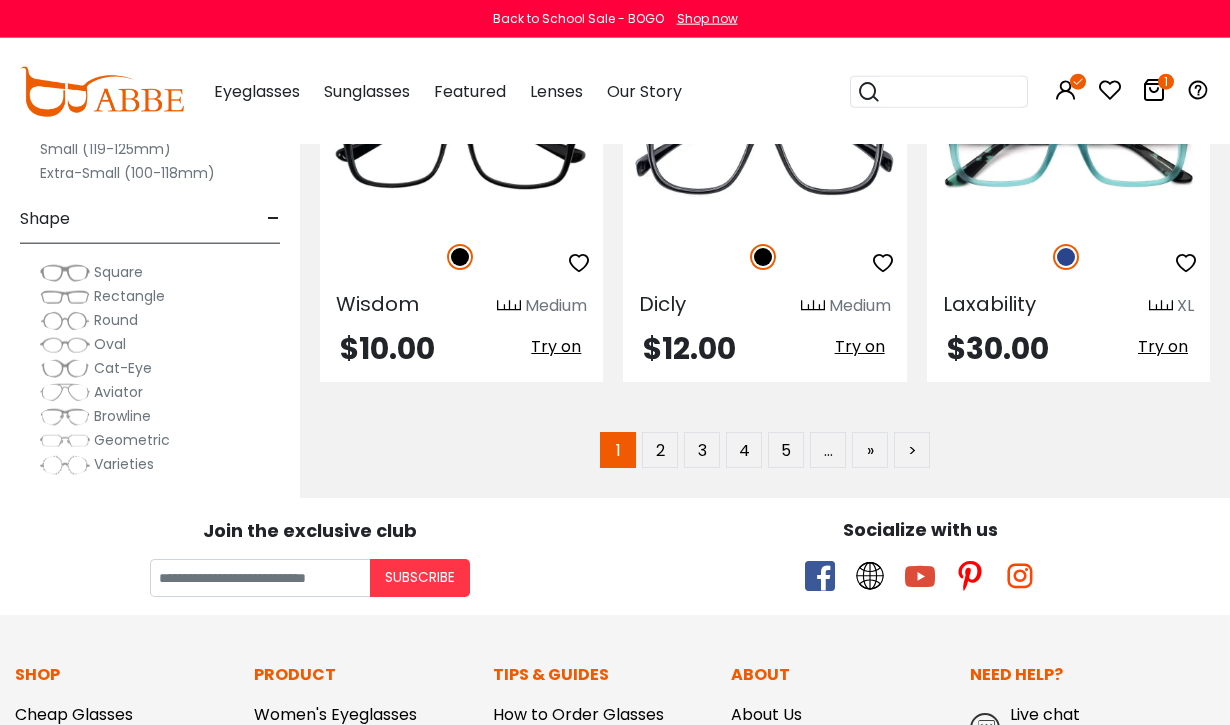 scroll, scrollTop: 8750, scrollLeft: 0, axis: vertical 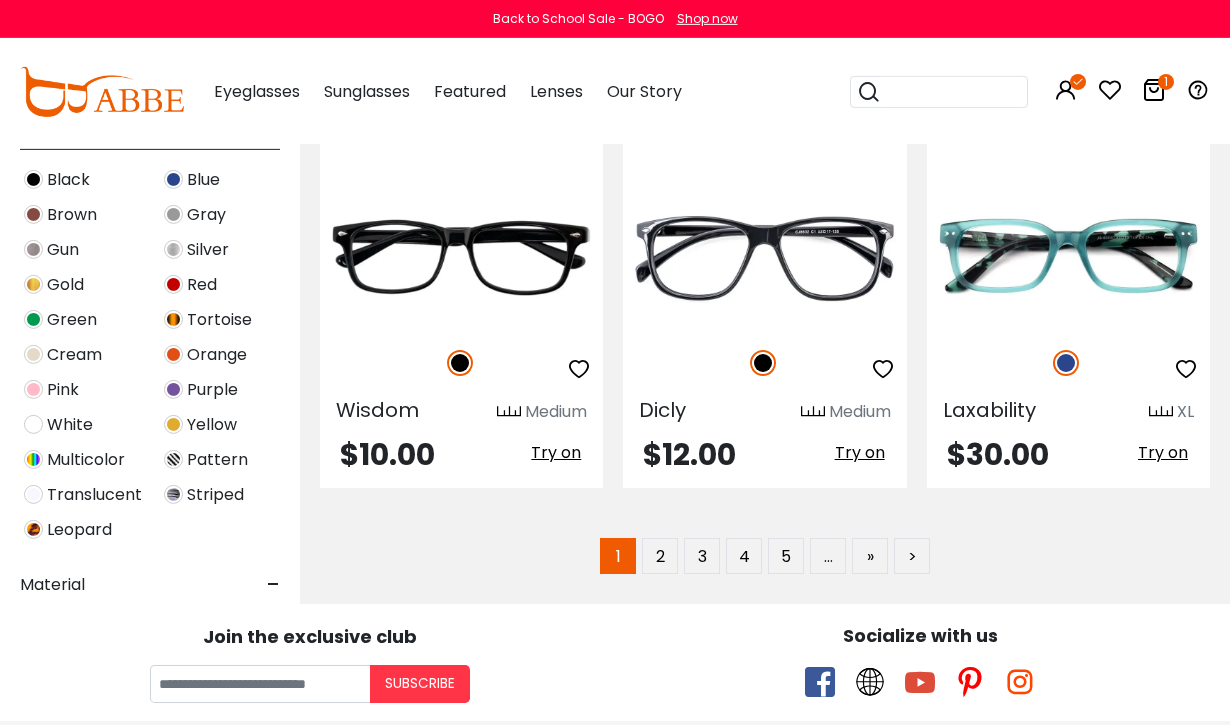 click on "2" at bounding box center [660, 556] 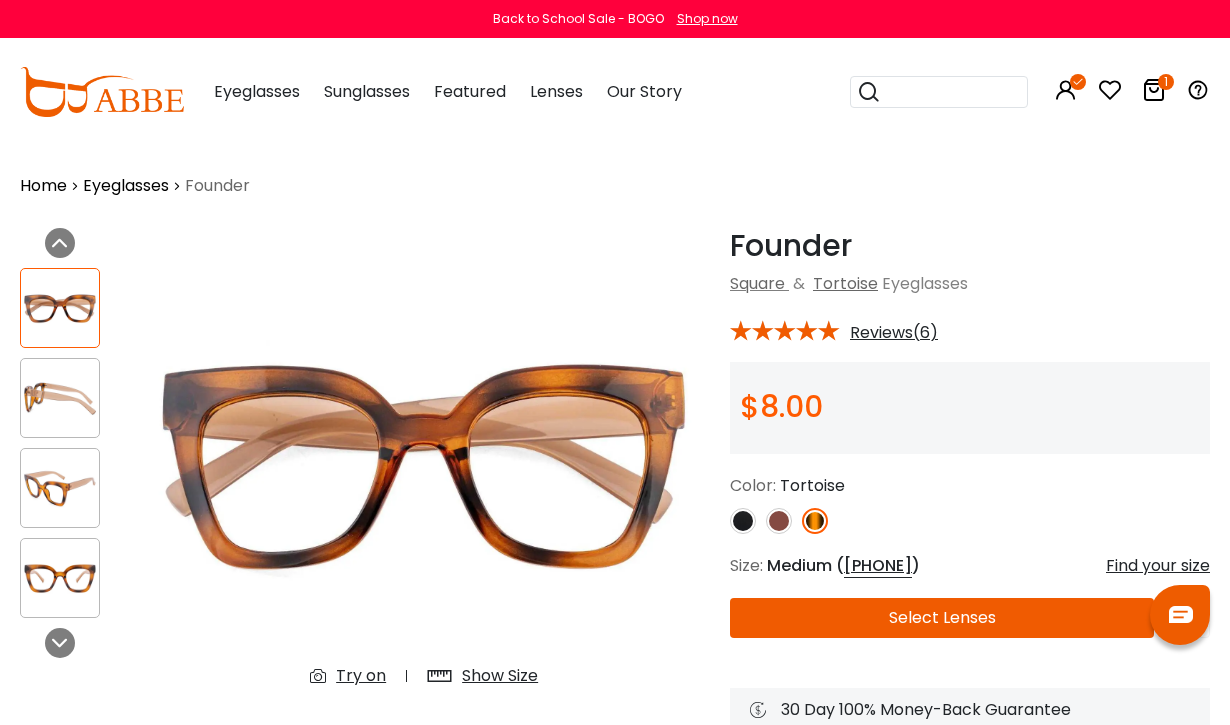 scroll, scrollTop: 0, scrollLeft: 0, axis: both 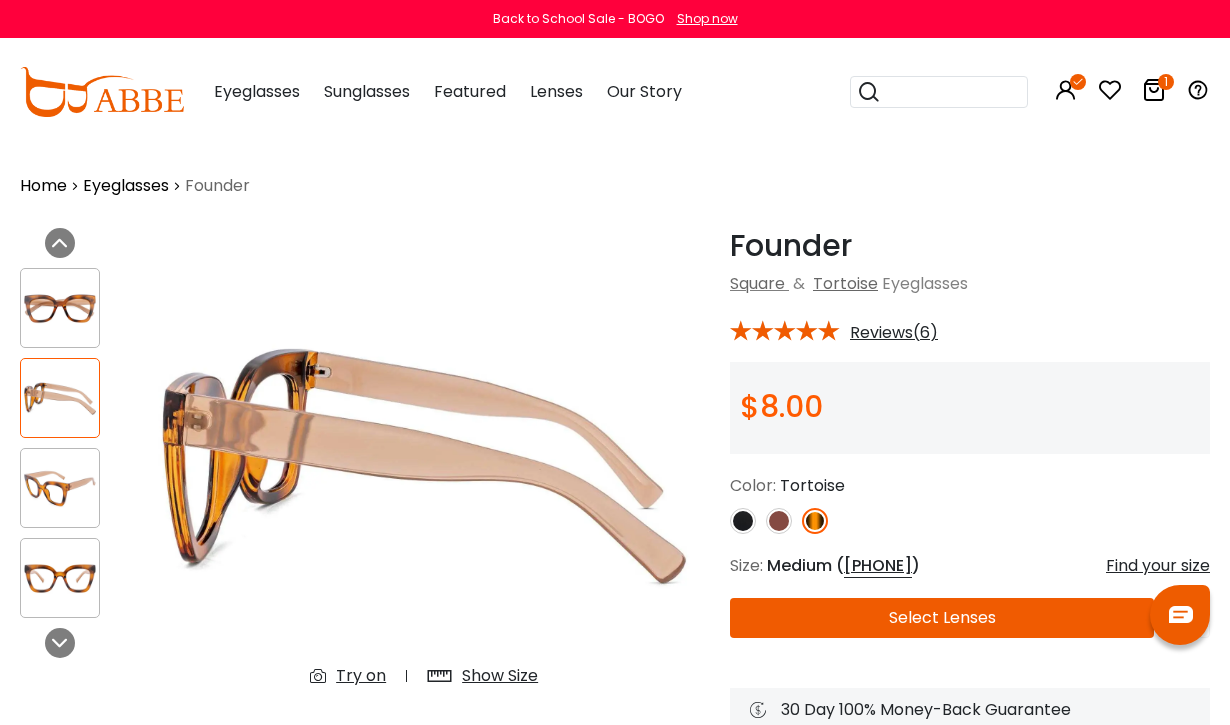 click at bounding box center [60, 488] 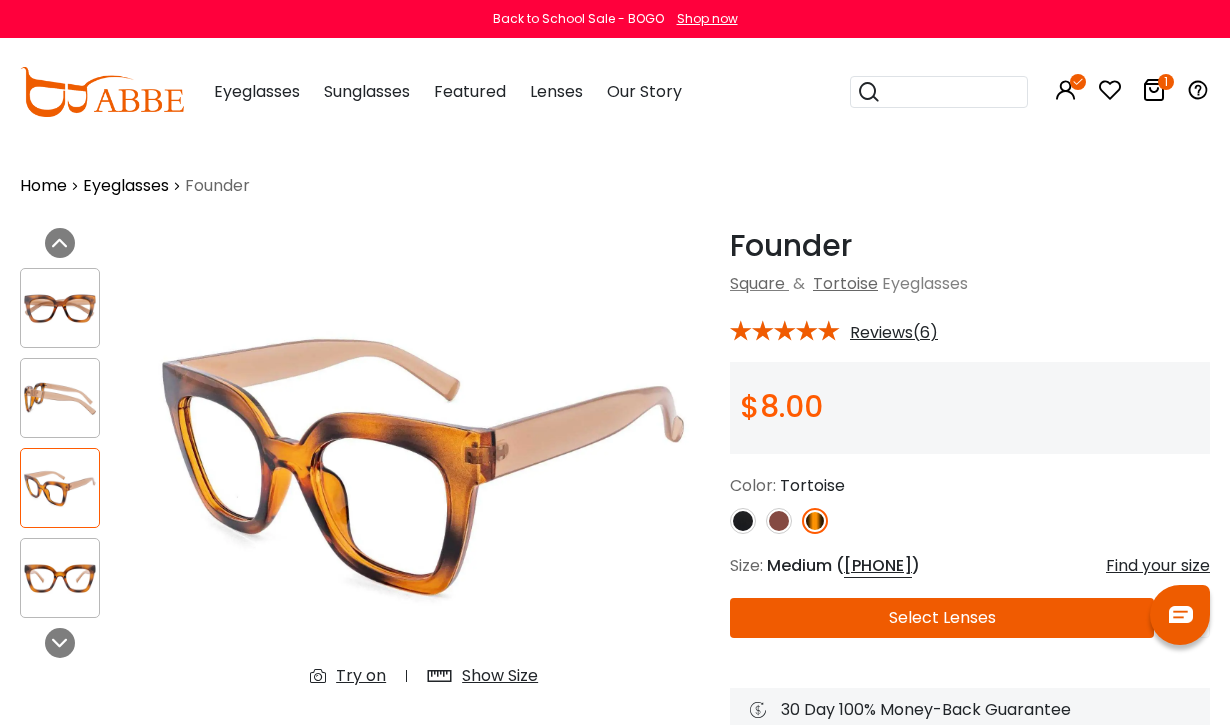 click at bounding box center [60, 578] 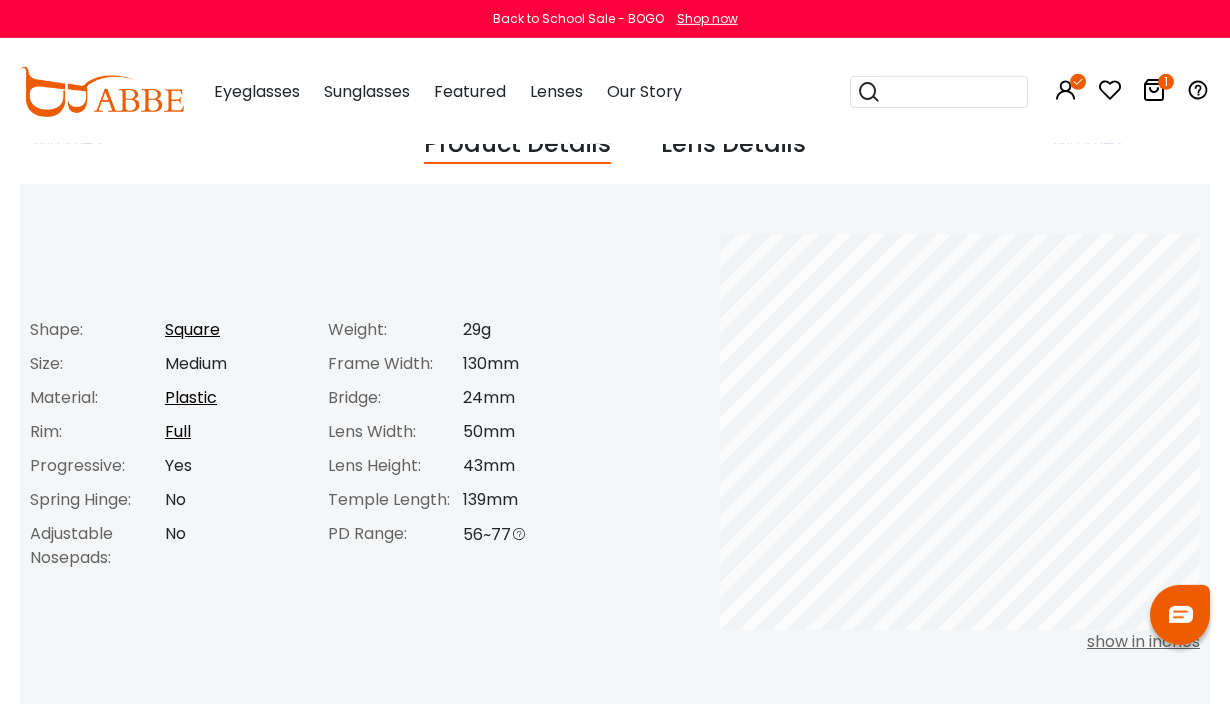 scroll, scrollTop: 733, scrollLeft: 0, axis: vertical 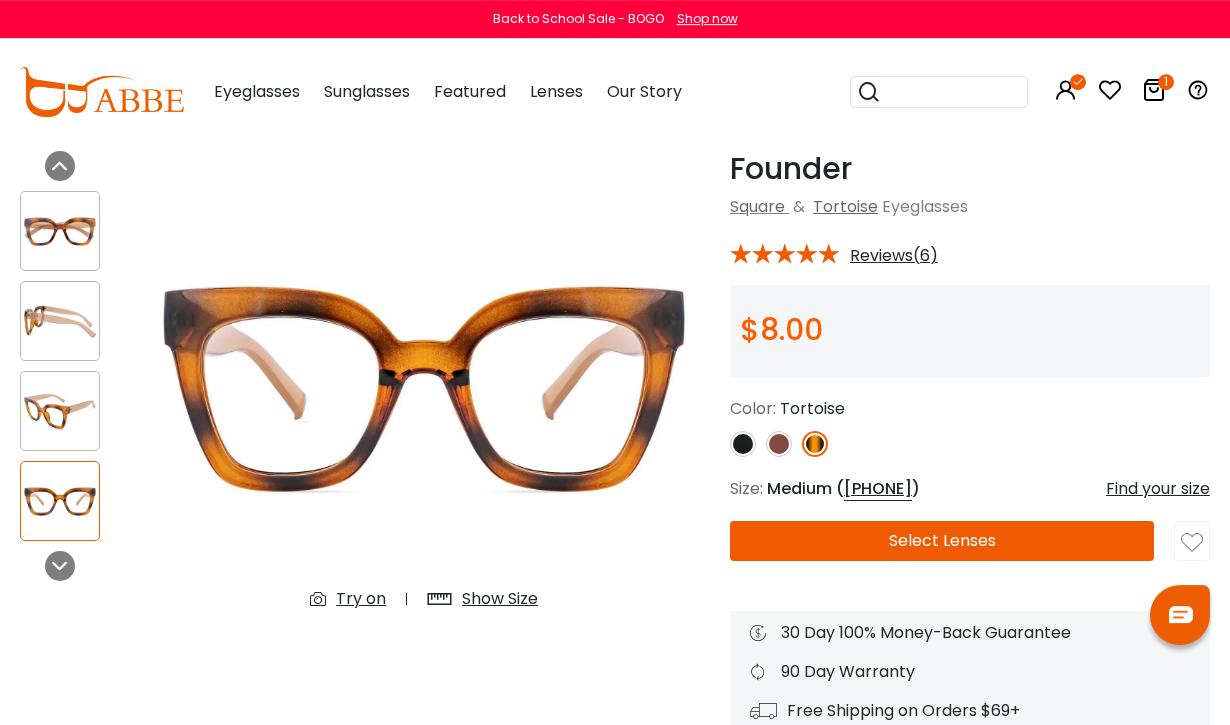 click at bounding box center [779, 444] 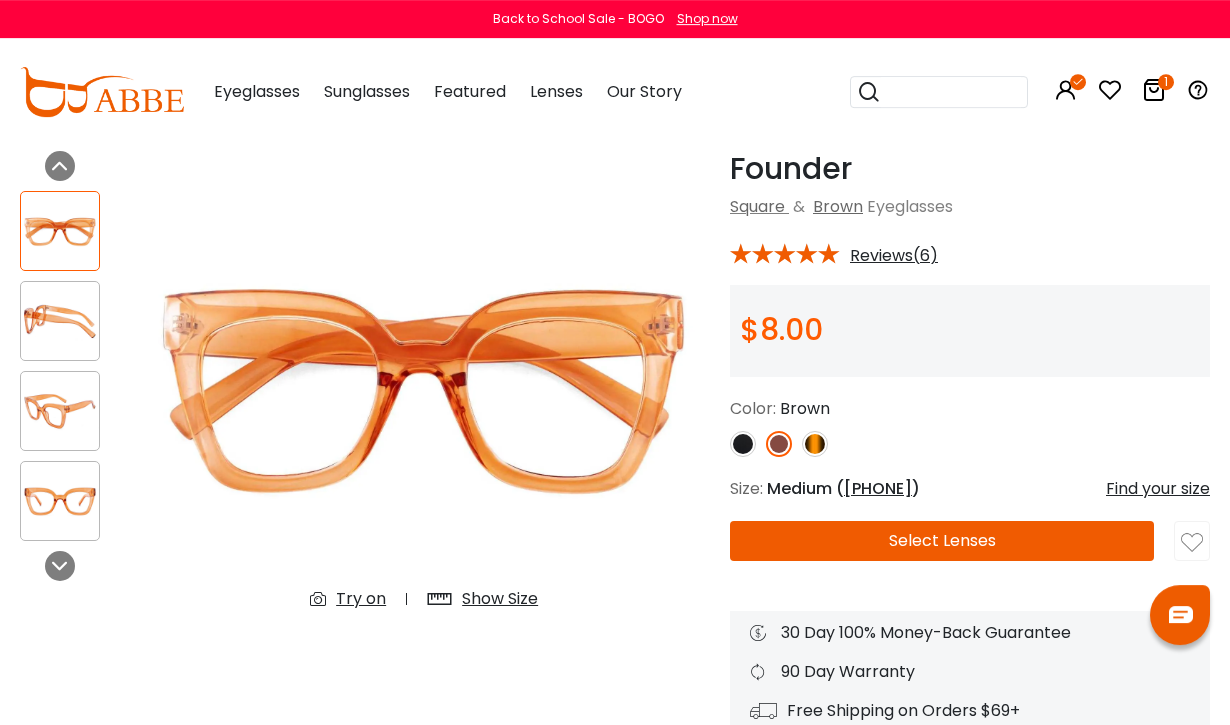 scroll, scrollTop: 77, scrollLeft: 0, axis: vertical 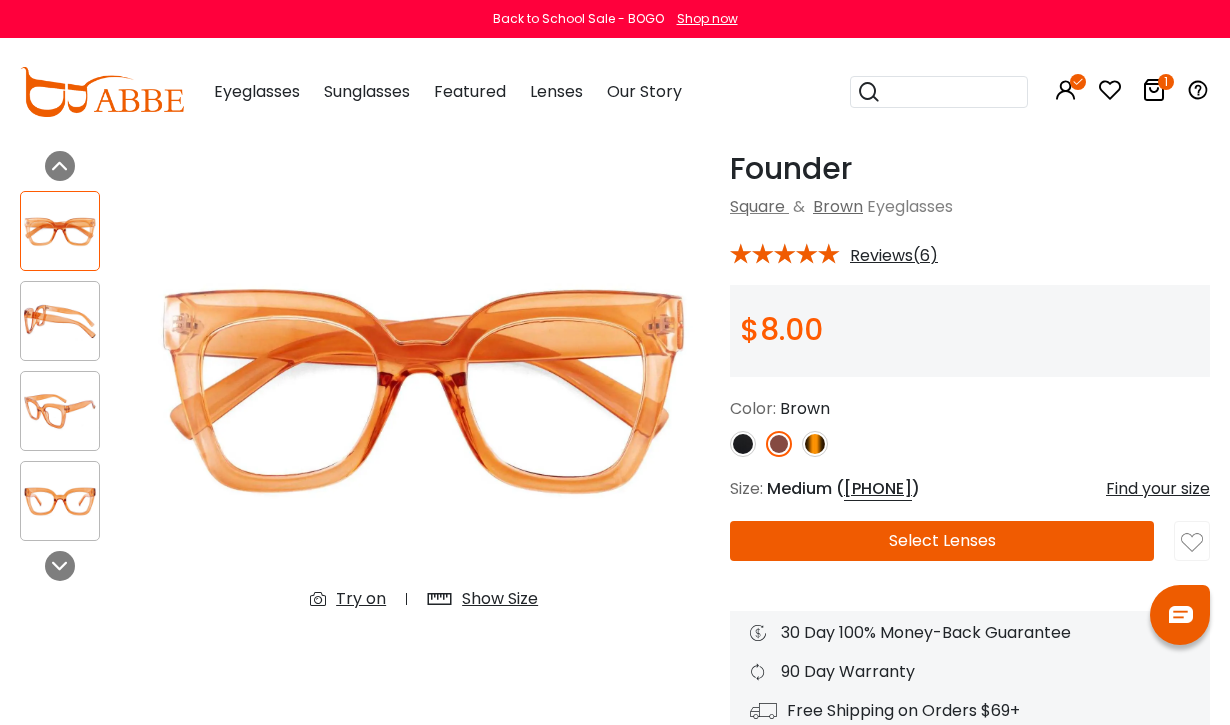 click at bounding box center [815, 444] 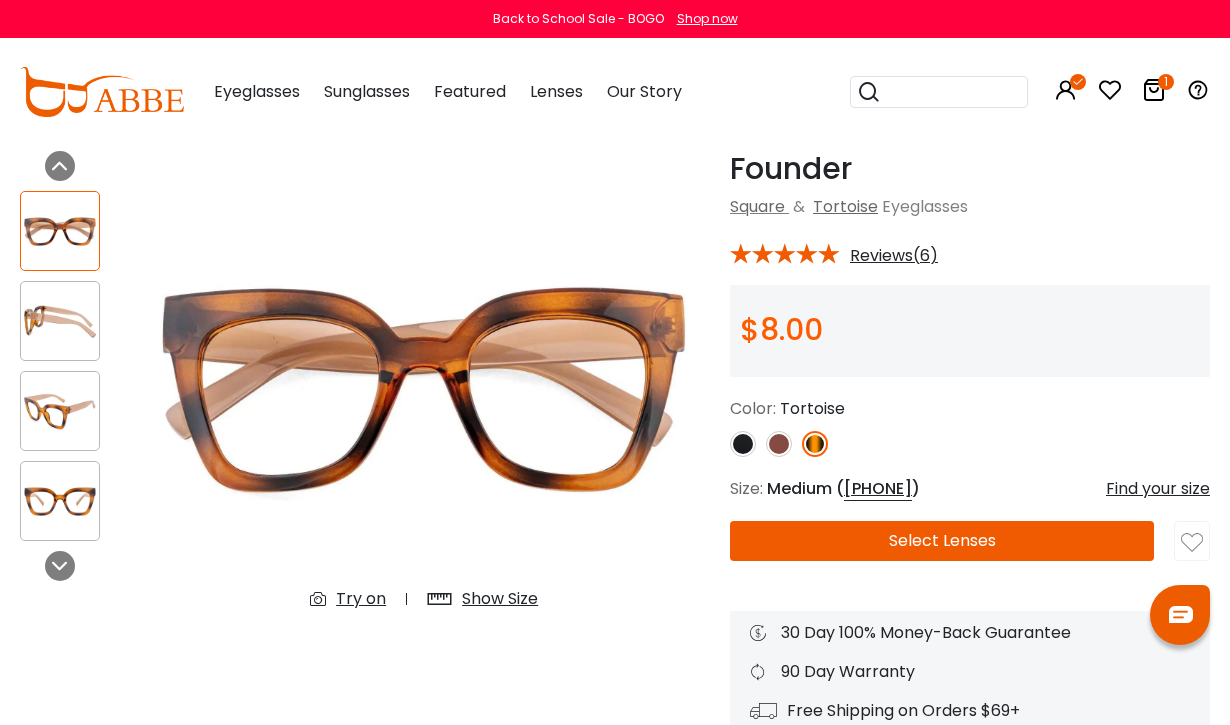 click on "Select Lenses" at bounding box center (942, 541) 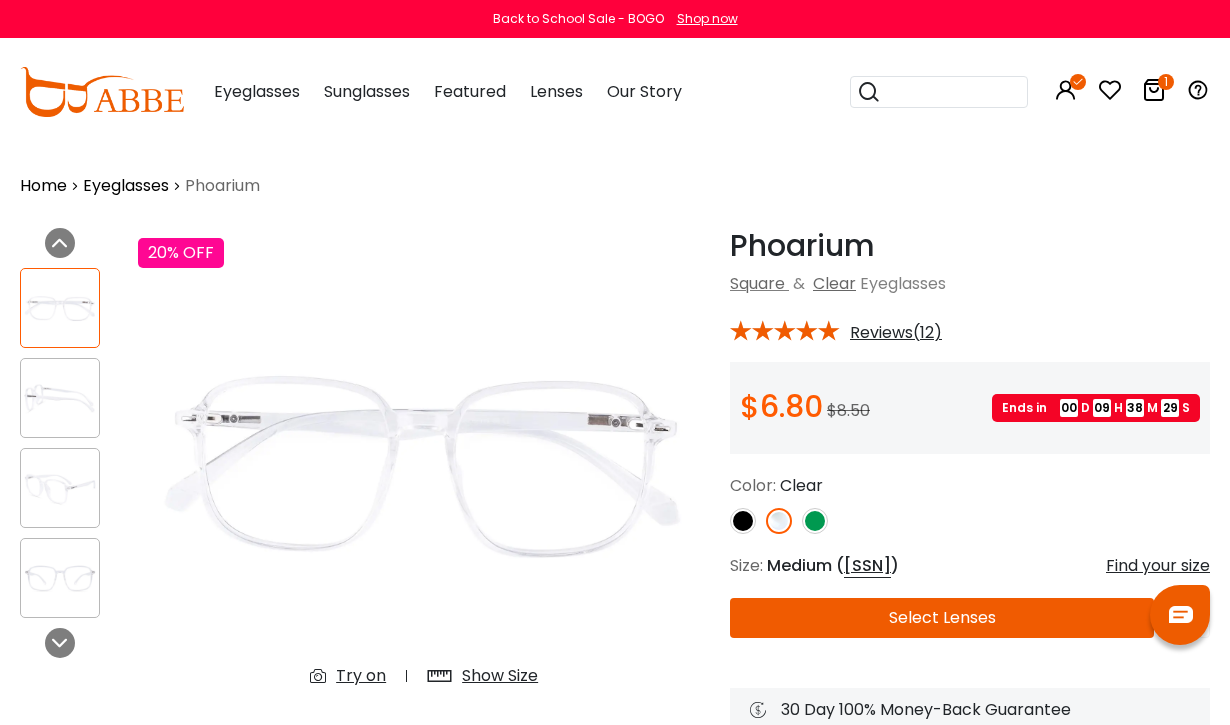 scroll, scrollTop: 0, scrollLeft: 0, axis: both 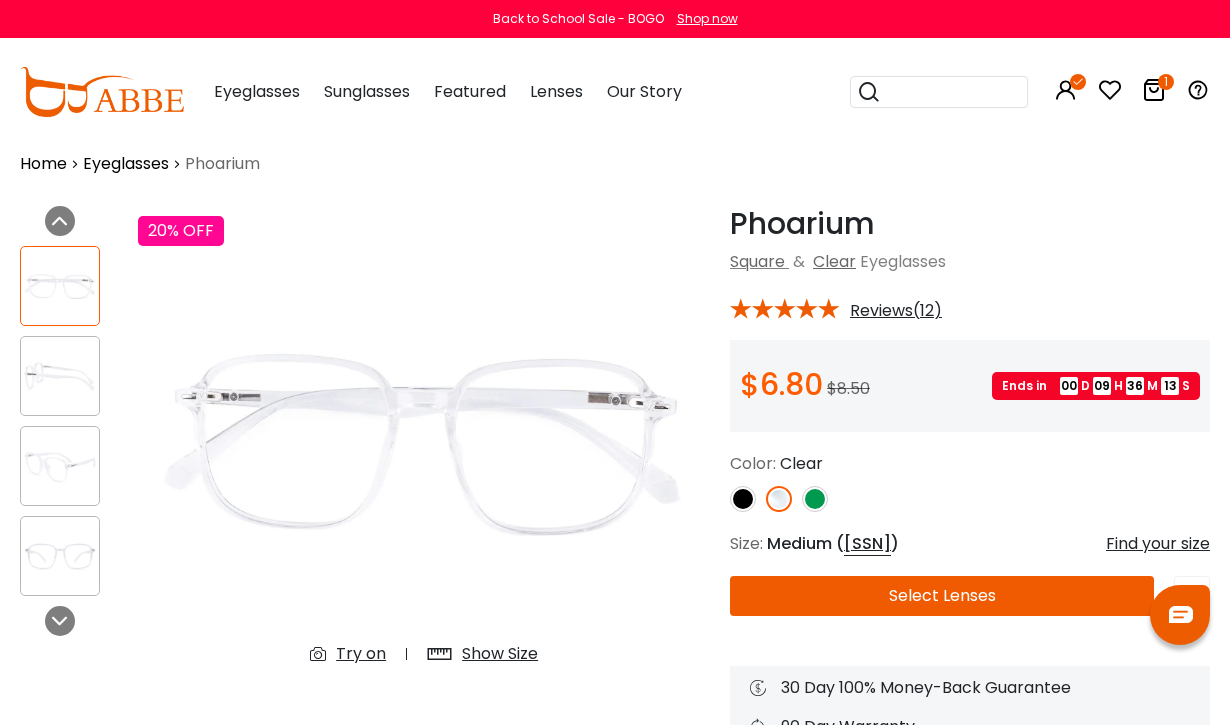 click at bounding box center (60, 376) 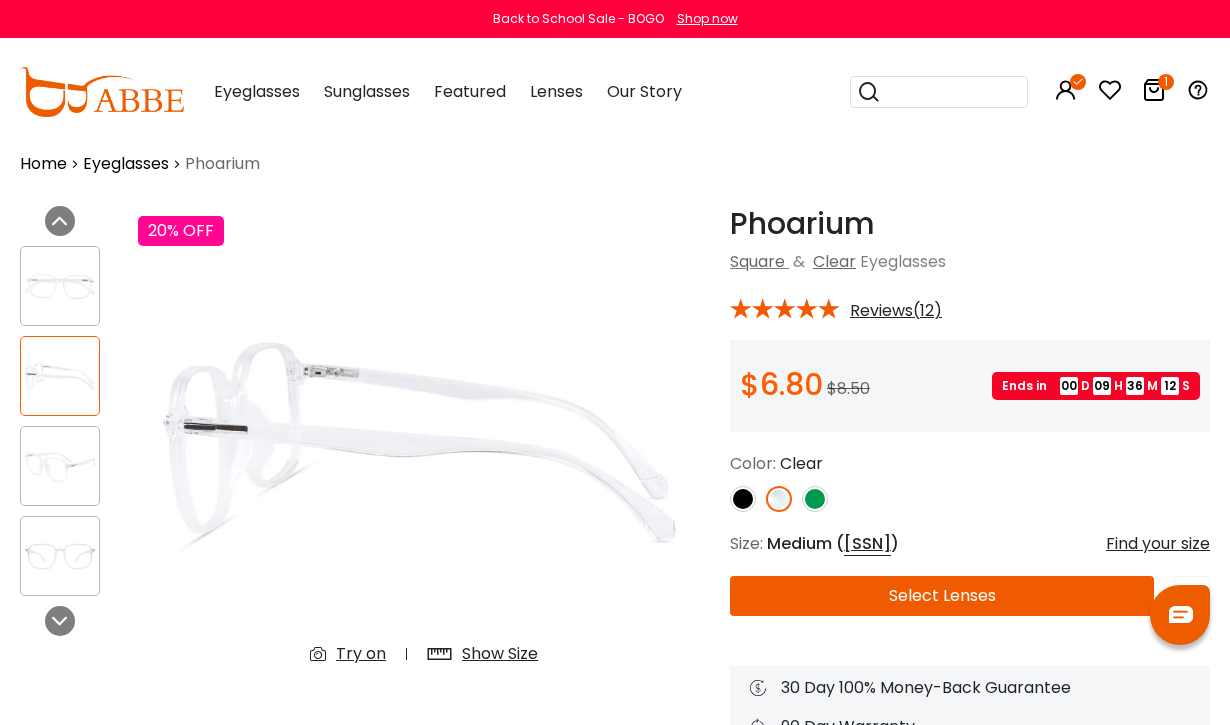click at bounding box center [60, 556] 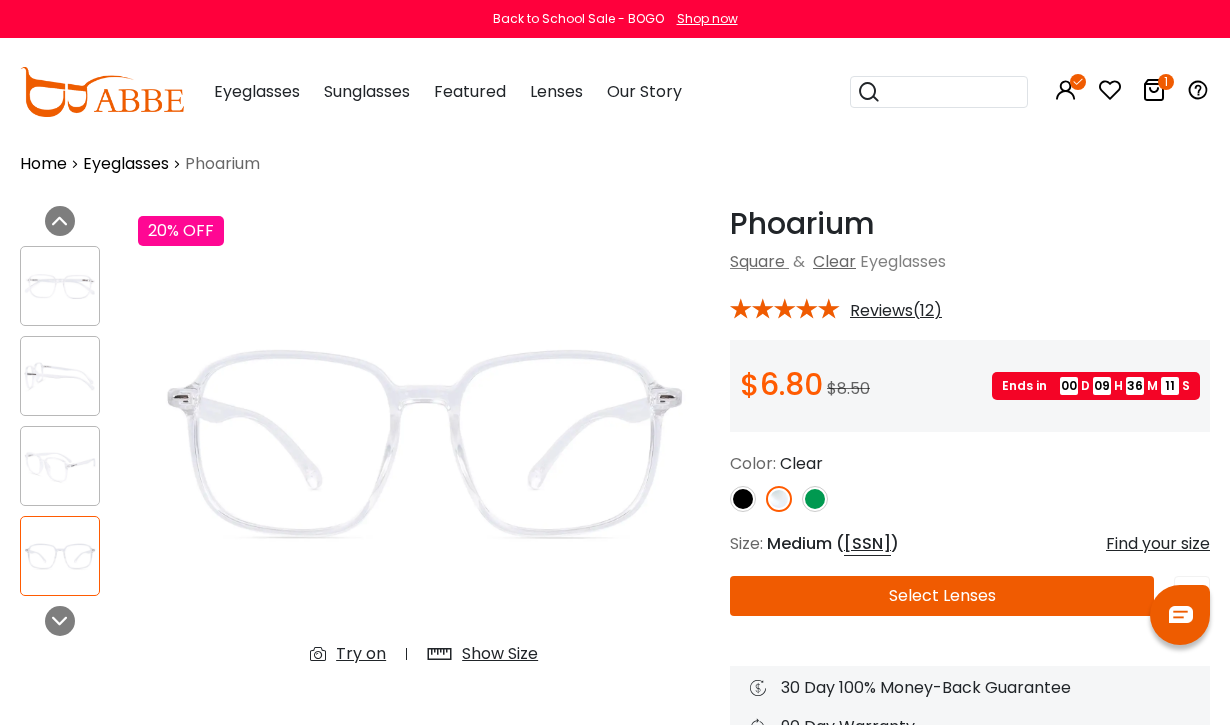 click at bounding box center (60, 466) 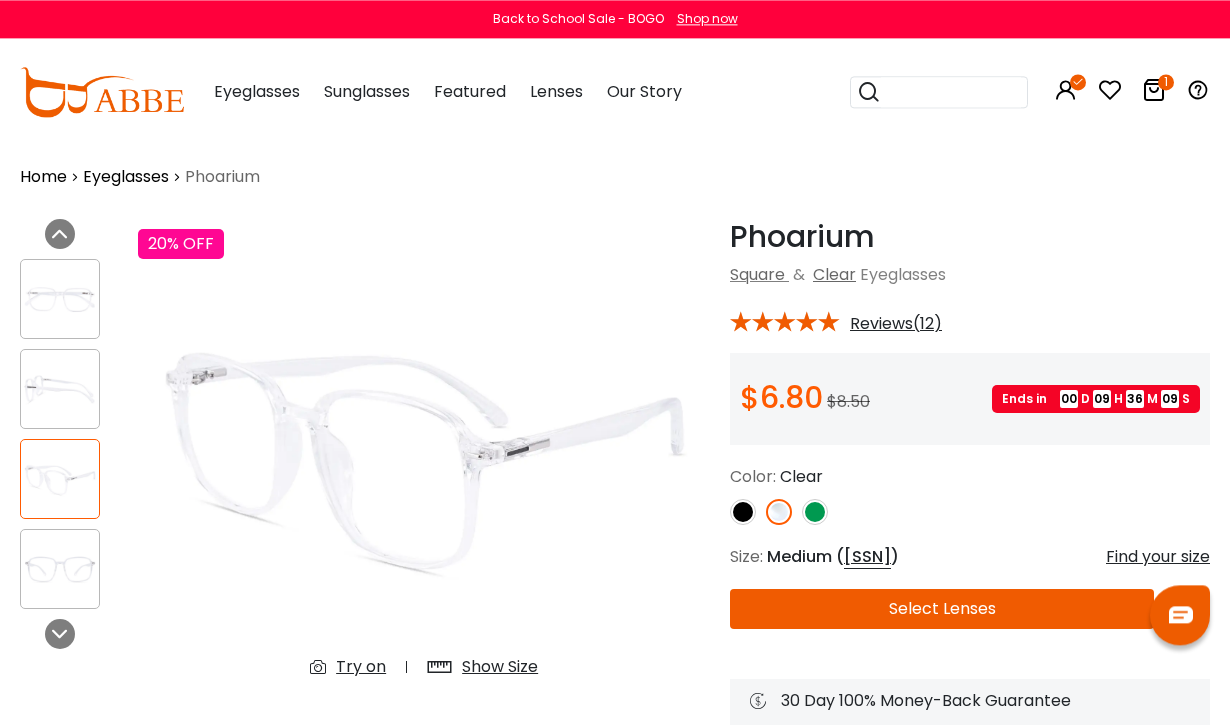 scroll, scrollTop: 0, scrollLeft: 0, axis: both 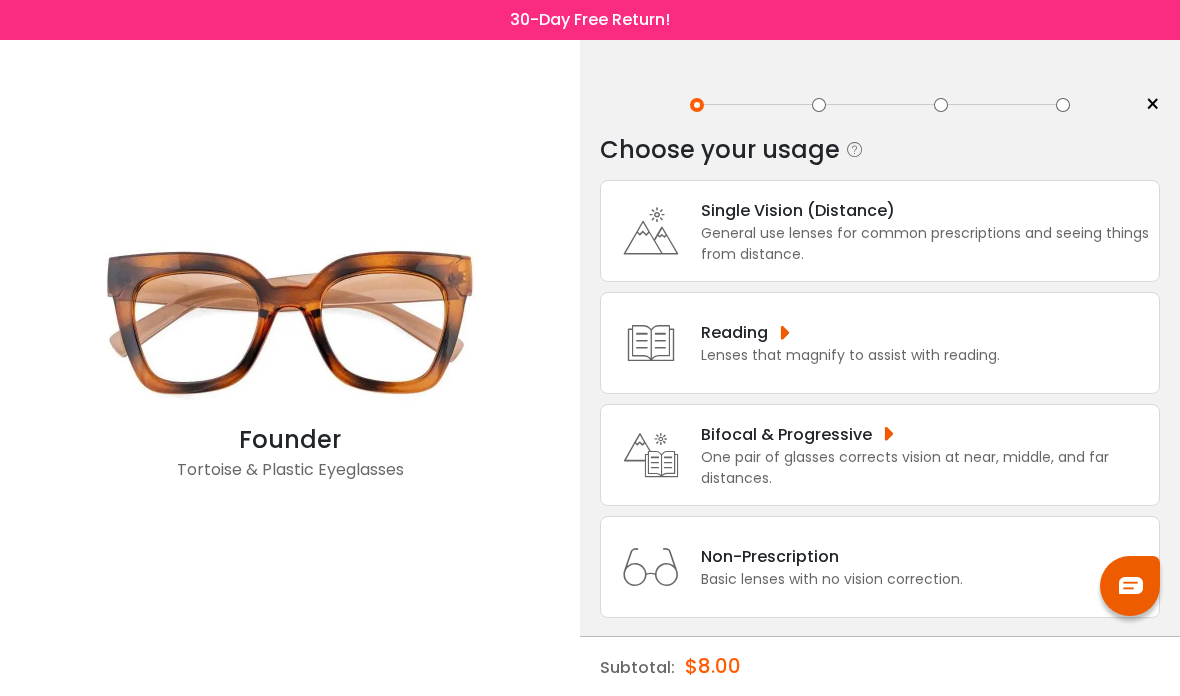 click on "General use lenses for common prescriptions and seeing things from distance." at bounding box center (925, 244) 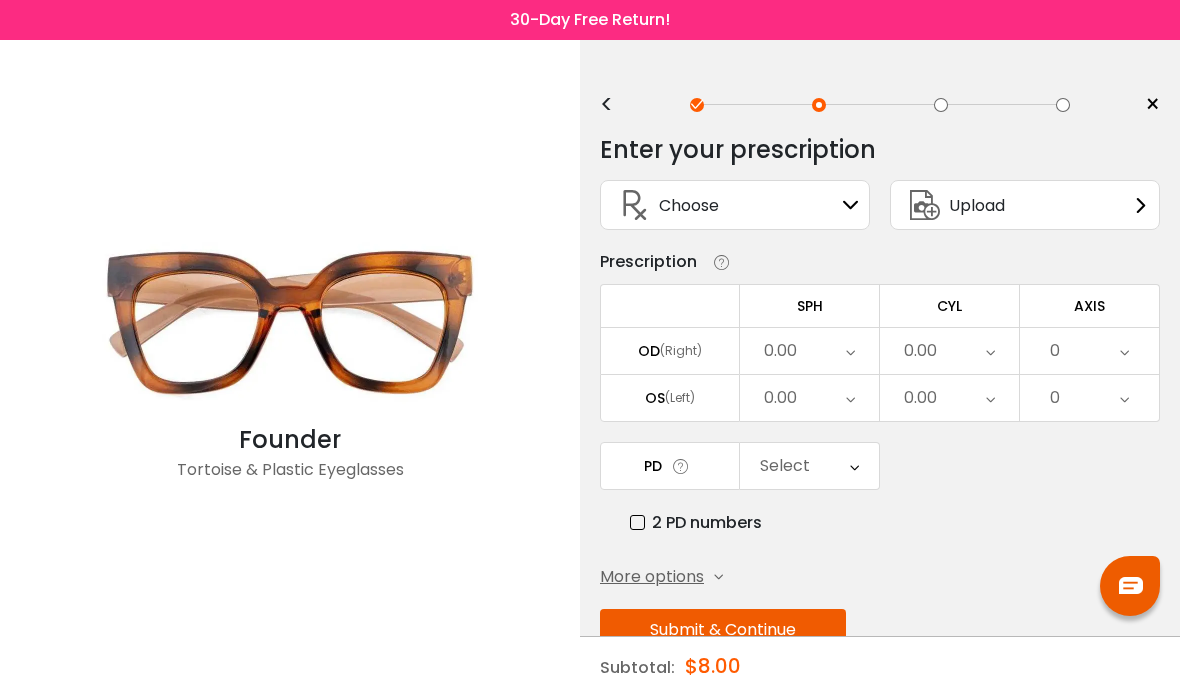 click on "0.00" at bounding box center [809, 351] 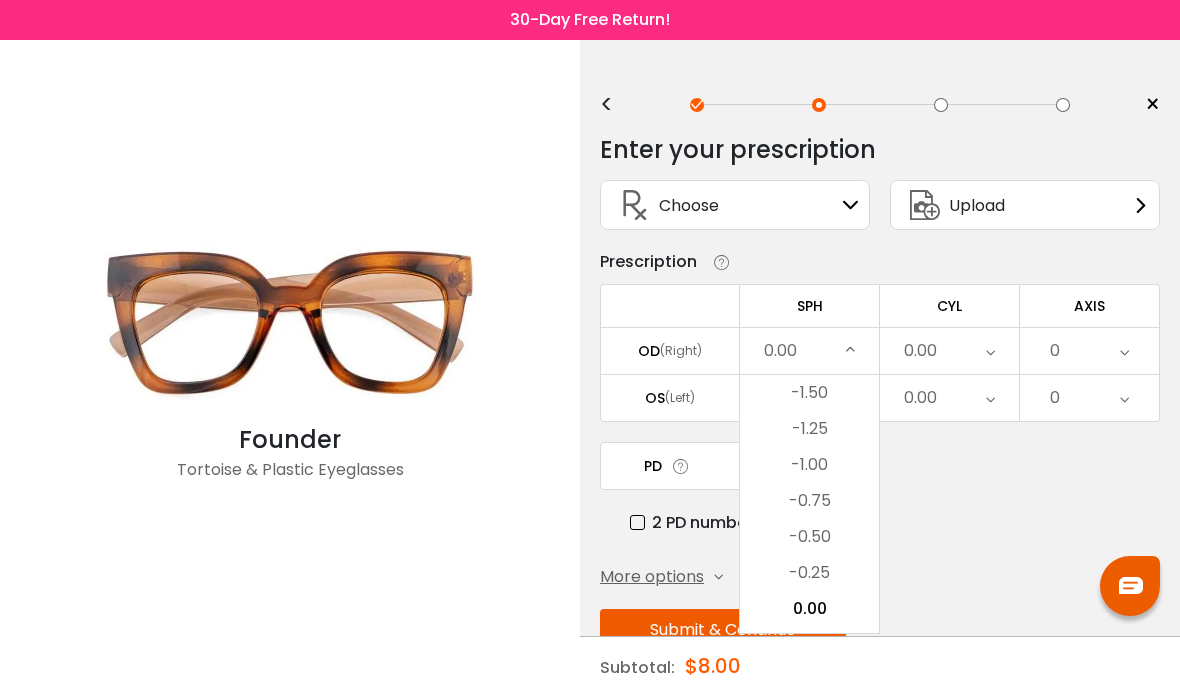 scroll, scrollTop: 2656, scrollLeft: 0, axis: vertical 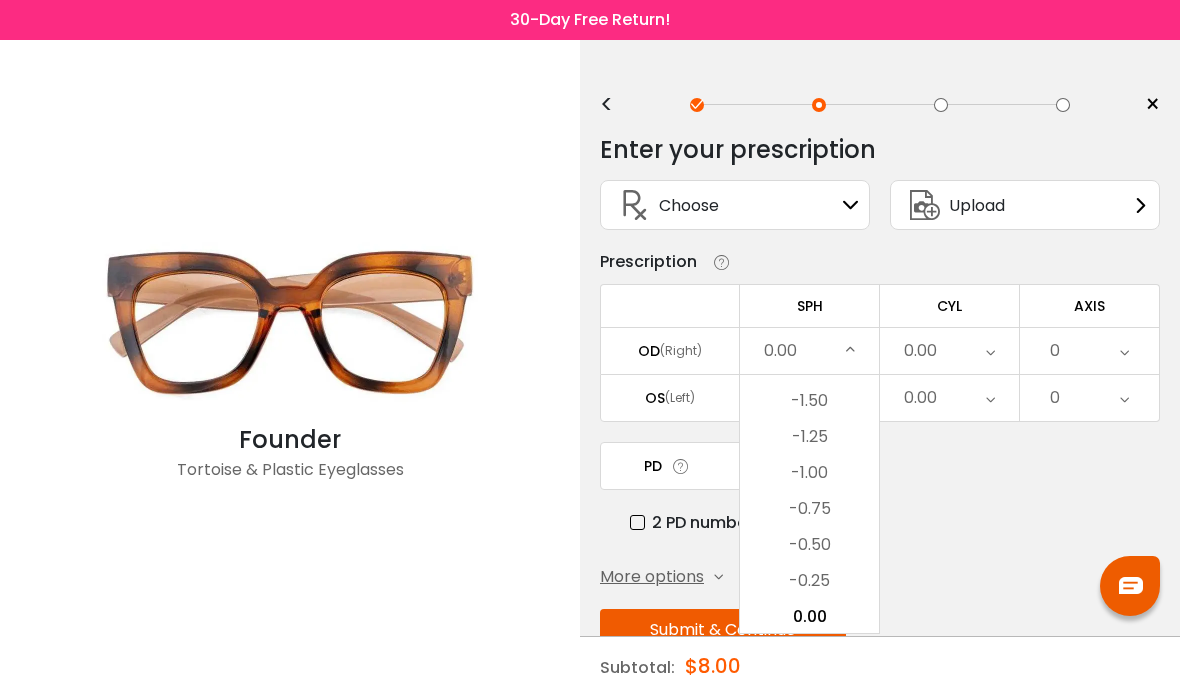 click on "-1.25" at bounding box center [809, 437] 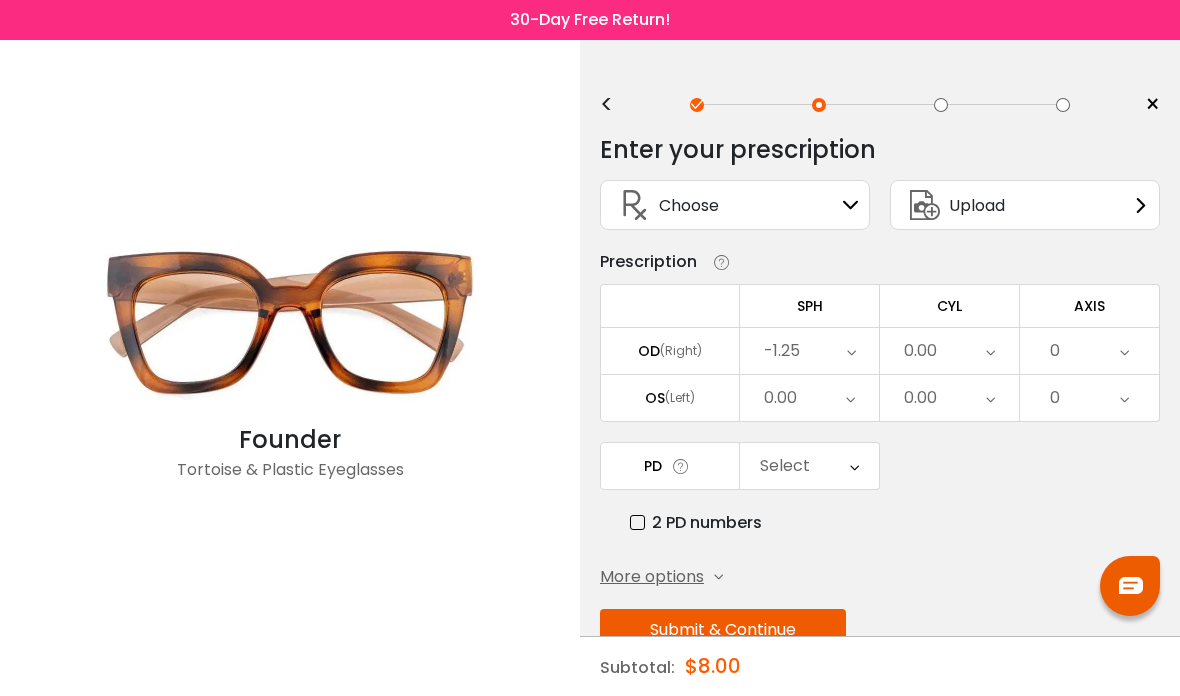 click on "0.00" at bounding box center [809, 398] 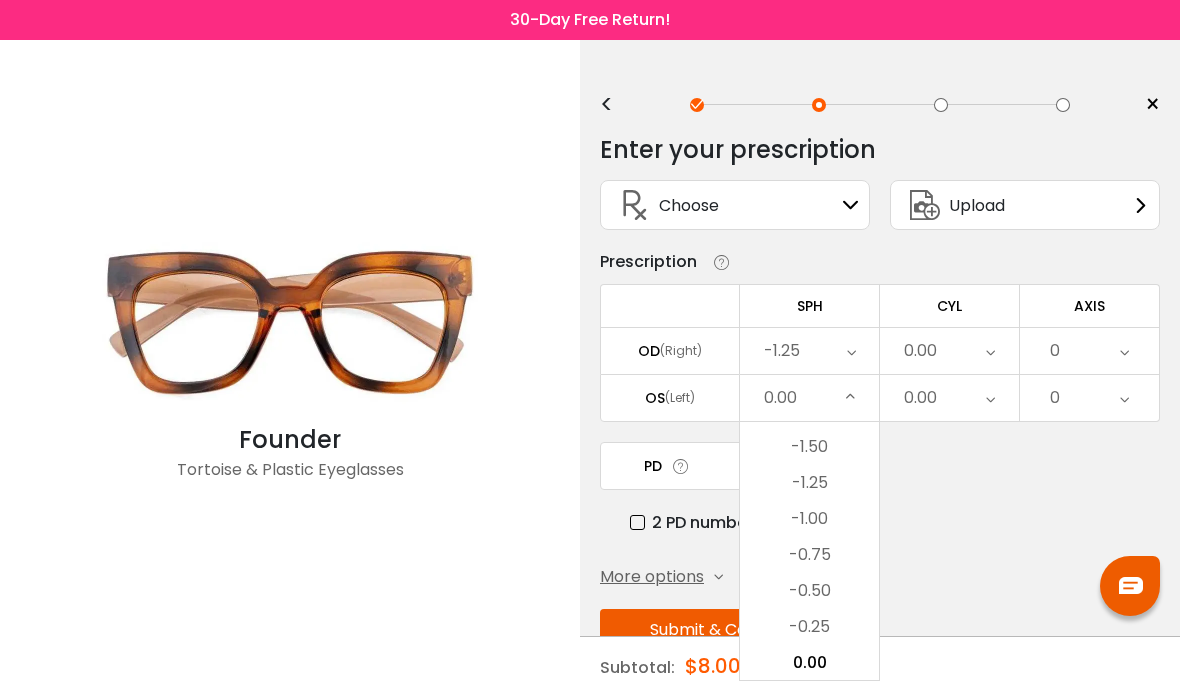 scroll, scrollTop: 2640, scrollLeft: 0, axis: vertical 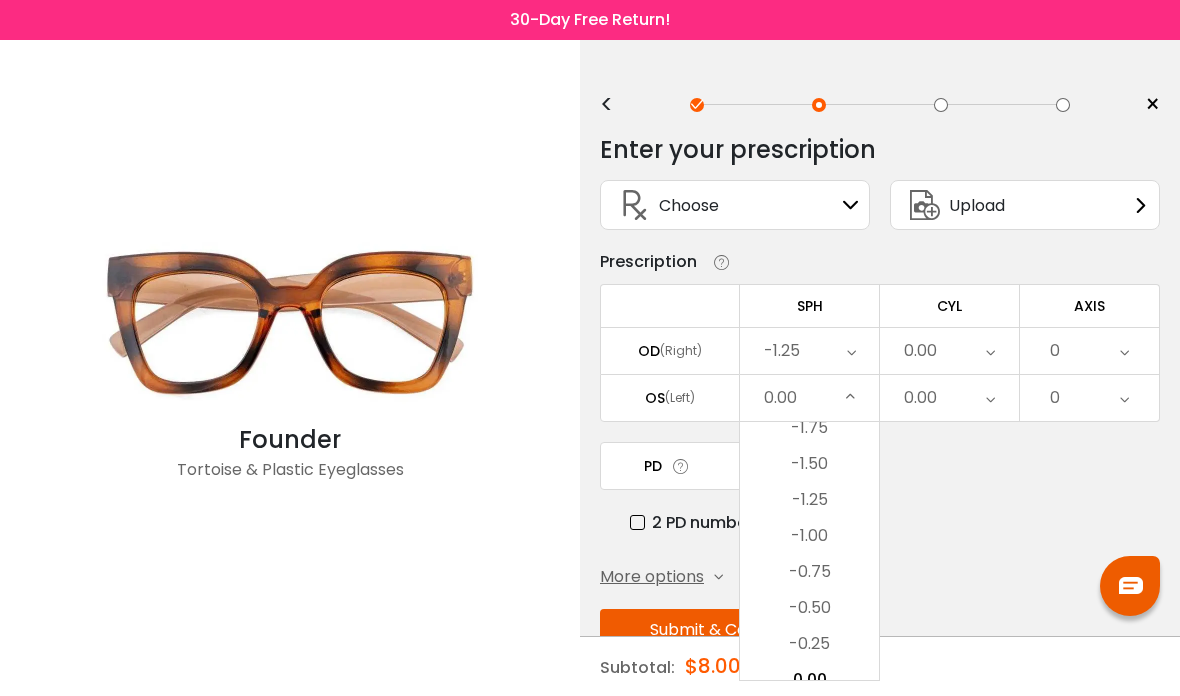 click on "-1.25" at bounding box center [809, 500] 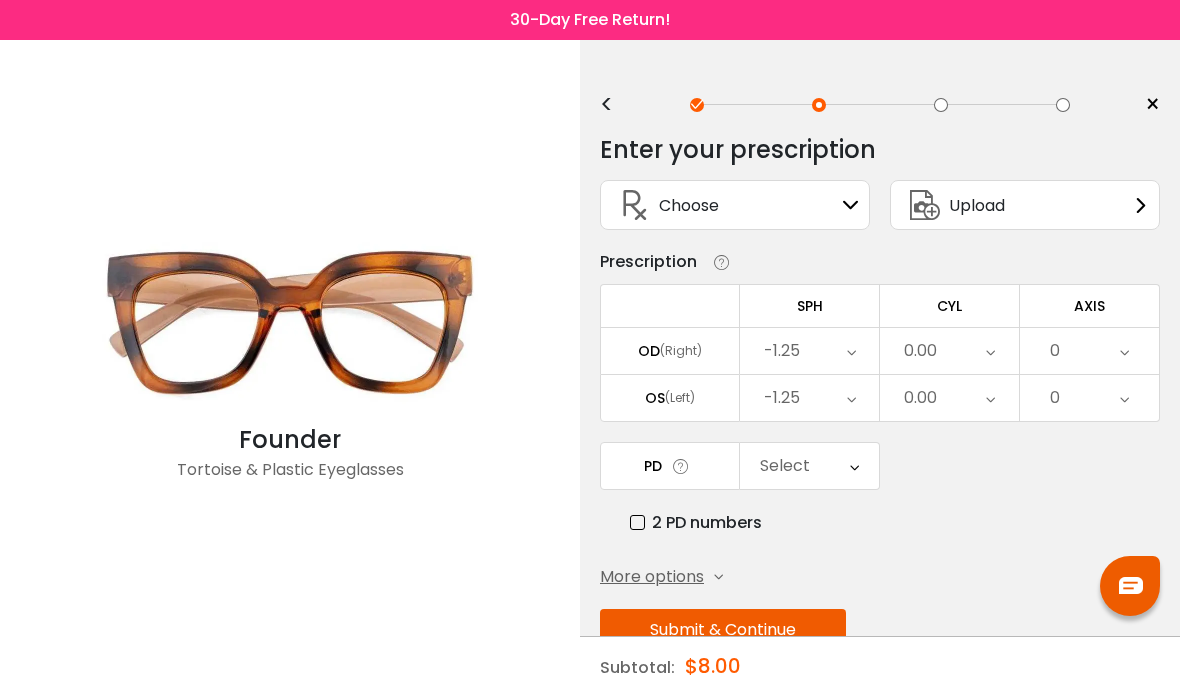 click on "0.00" at bounding box center [949, 351] 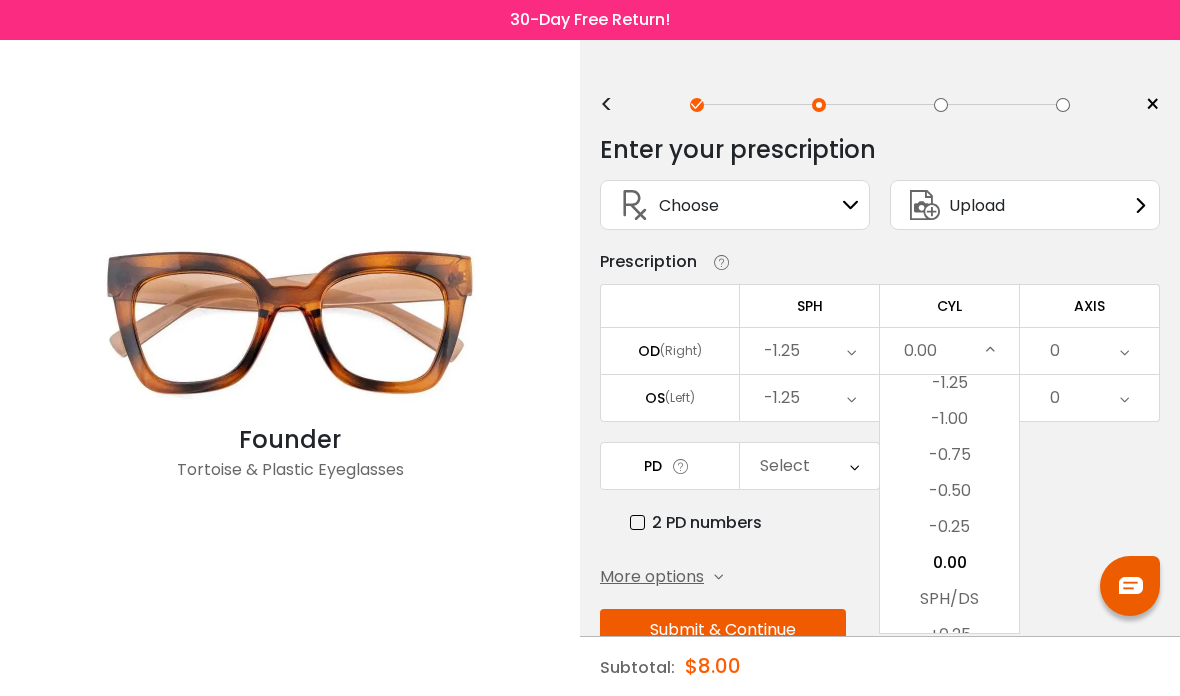scroll, scrollTop: 688, scrollLeft: 0, axis: vertical 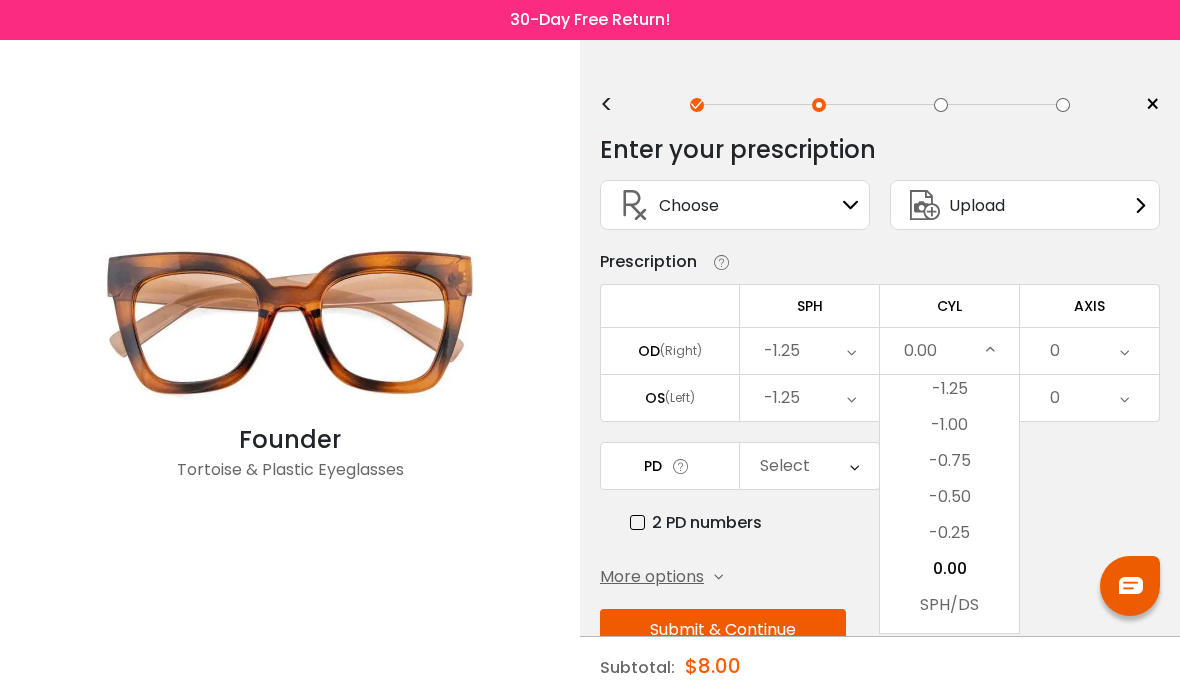 click on "-1.00" at bounding box center [949, 425] 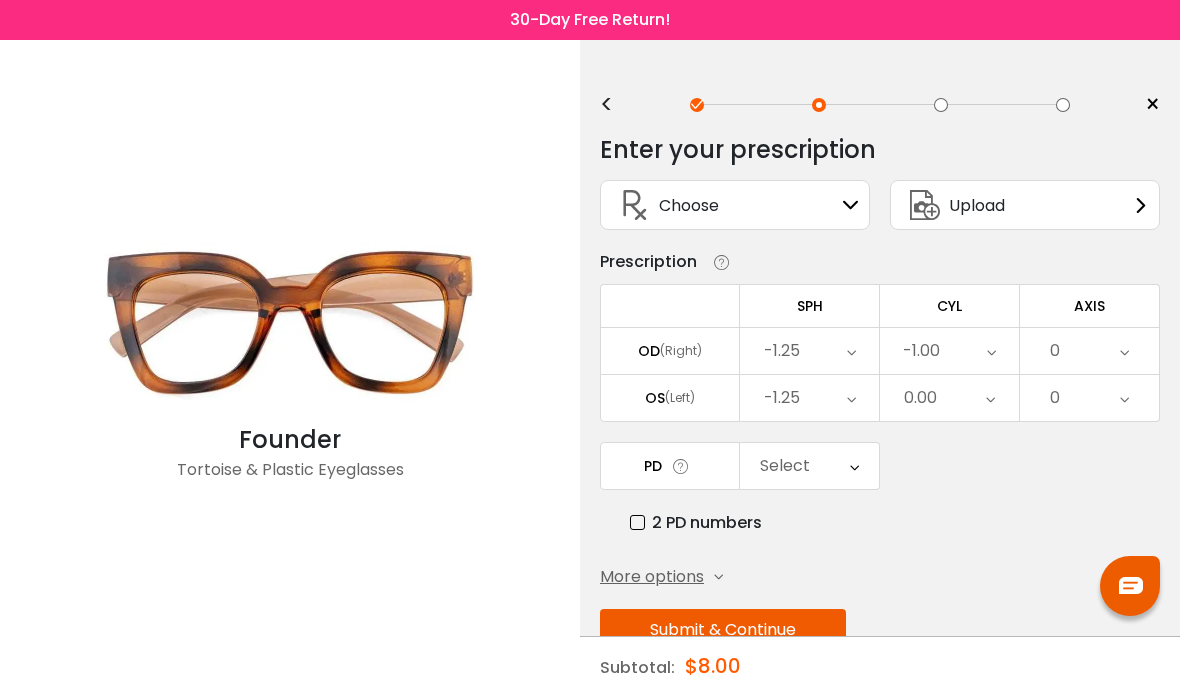 click on "0.00" at bounding box center [949, 398] 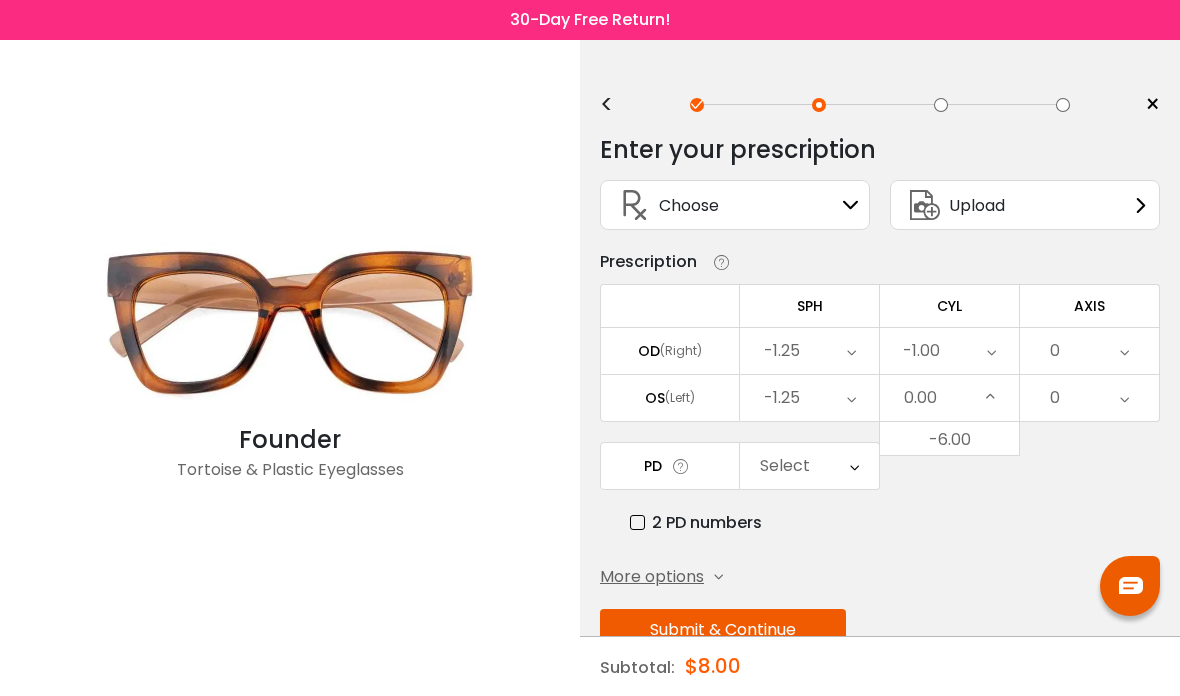 scroll, scrollTop: 734, scrollLeft: 0, axis: vertical 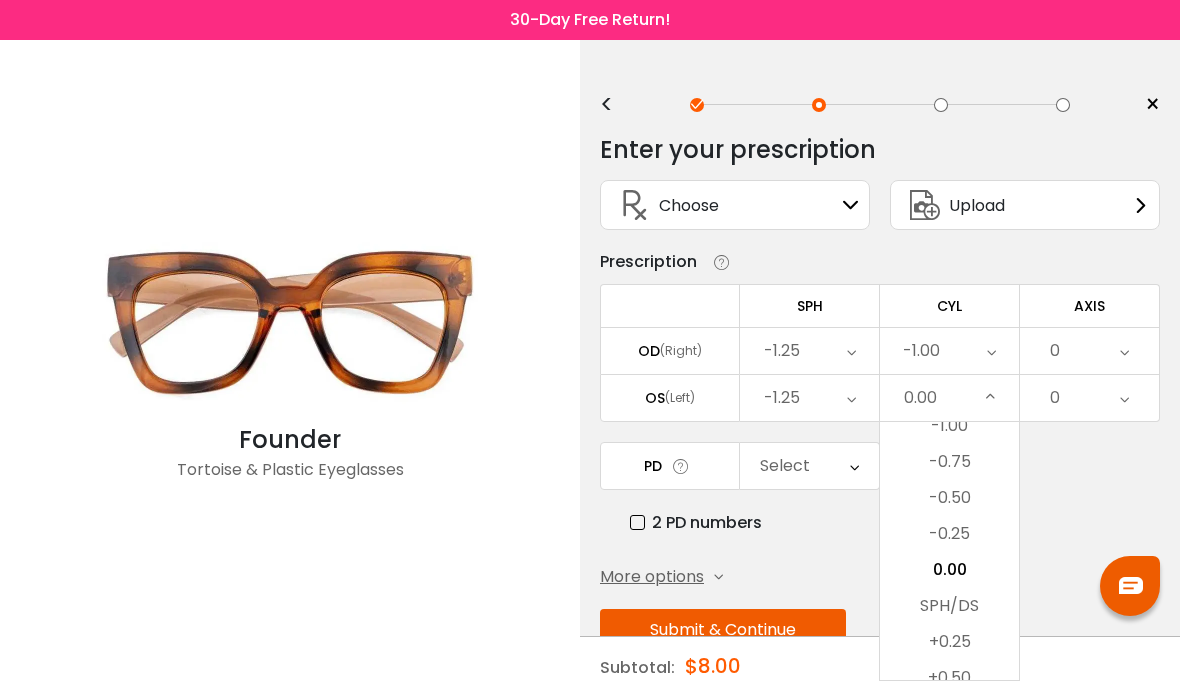 click on "-0.75" at bounding box center (949, 462) 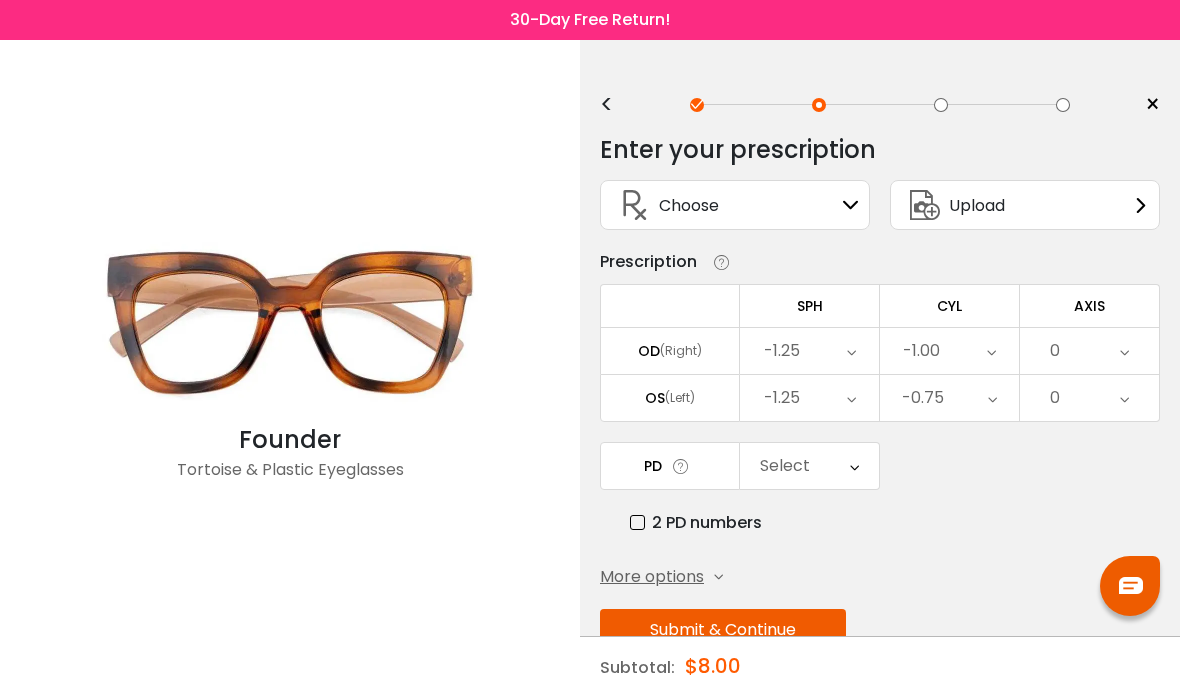 click on "0" at bounding box center [1089, 351] 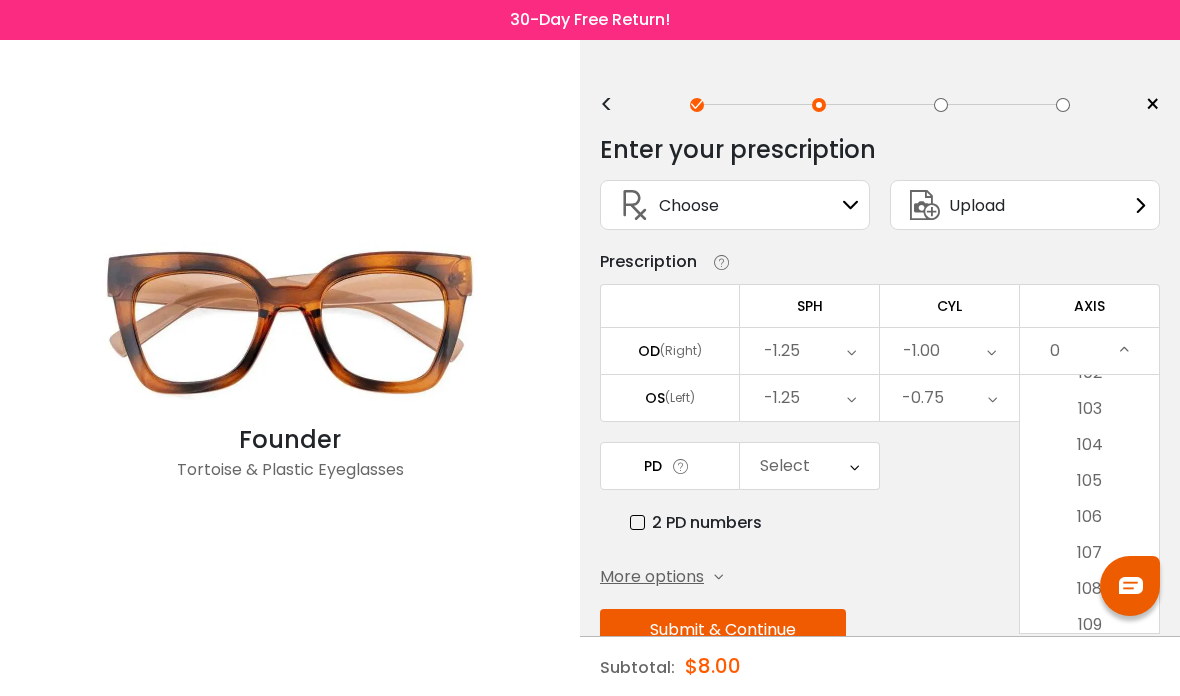 scroll, scrollTop: 3676, scrollLeft: 0, axis: vertical 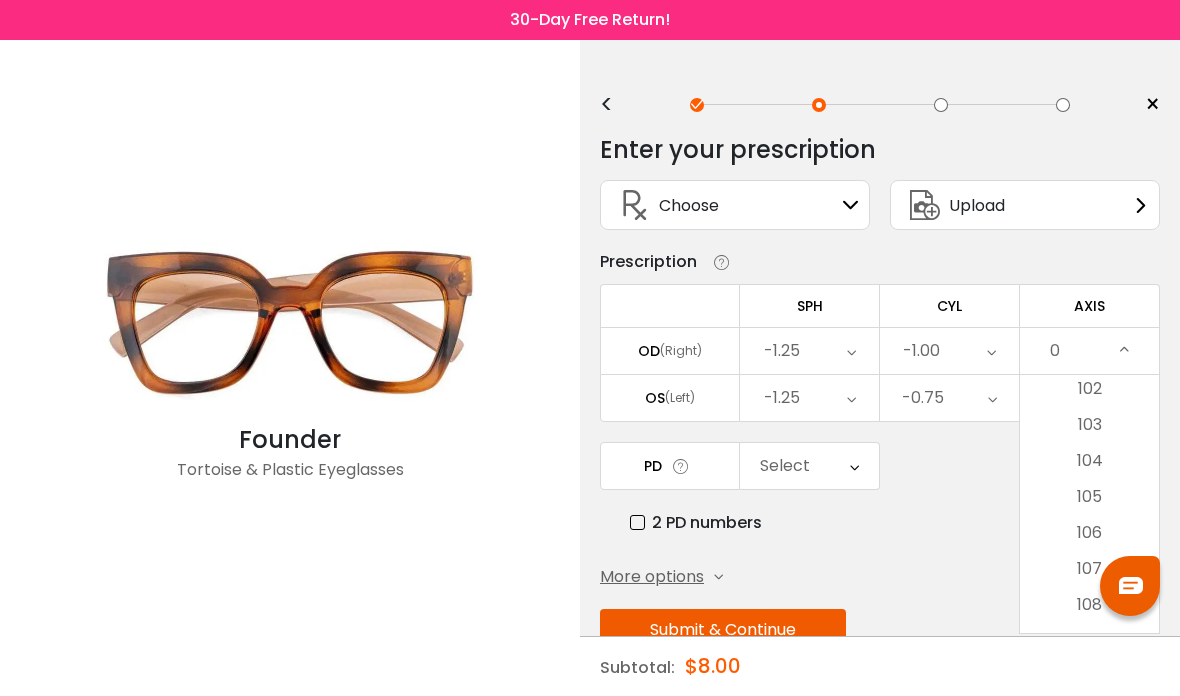 click on "103" at bounding box center [1089, 425] 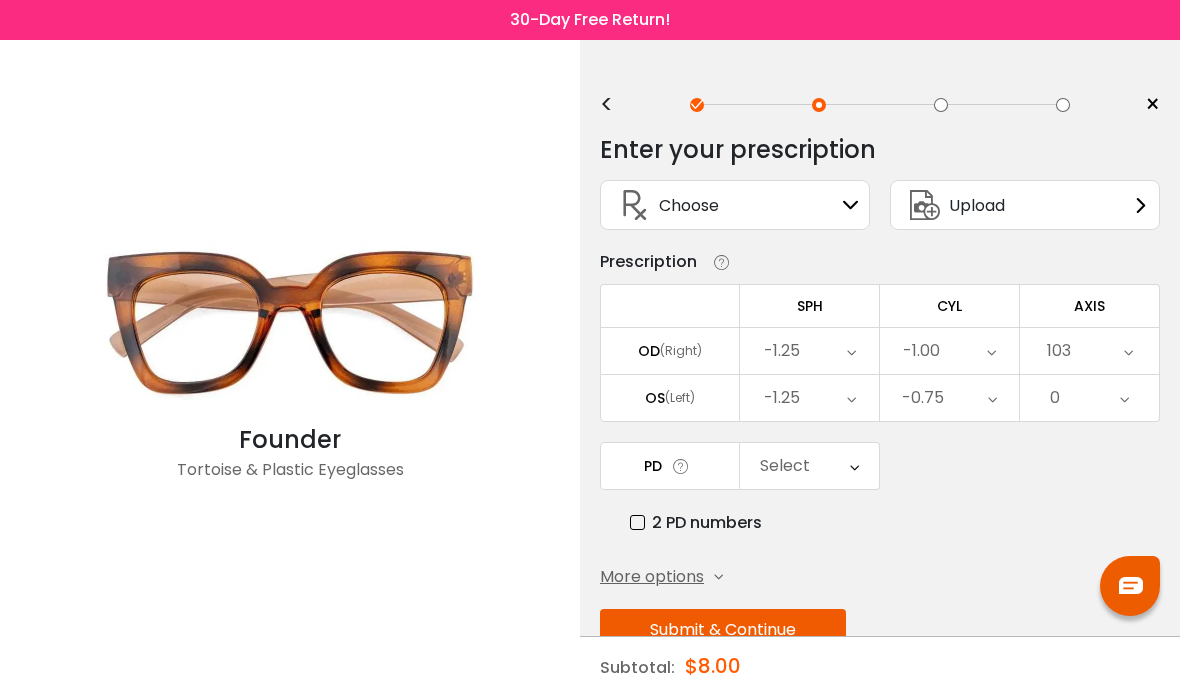 click at bounding box center [1124, 398] 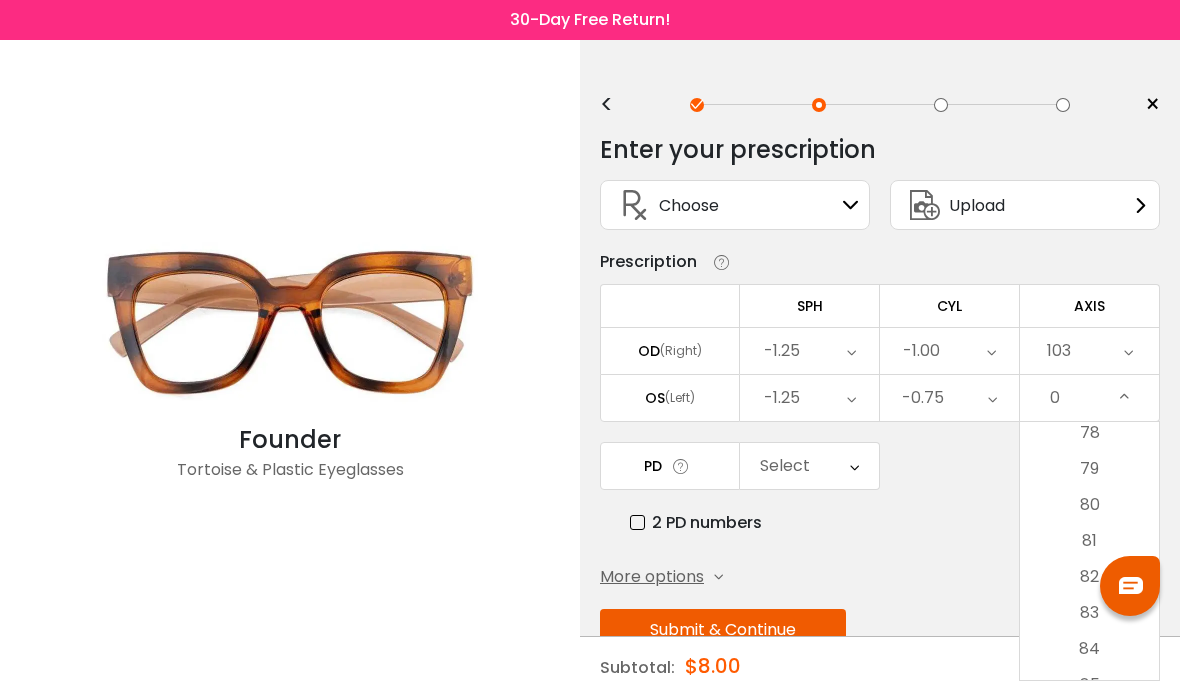scroll, scrollTop: 2830, scrollLeft: 0, axis: vertical 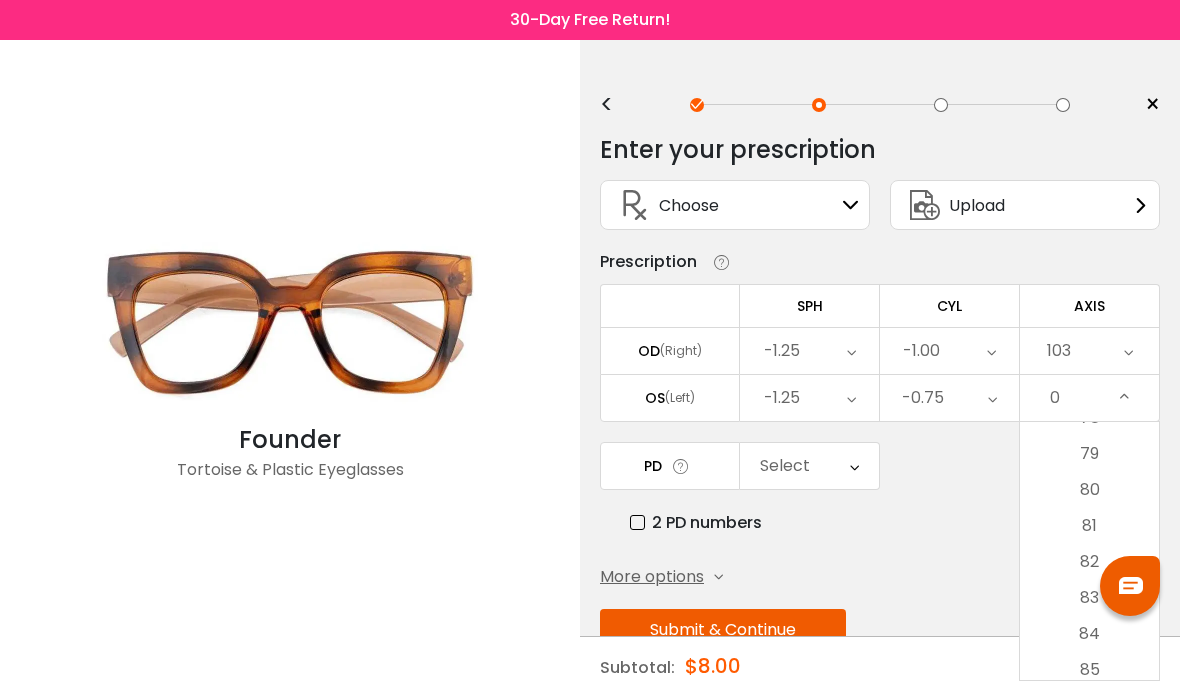 click on "80" at bounding box center (1089, 490) 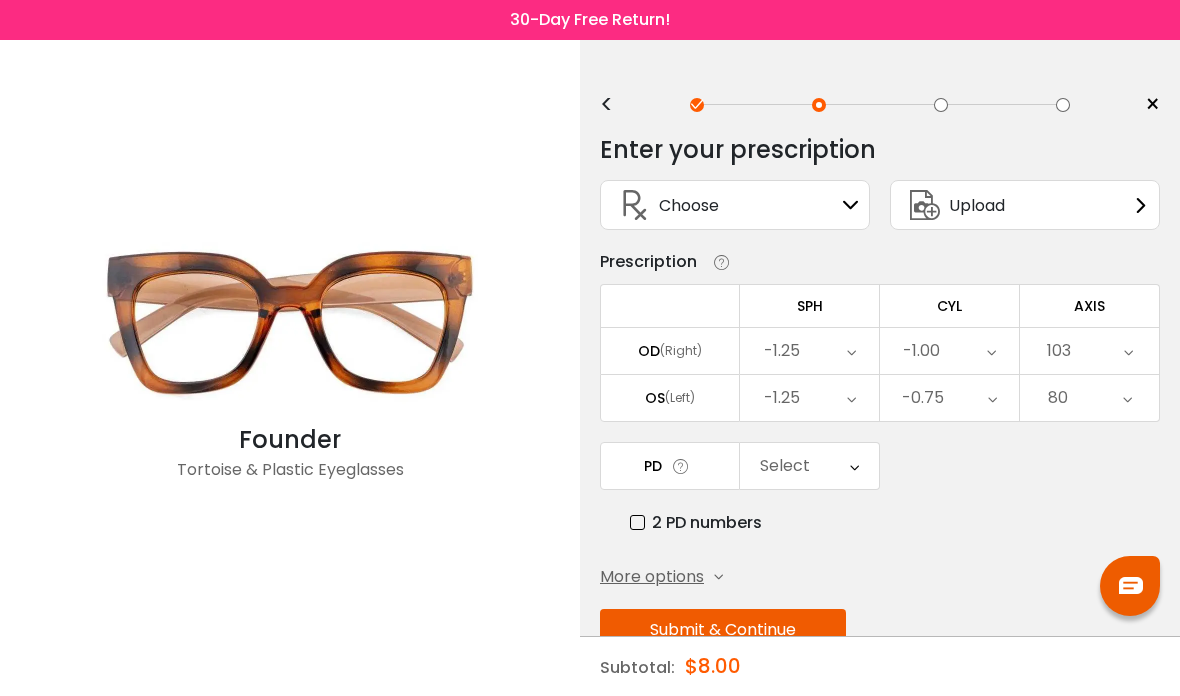 click on "Select" at bounding box center (809, 466) 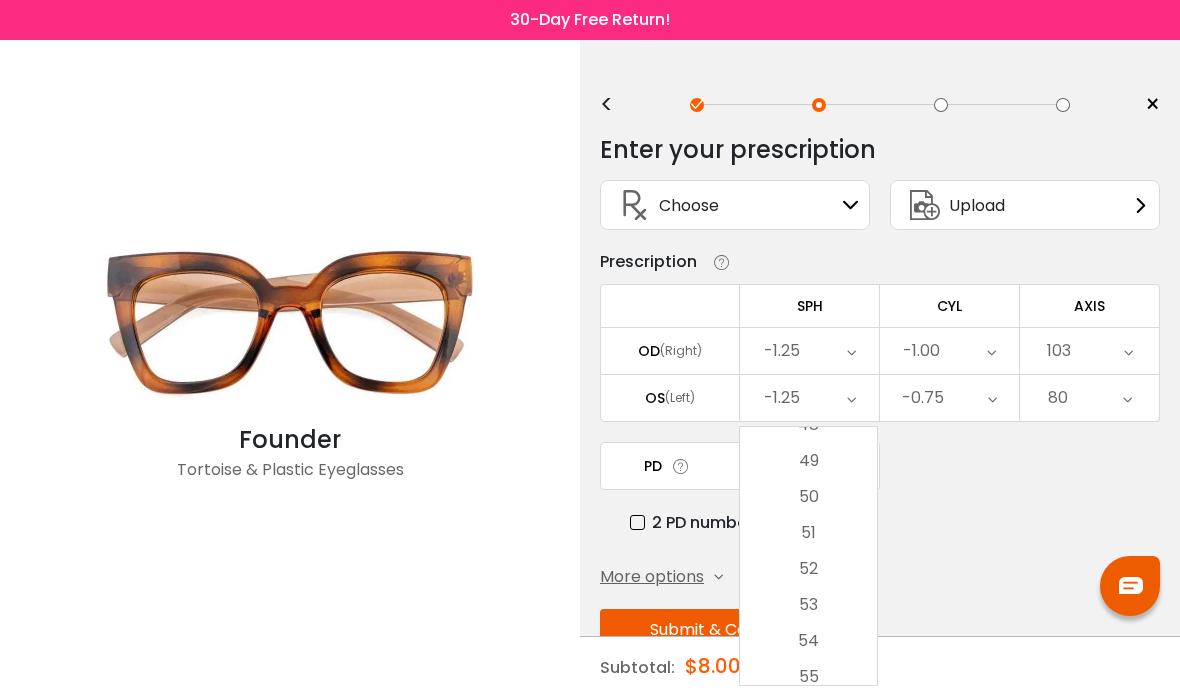 scroll, scrollTop: 81, scrollLeft: 0, axis: vertical 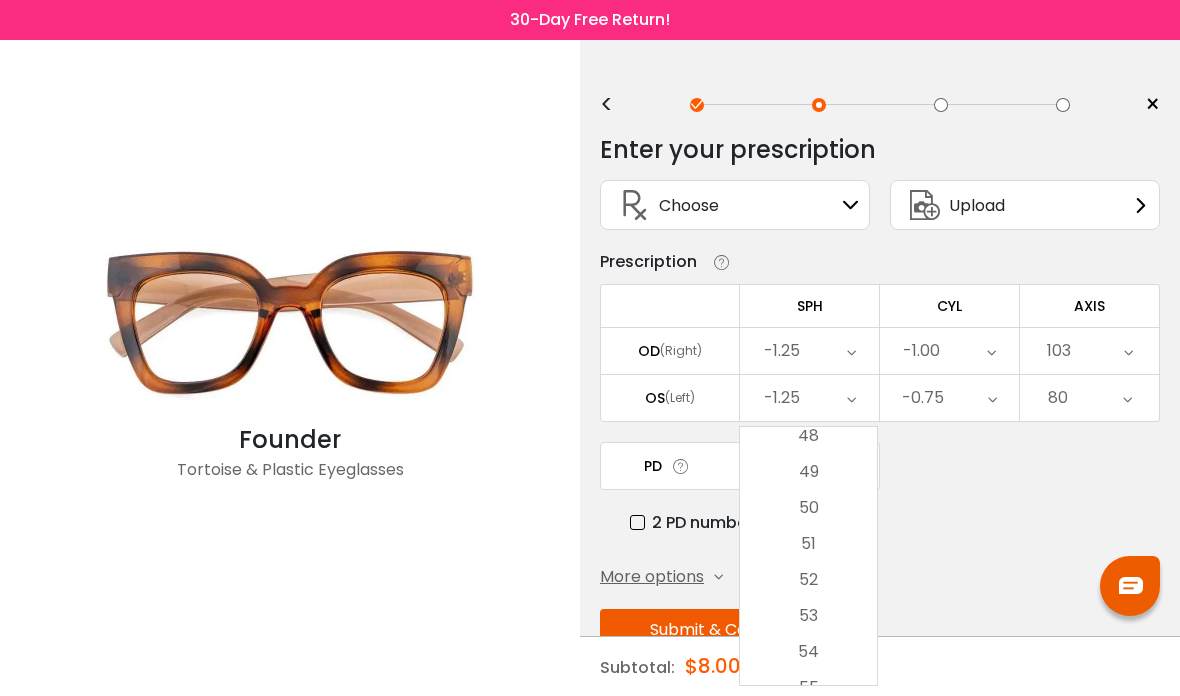 click on "2 PD numbers" at bounding box center [895, 522] 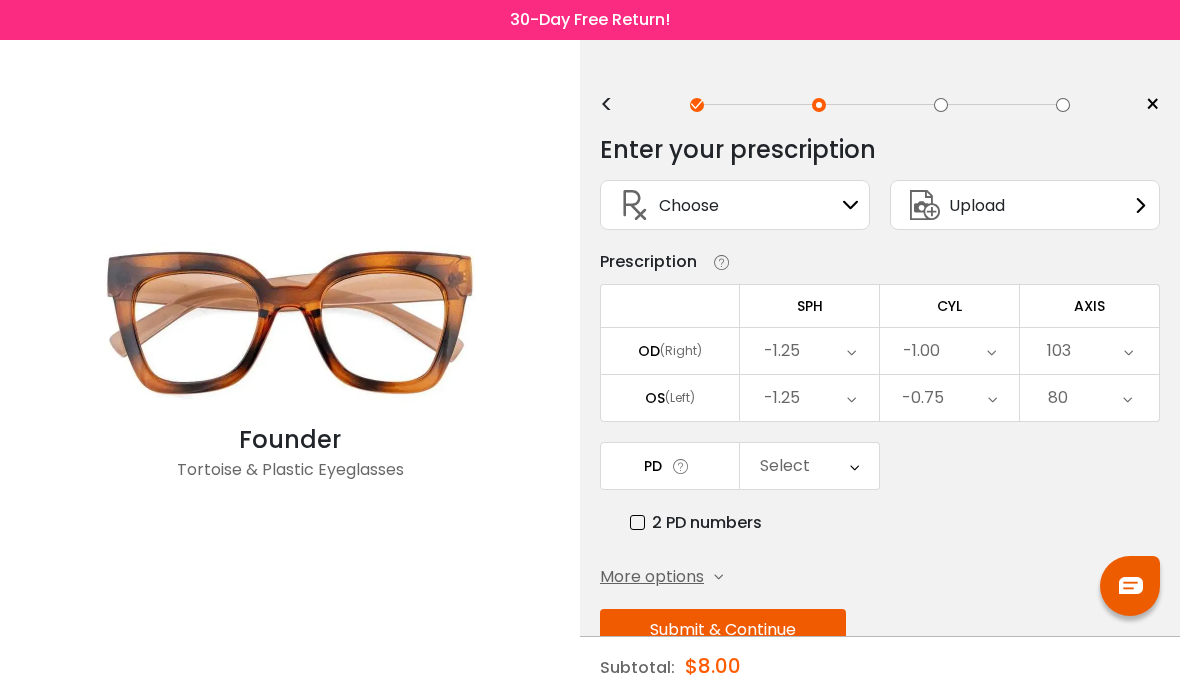 click on "2 PD numbers" at bounding box center [696, 522] 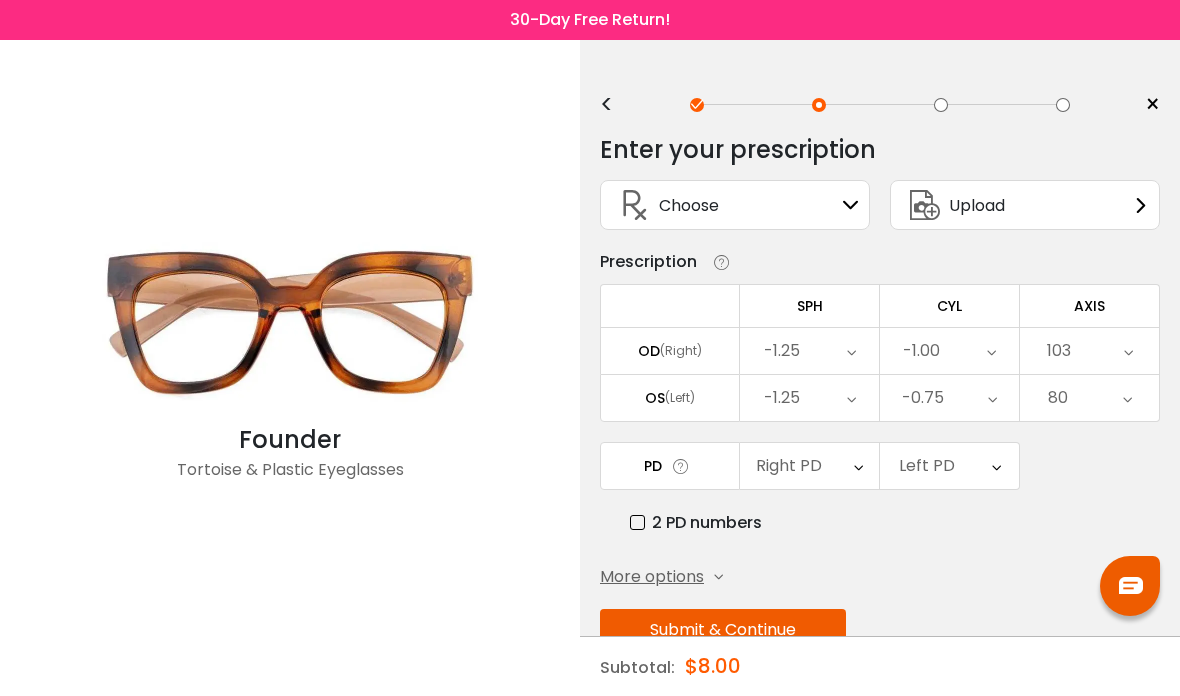 click on "Right PD" at bounding box center [789, 466] 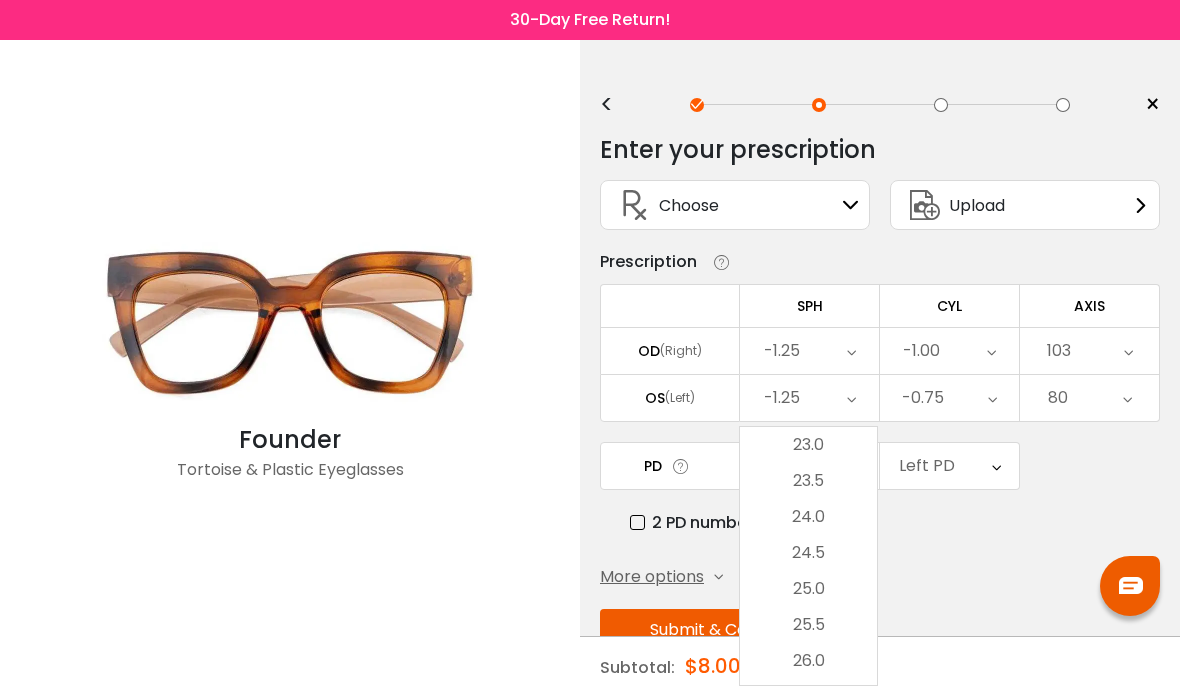 scroll, scrollTop: 0, scrollLeft: 0, axis: both 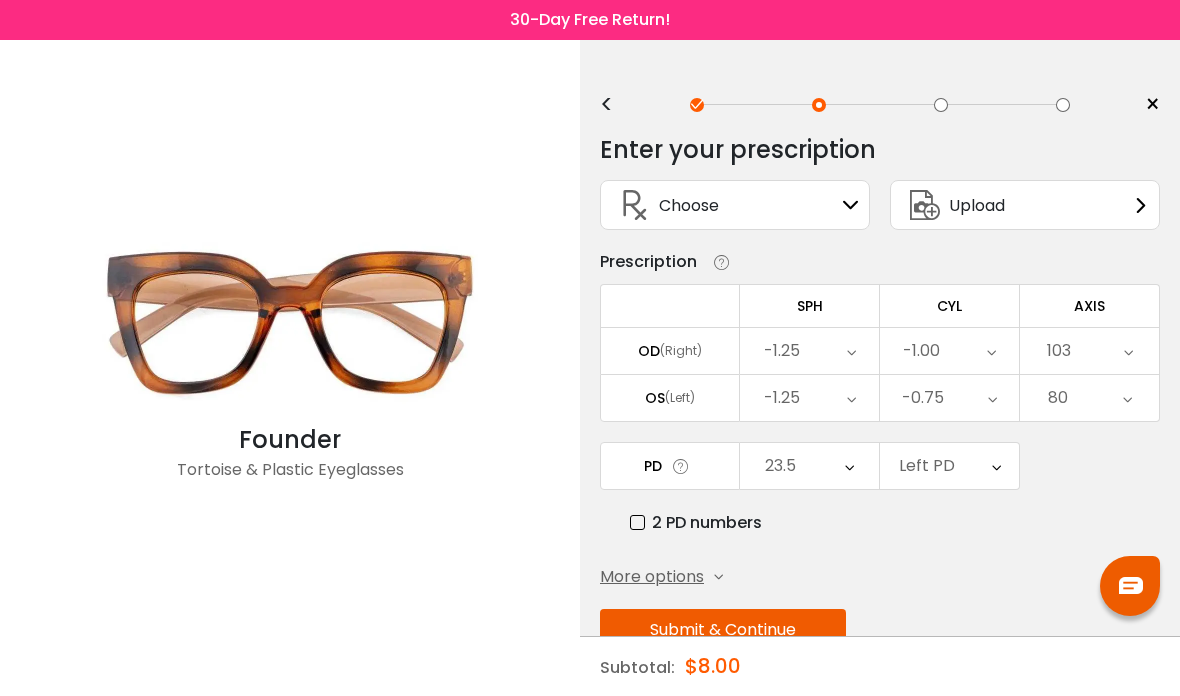 click on "Left PD" at bounding box center (927, 466) 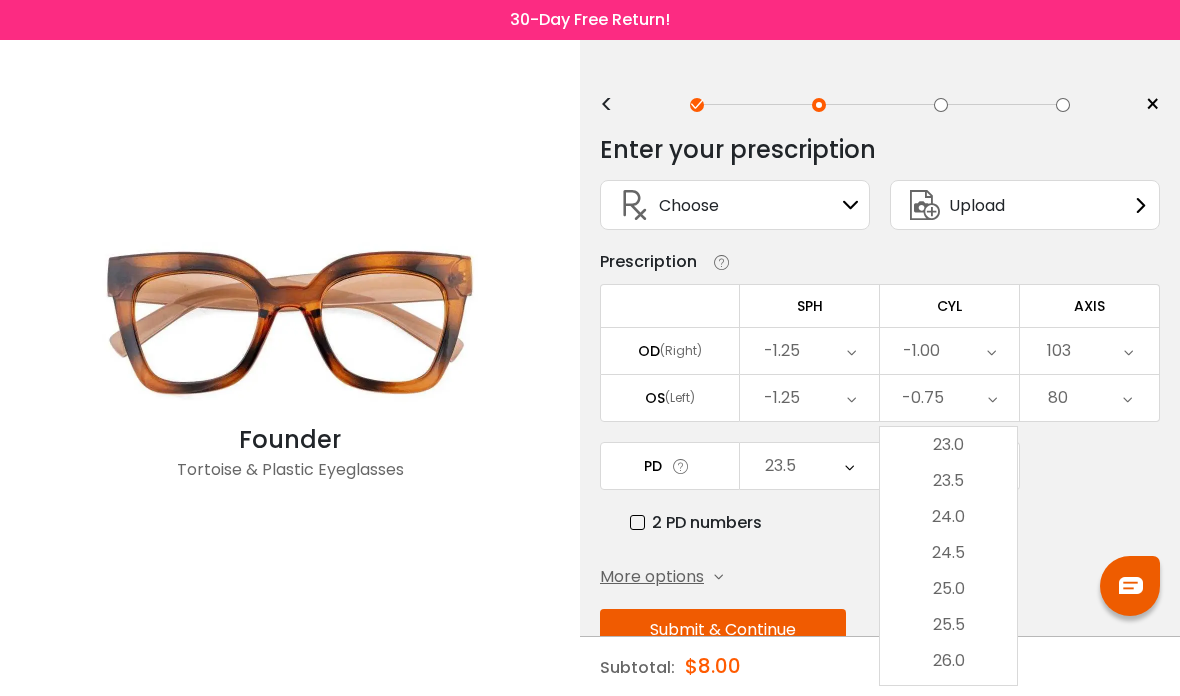 scroll, scrollTop: 0, scrollLeft: 0, axis: both 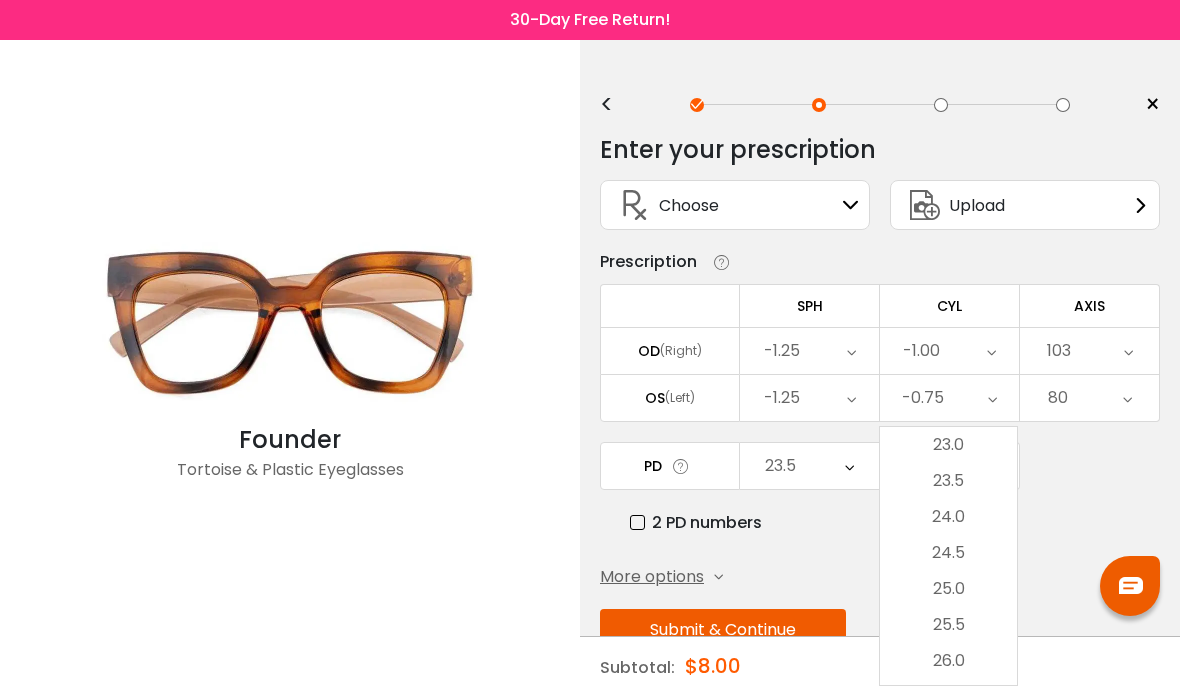 click on "23.5" at bounding box center [948, 481] 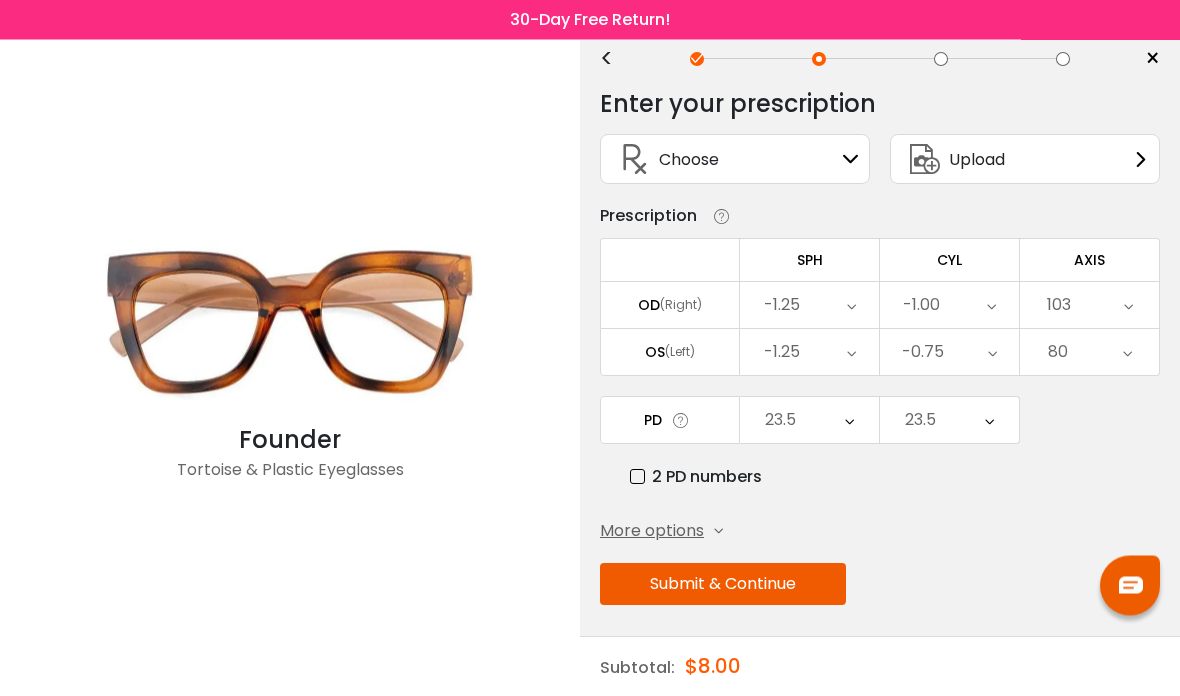 click on "Submit & Continue" at bounding box center (723, 585) 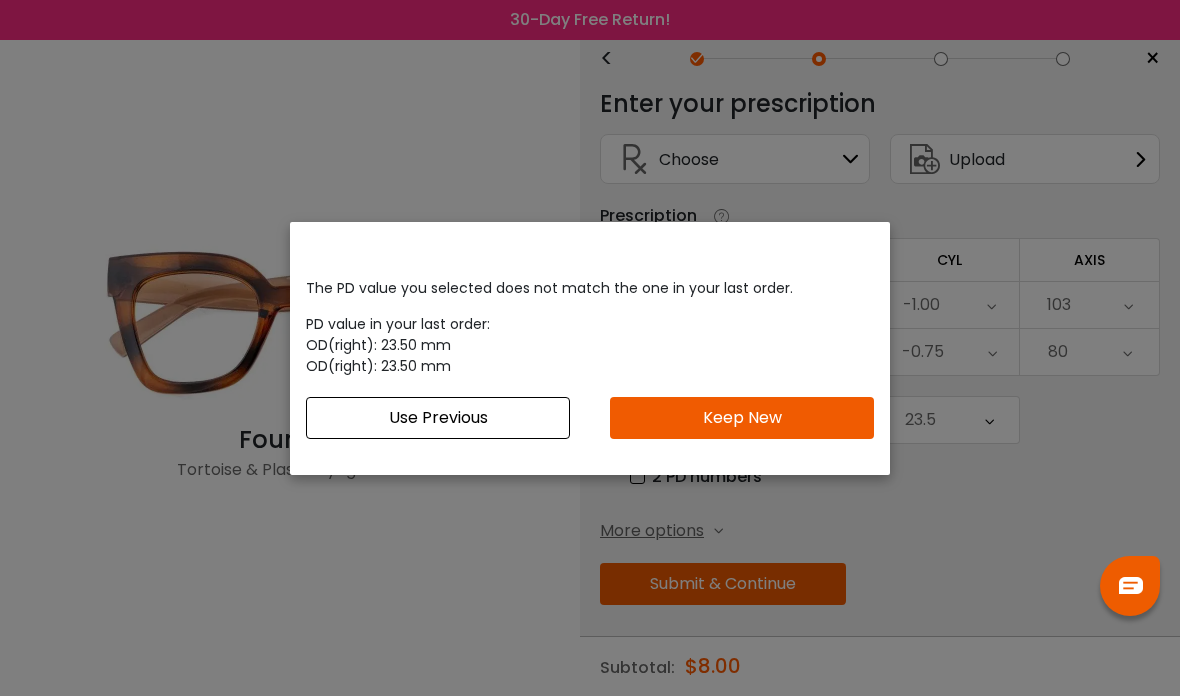 click on "Use Previous" at bounding box center (438, 418) 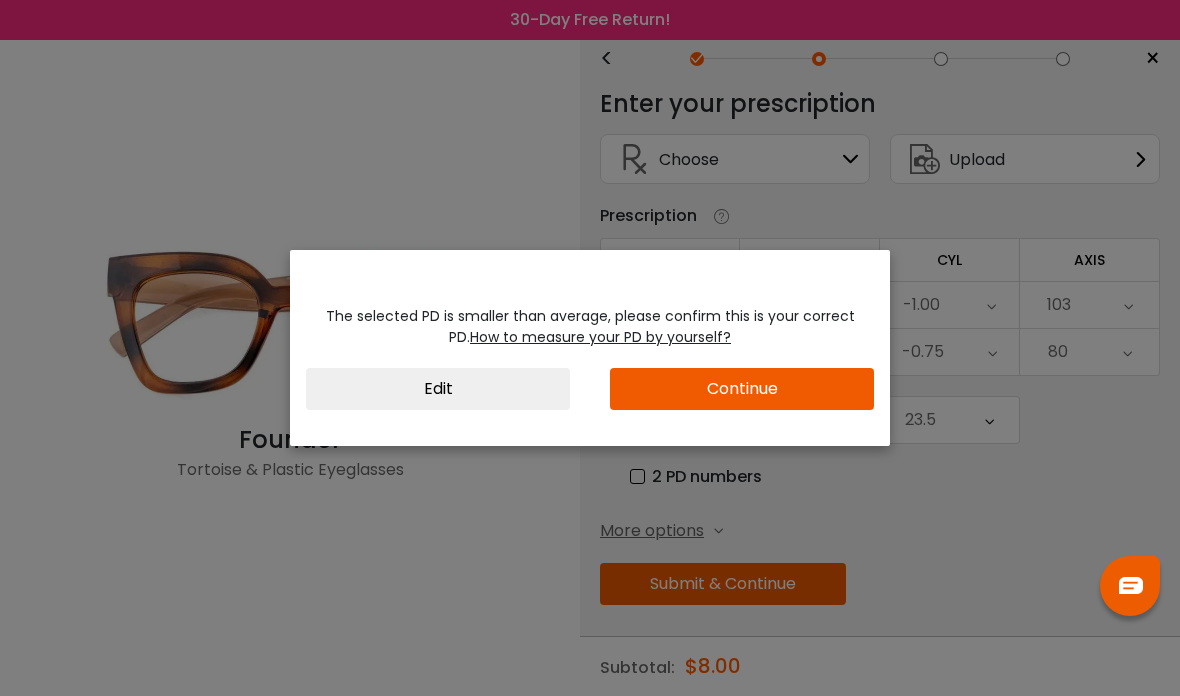 click on "Continue" at bounding box center [742, 389] 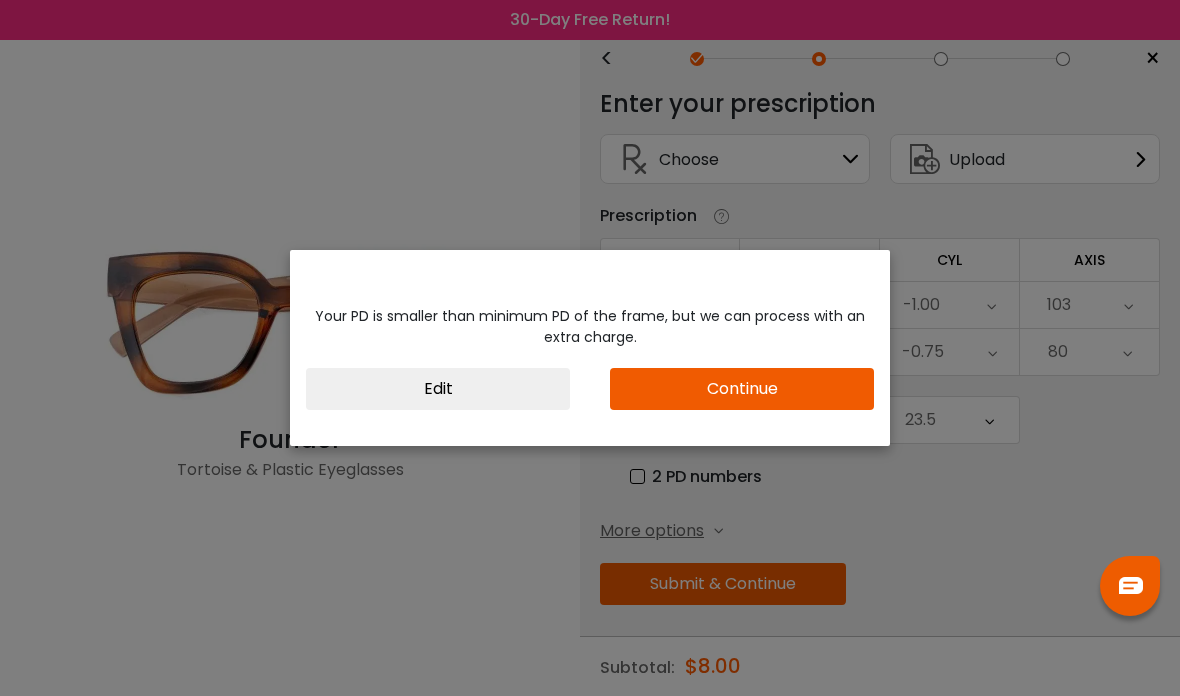 click on "Continue" at bounding box center [742, 389] 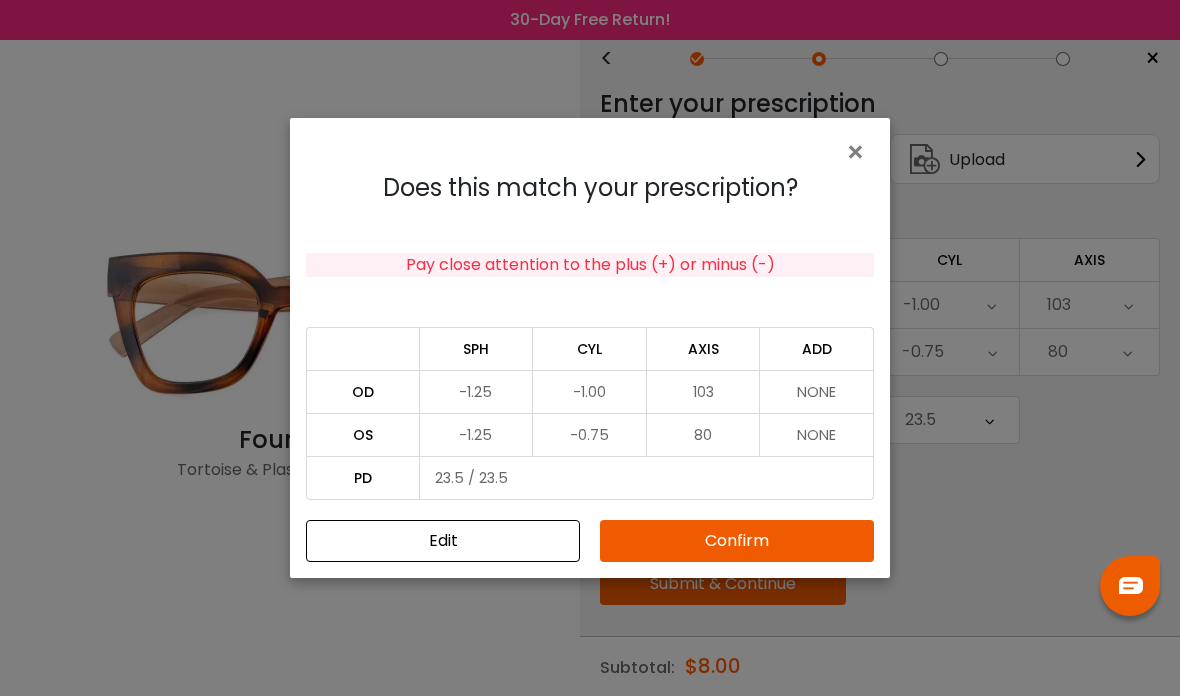 click on "Edit" at bounding box center [443, 541] 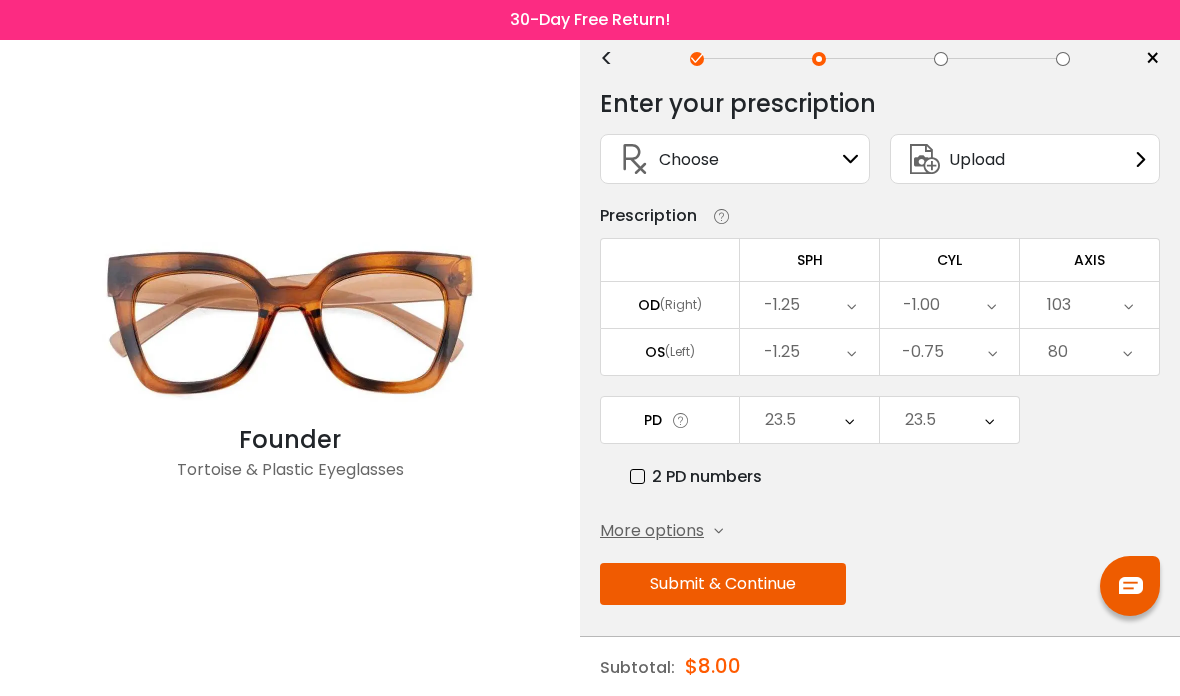 click on "23.5" at bounding box center (809, 420) 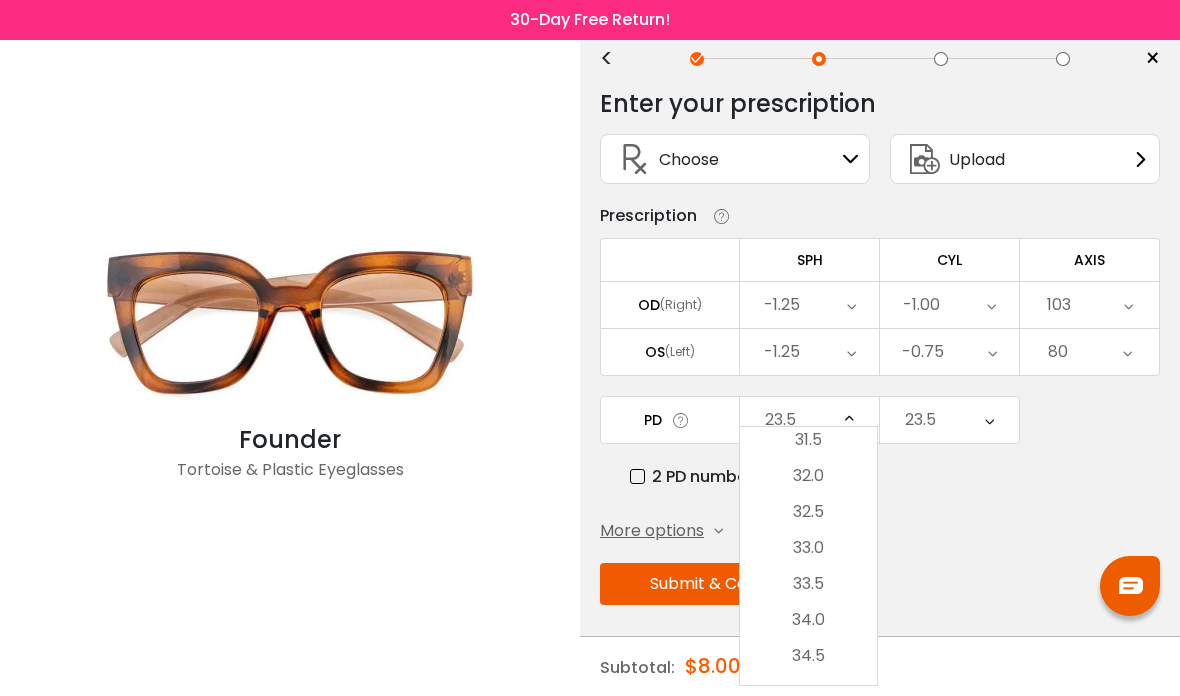 scroll, scrollTop: 619, scrollLeft: 0, axis: vertical 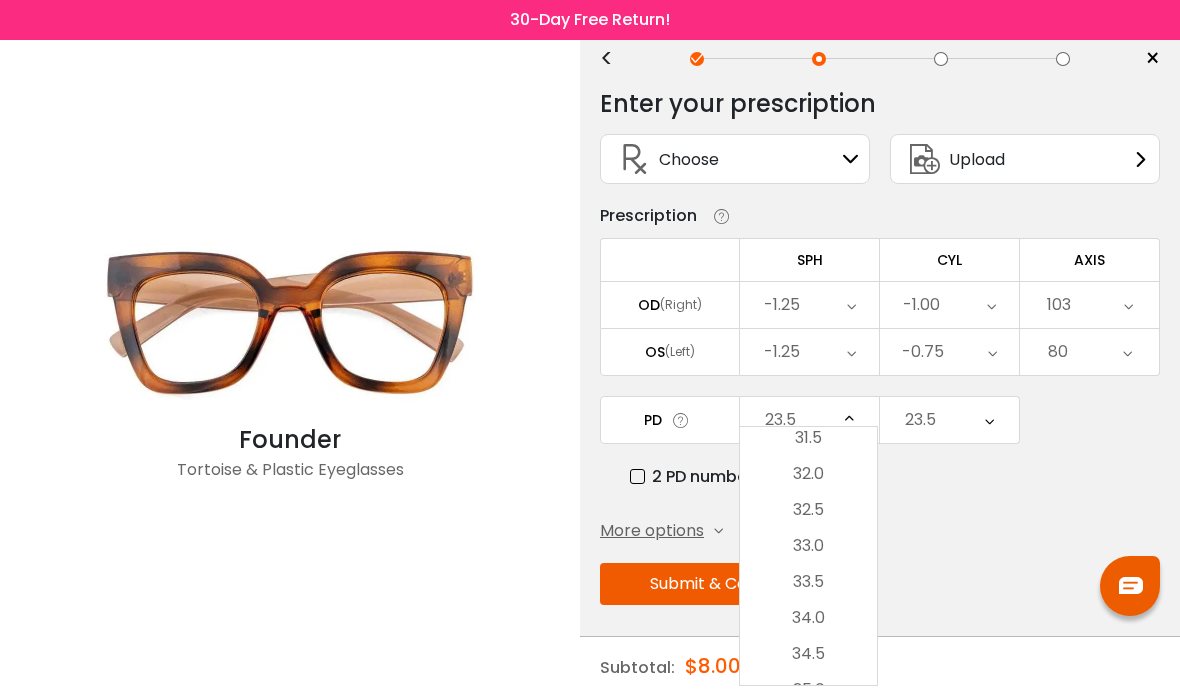 click on "34.0" at bounding box center (808, 618) 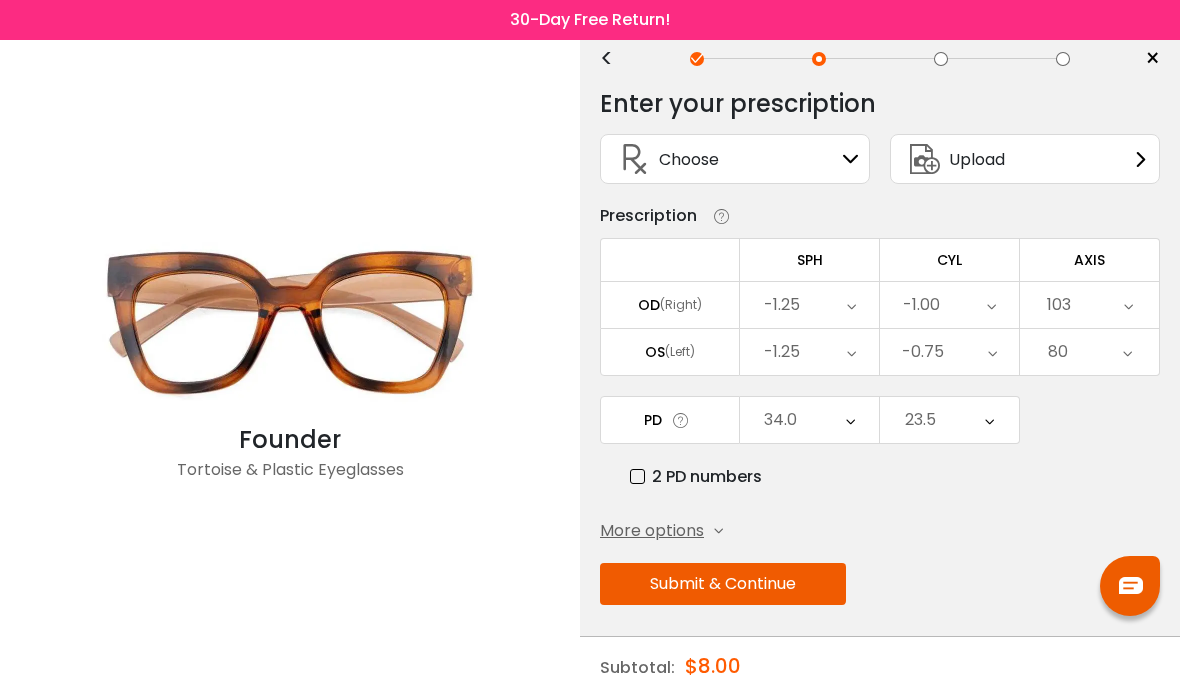 click on "23.5" at bounding box center [949, 420] 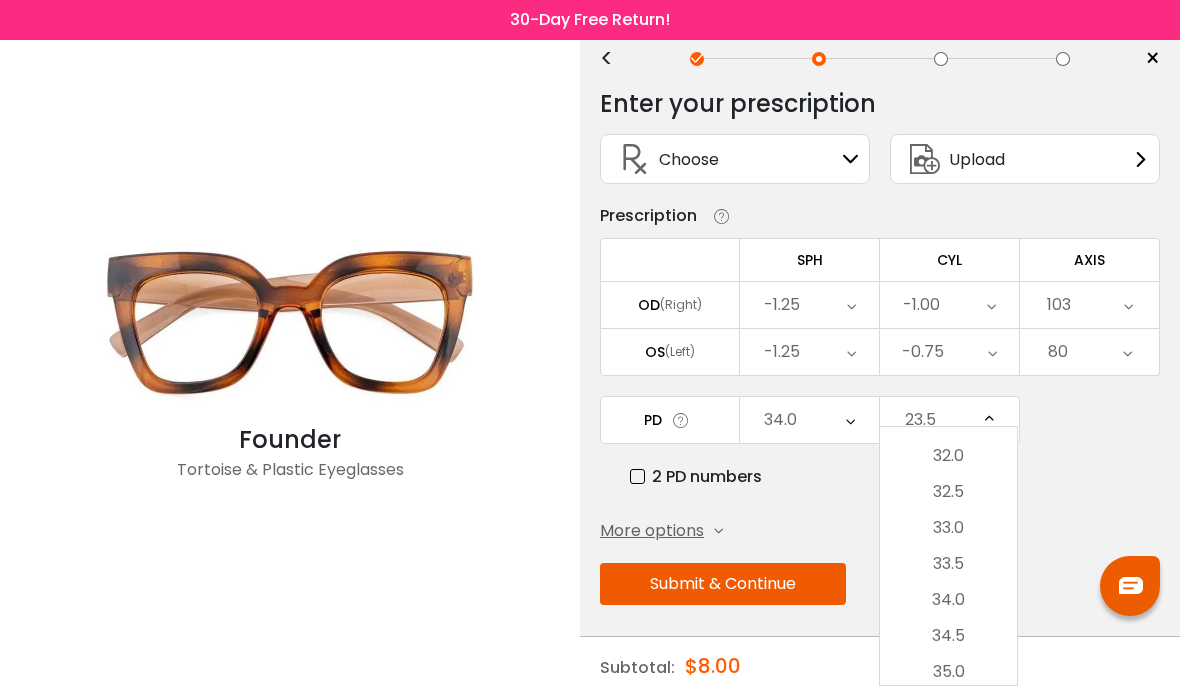 scroll, scrollTop: 639, scrollLeft: 0, axis: vertical 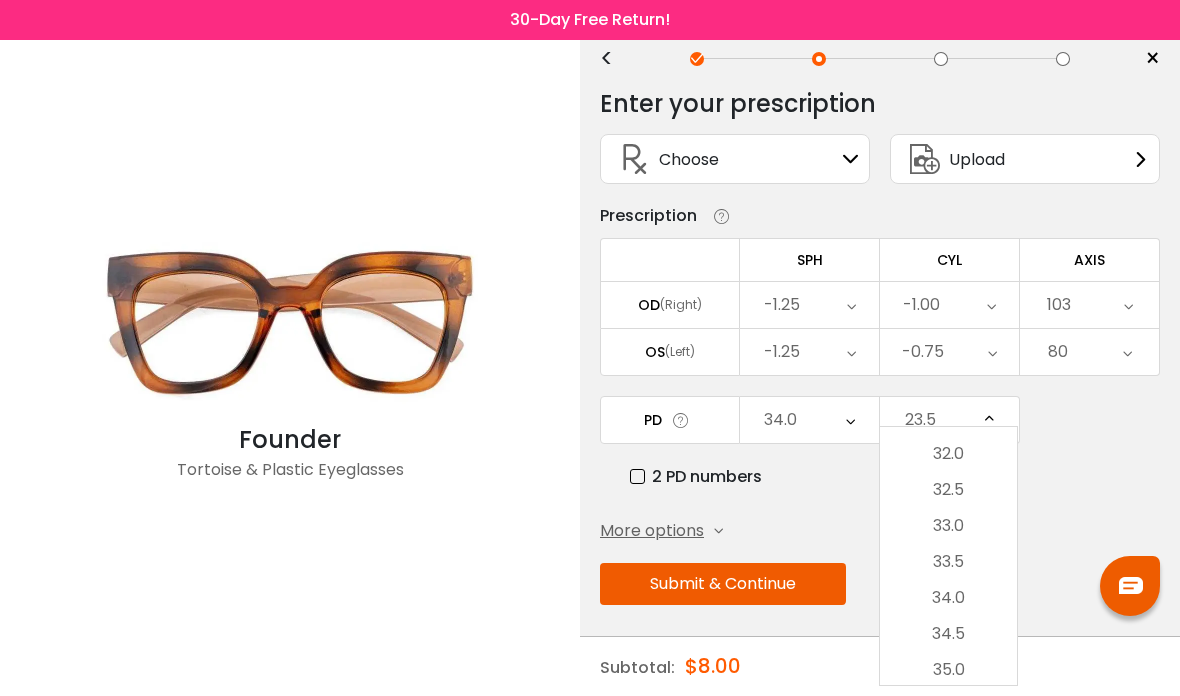 click on "34.0" at bounding box center [948, 598] 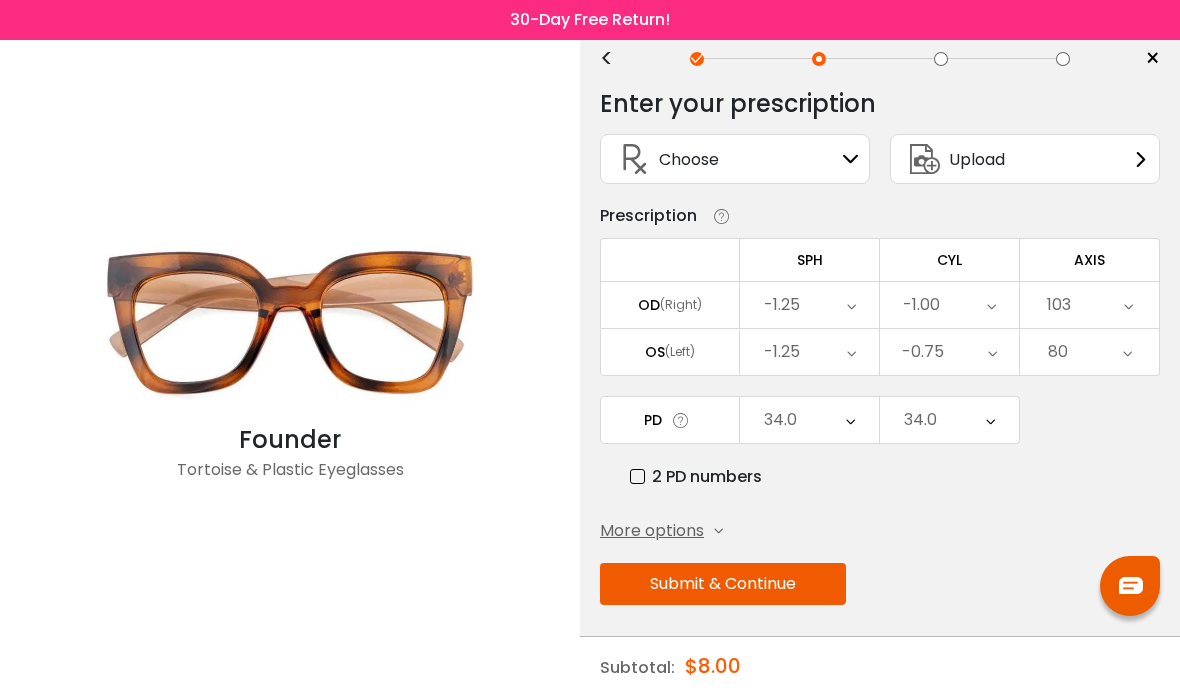 click on "Submit & Continue" at bounding box center (723, 584) 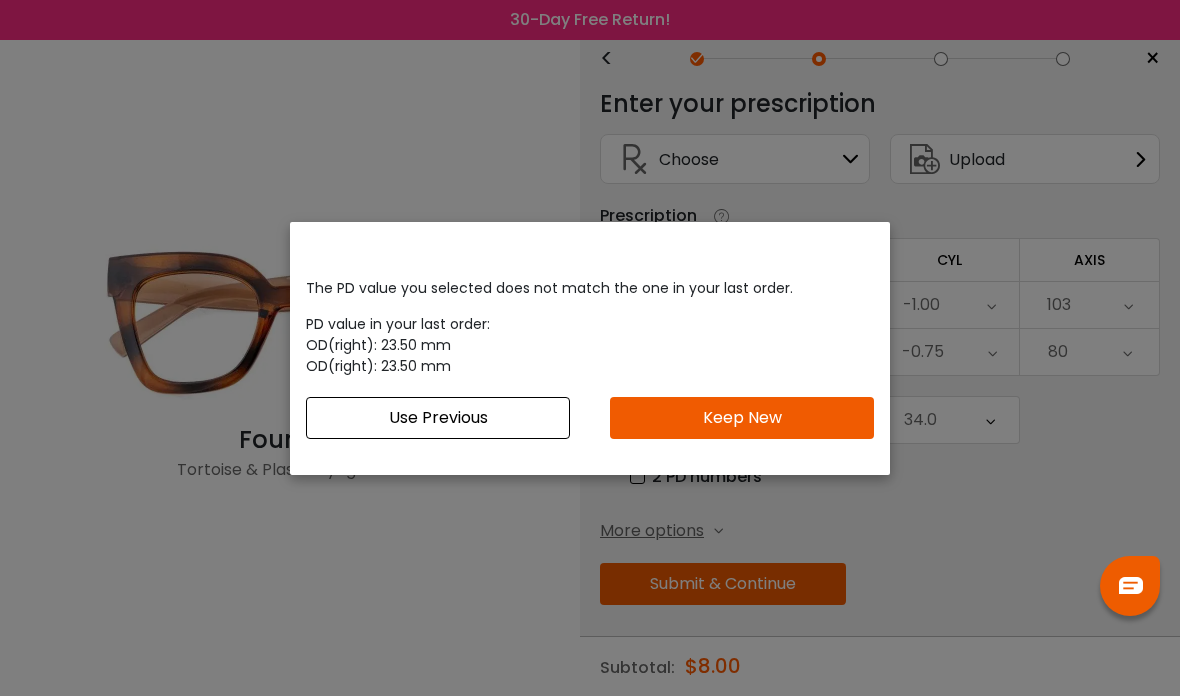 click on "Keep New" at bounding box center (742, 418) 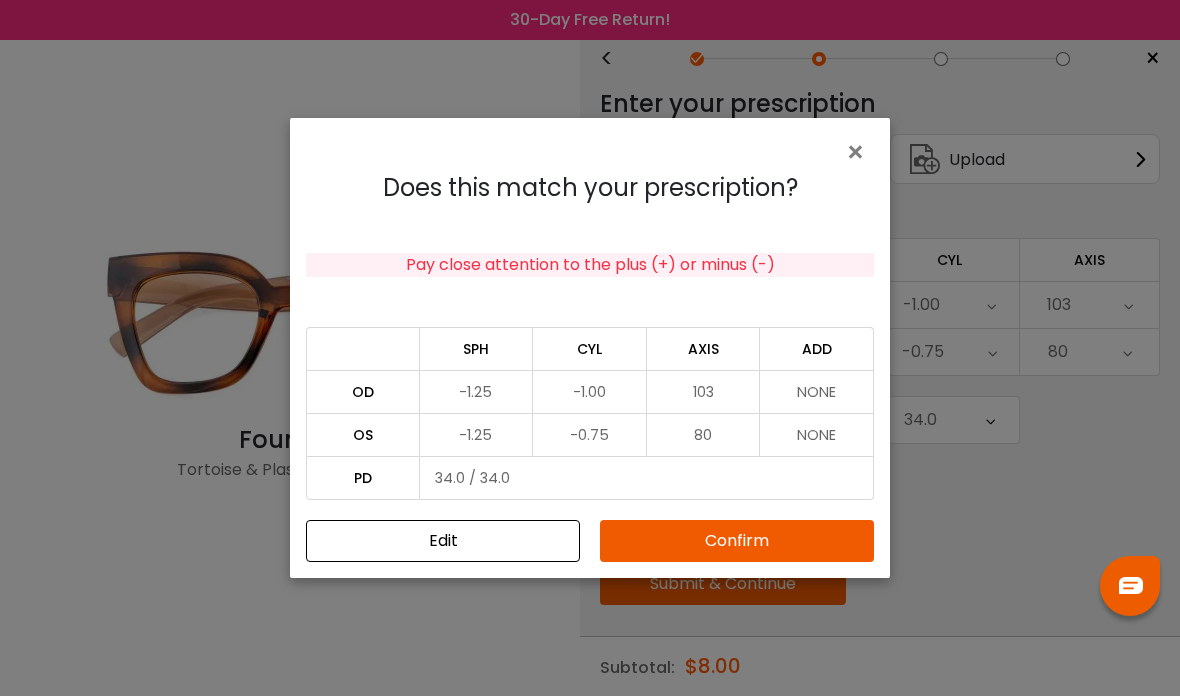 click on "Confirm" at bounding box center [737, 541] 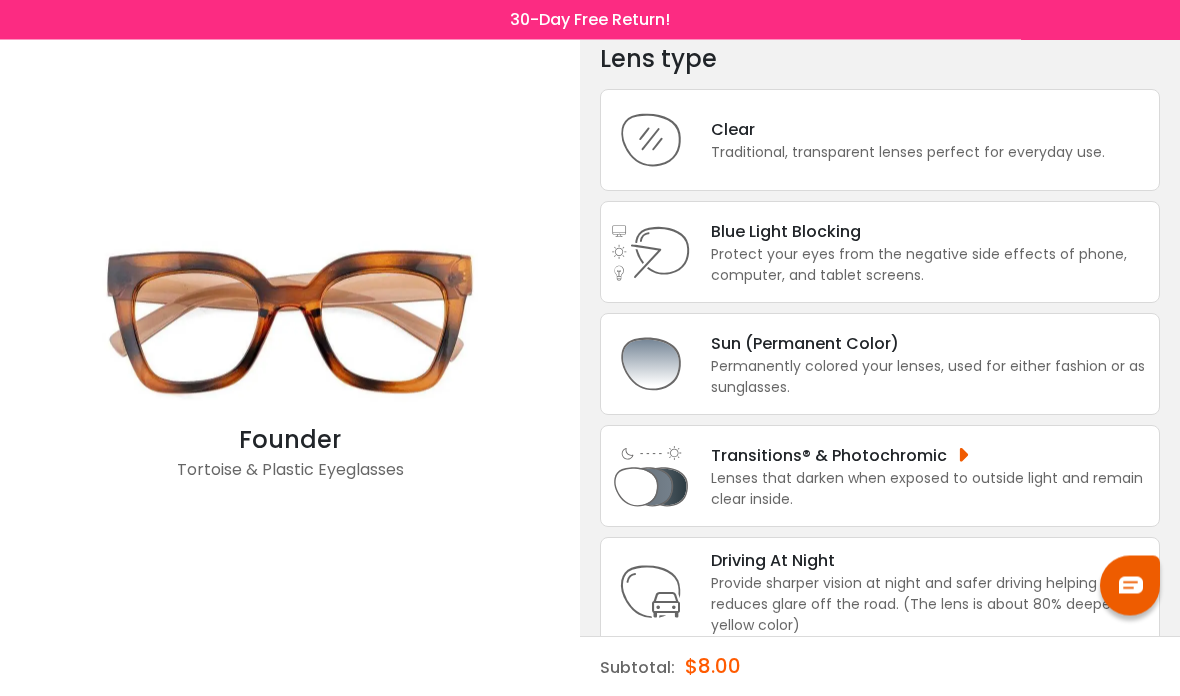 scroll, scrollTop: 91, scrollLeft: 0, axis: vertical 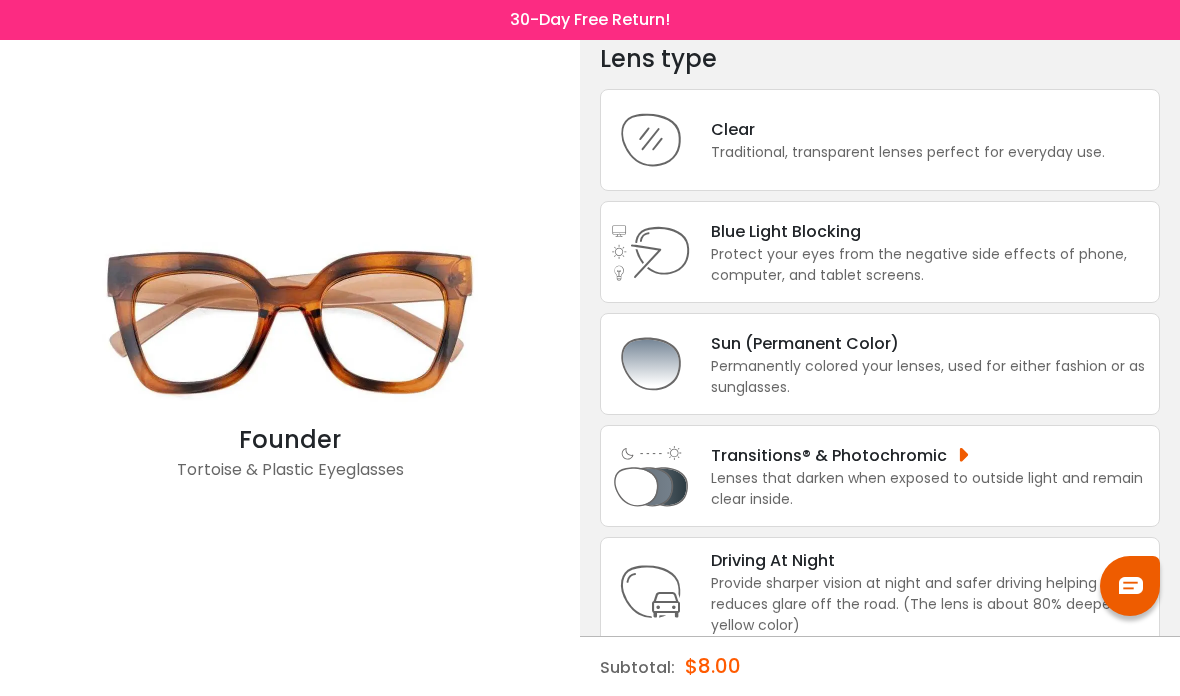 click on "Protect your eyes from the negative side effects of phone, computer, and tablet screens." at bounding box center [930, 265] 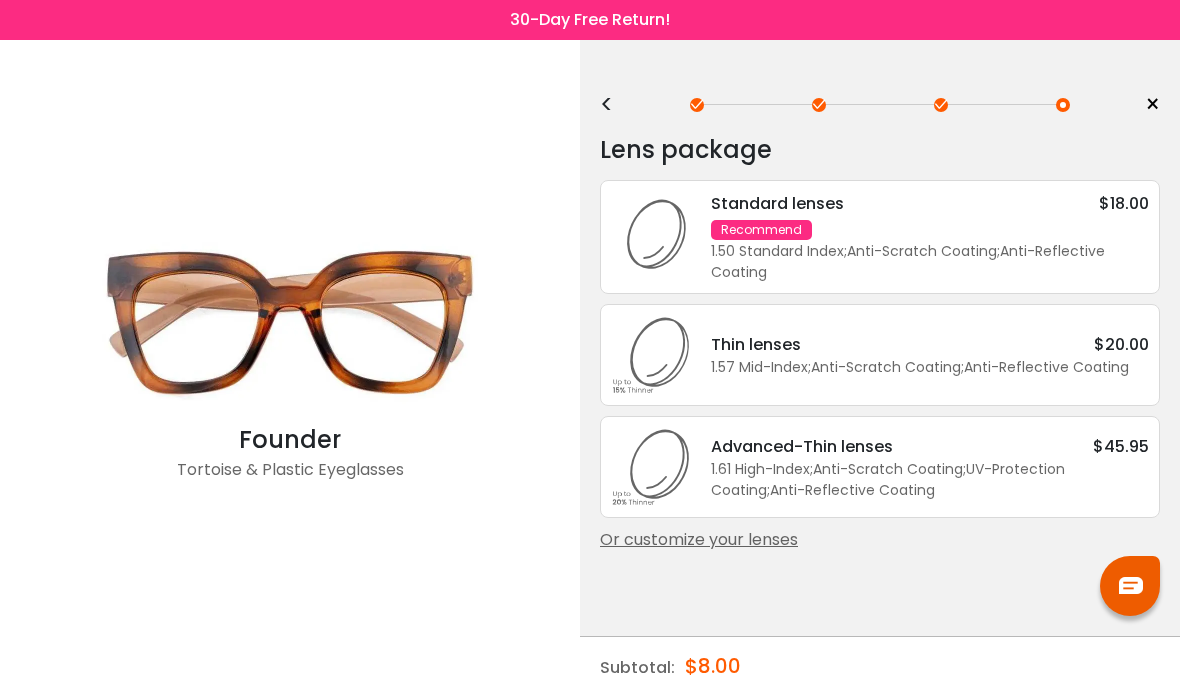 scroll, scrollTop: 0, scrollLeft: 0, axis: both 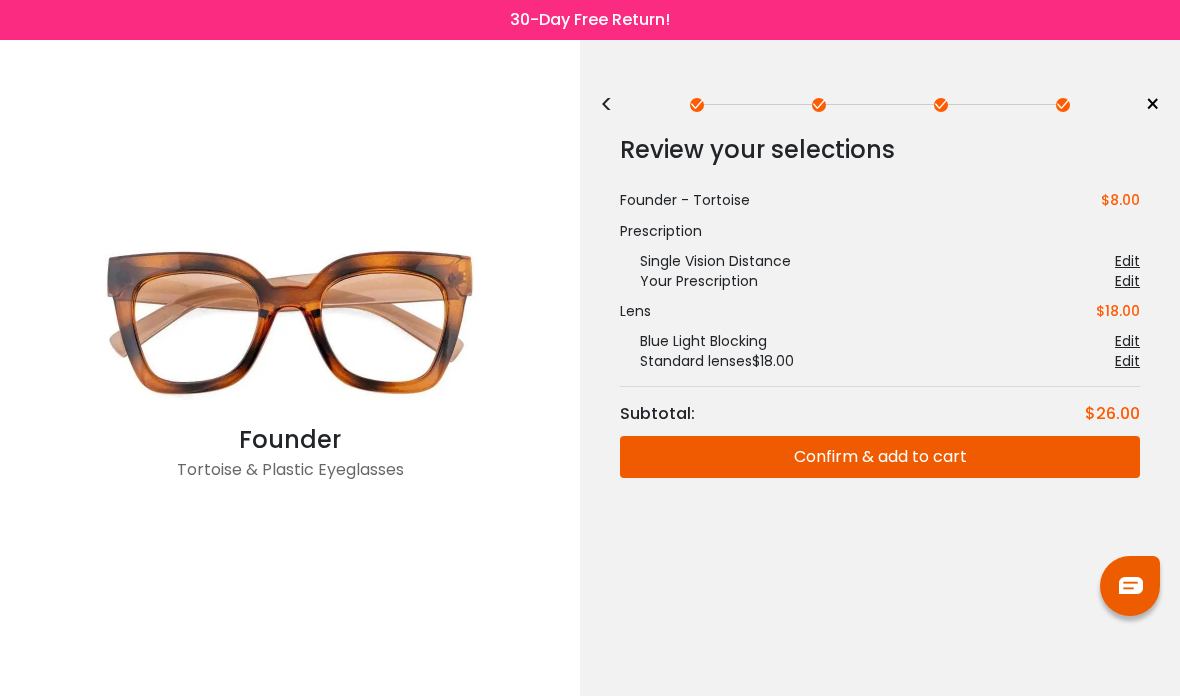 click on "Confirm & add to cart" at bounding box center [880, 457] 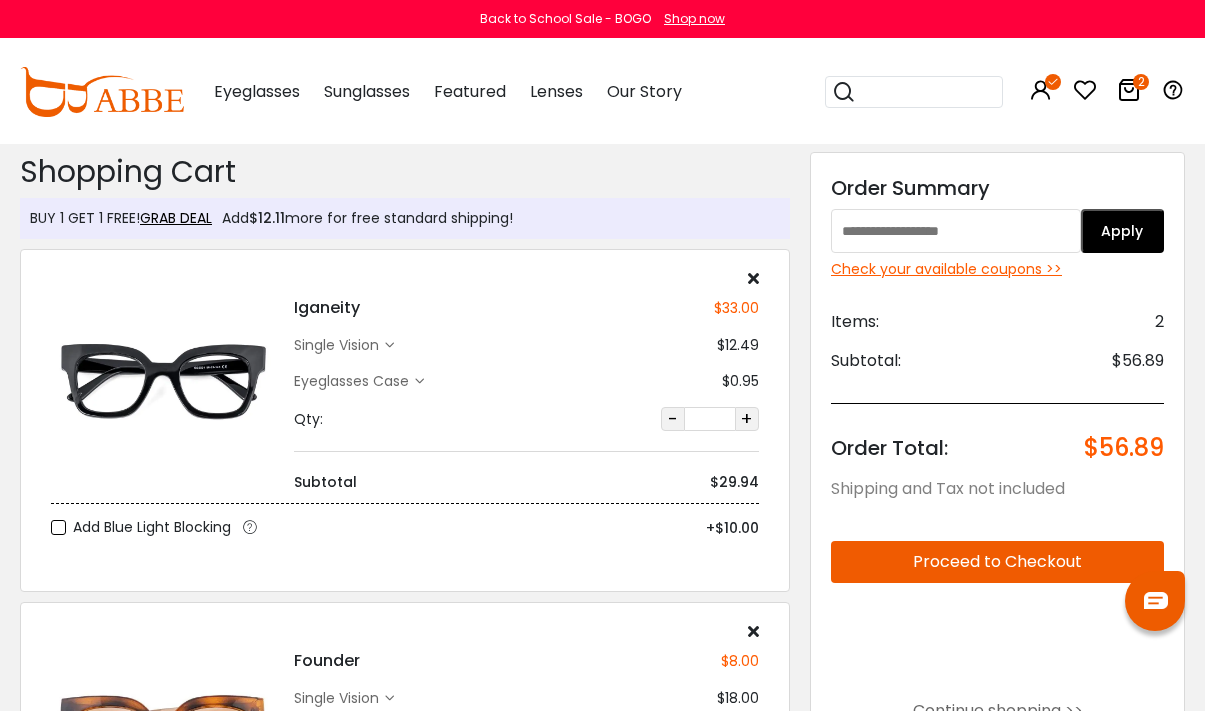 scroll, scrollTop: 3, scrollLeft: 0, axis: vertical 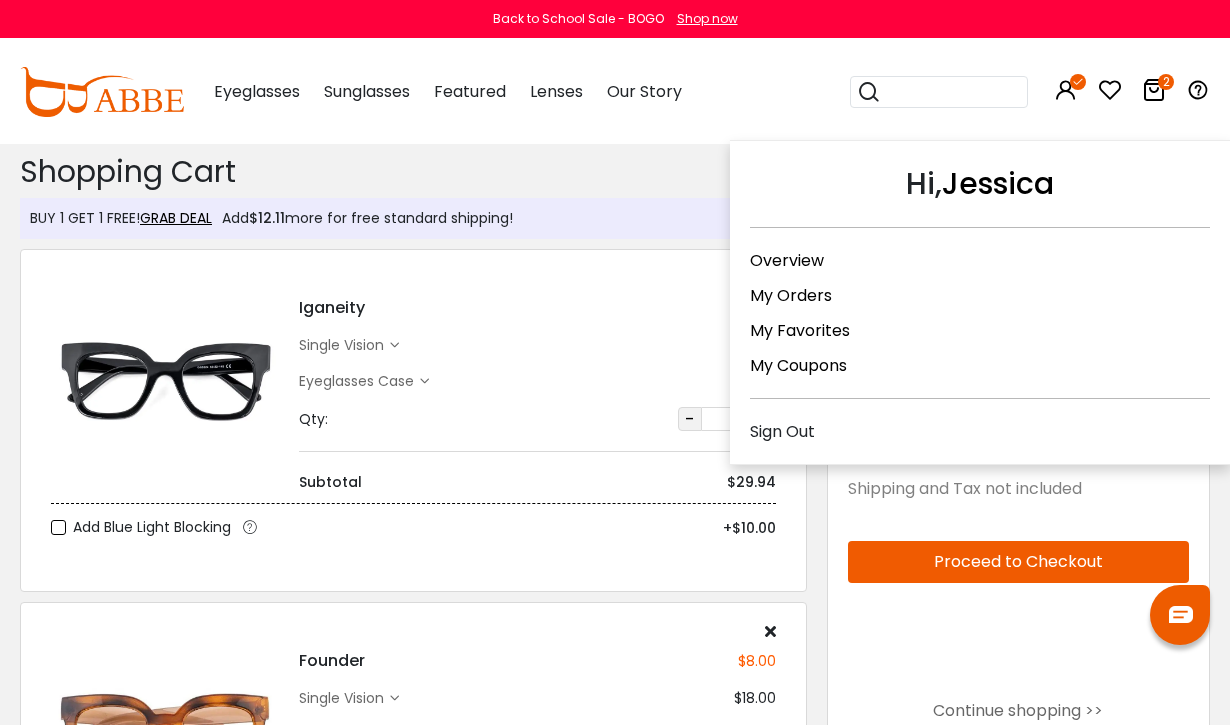 click on "Overview" at bounding box center (787, 260) 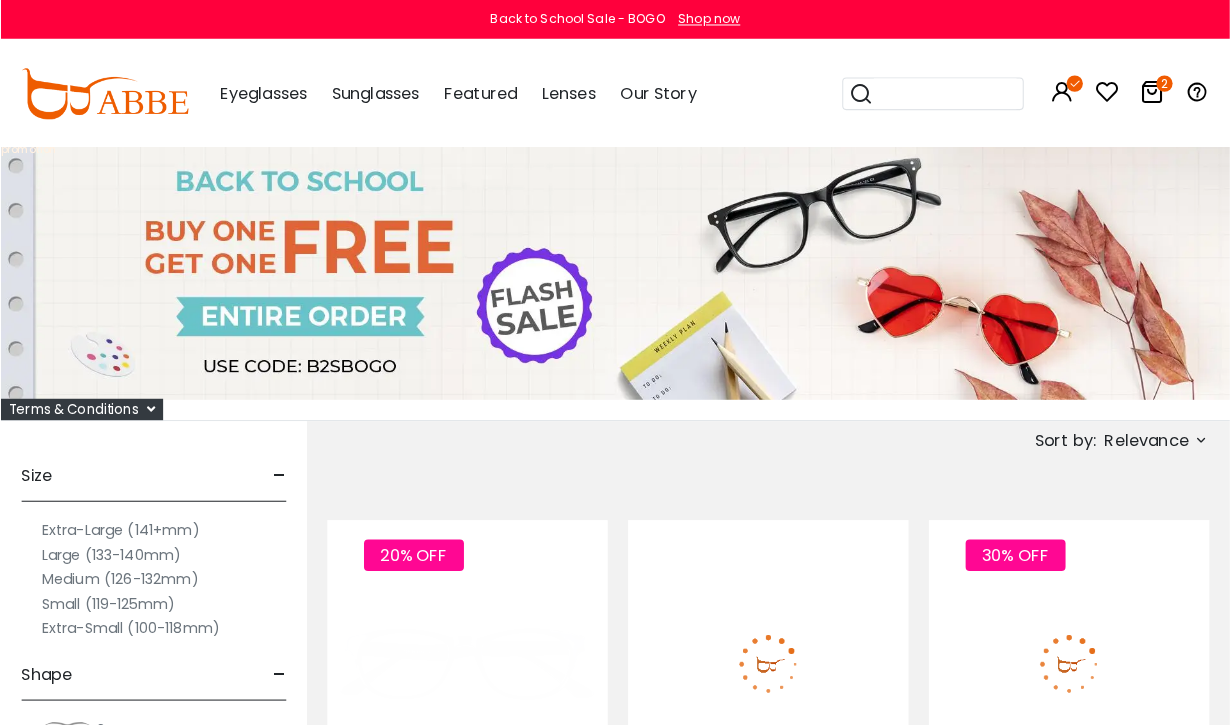 scroll, scrollTop: 0, scrollLeft: 0, axis: both 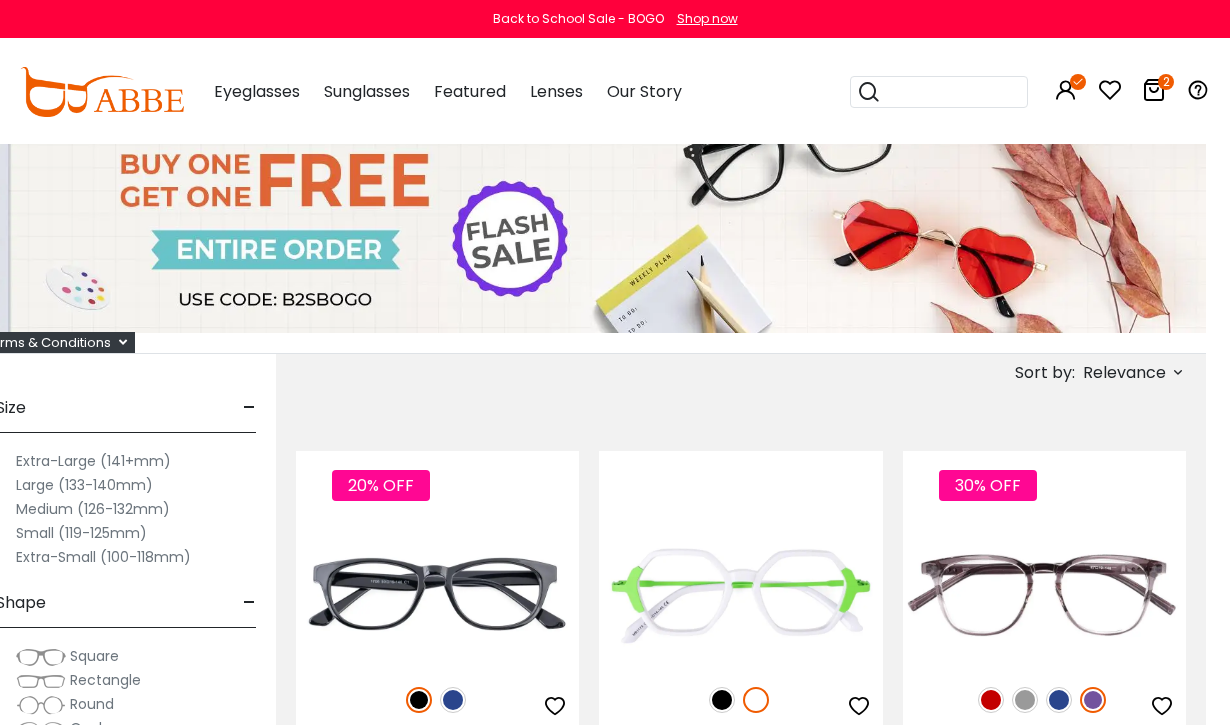click on "Large (133-140mm)" at bounding box center (84, 485) 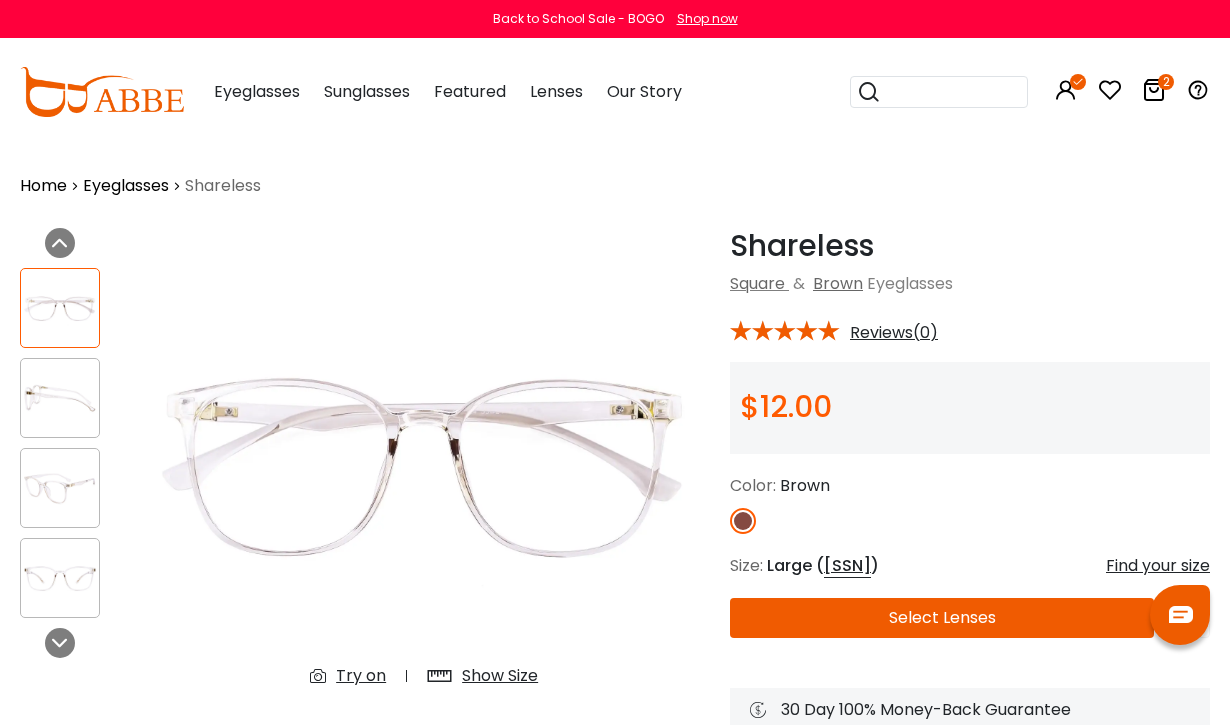 scroll, scrollTop: 0, scrollLeft: 0, axis: both 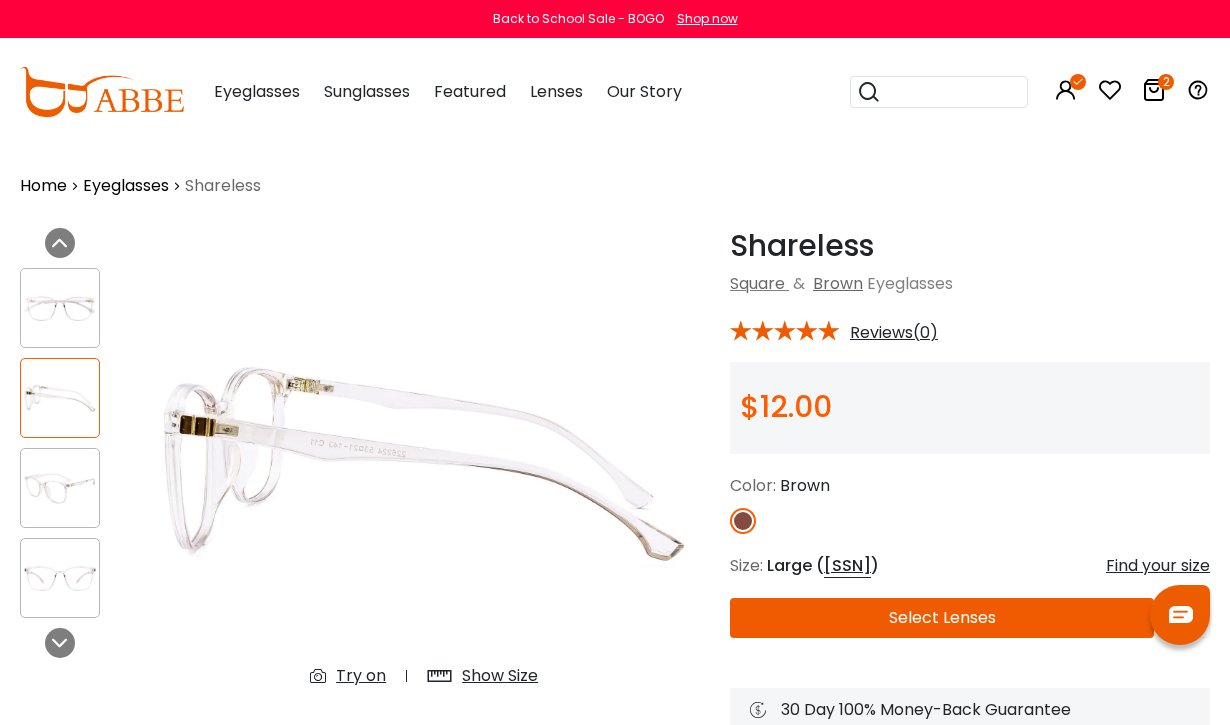click at bounding box center [60, 488] 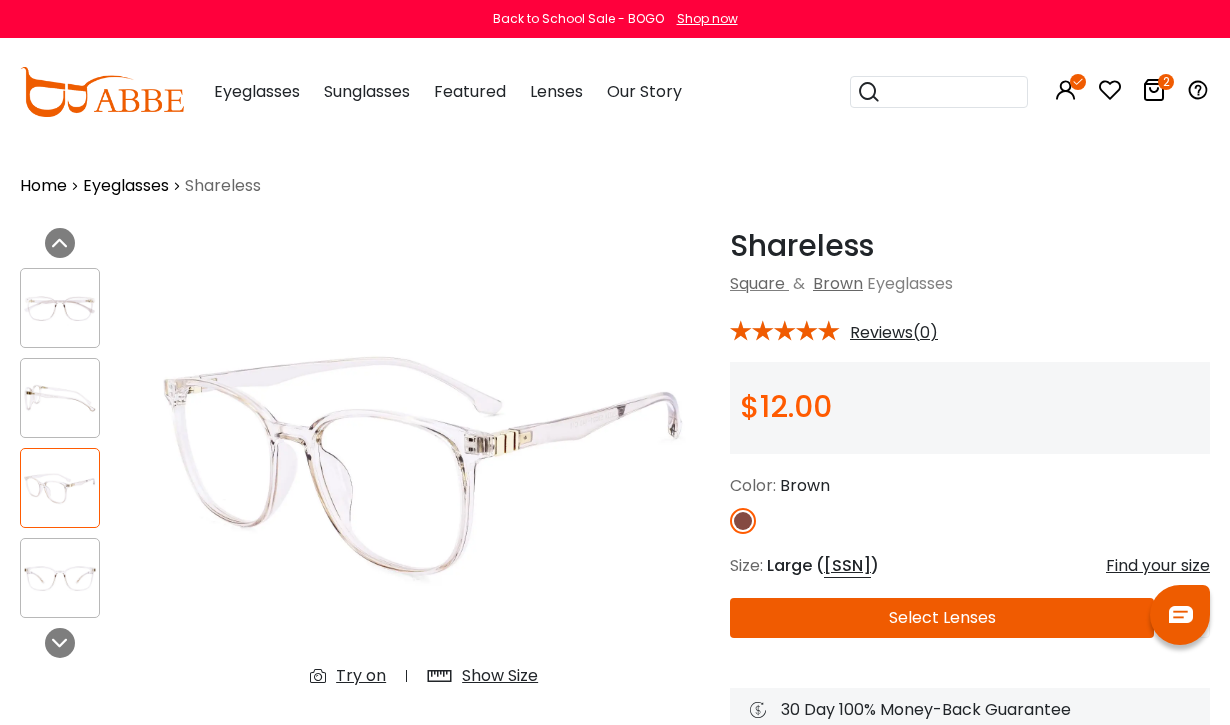 click at bounding box center [60, 578] 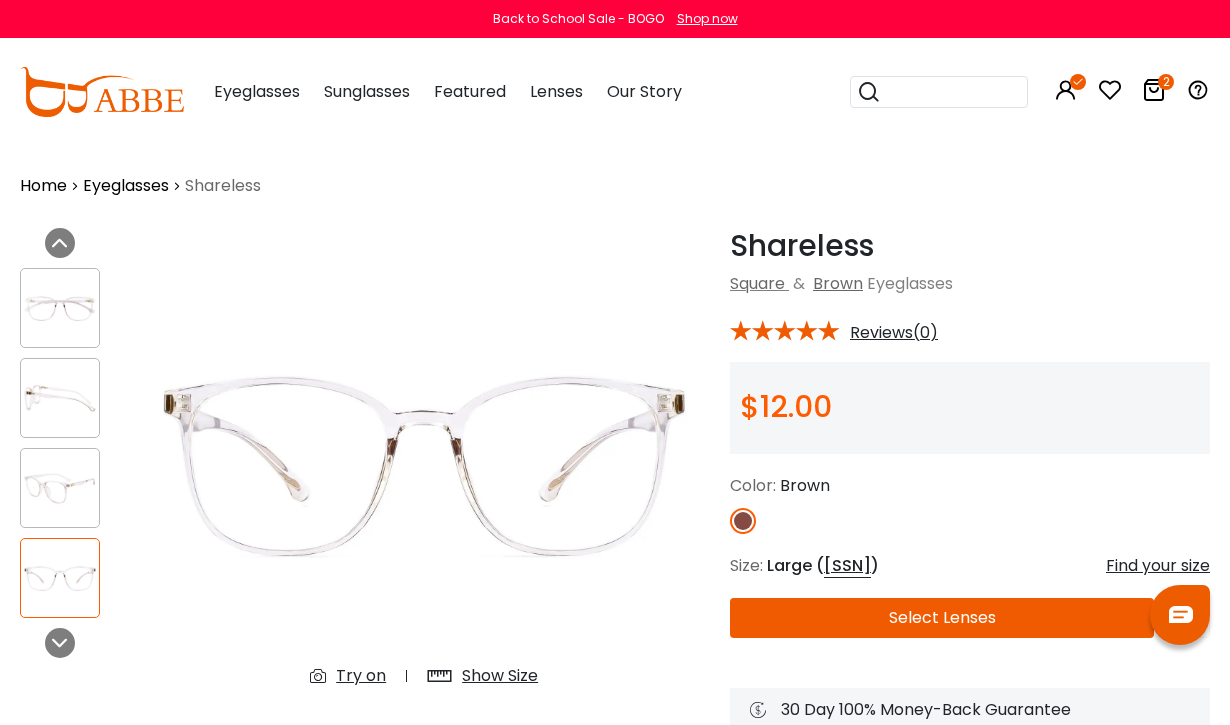 click at bounding box center [60, 398] 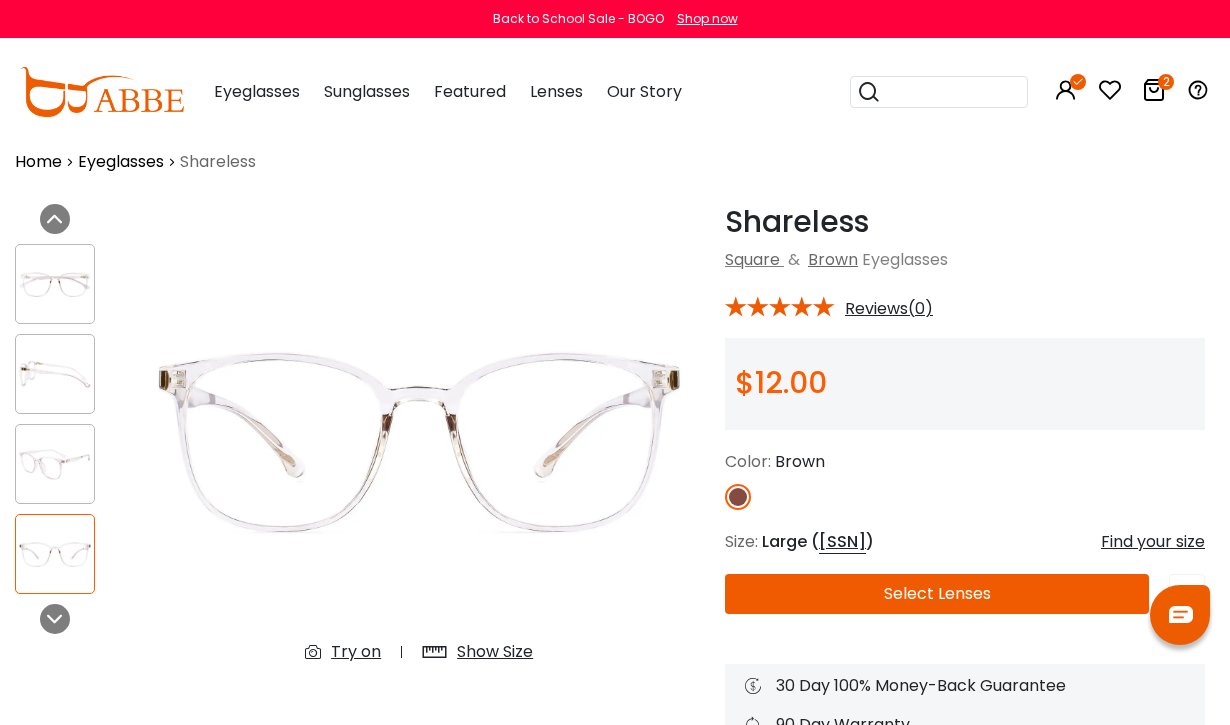 scroll, scrollTop: 30, scrollLeft: 5, axis: both 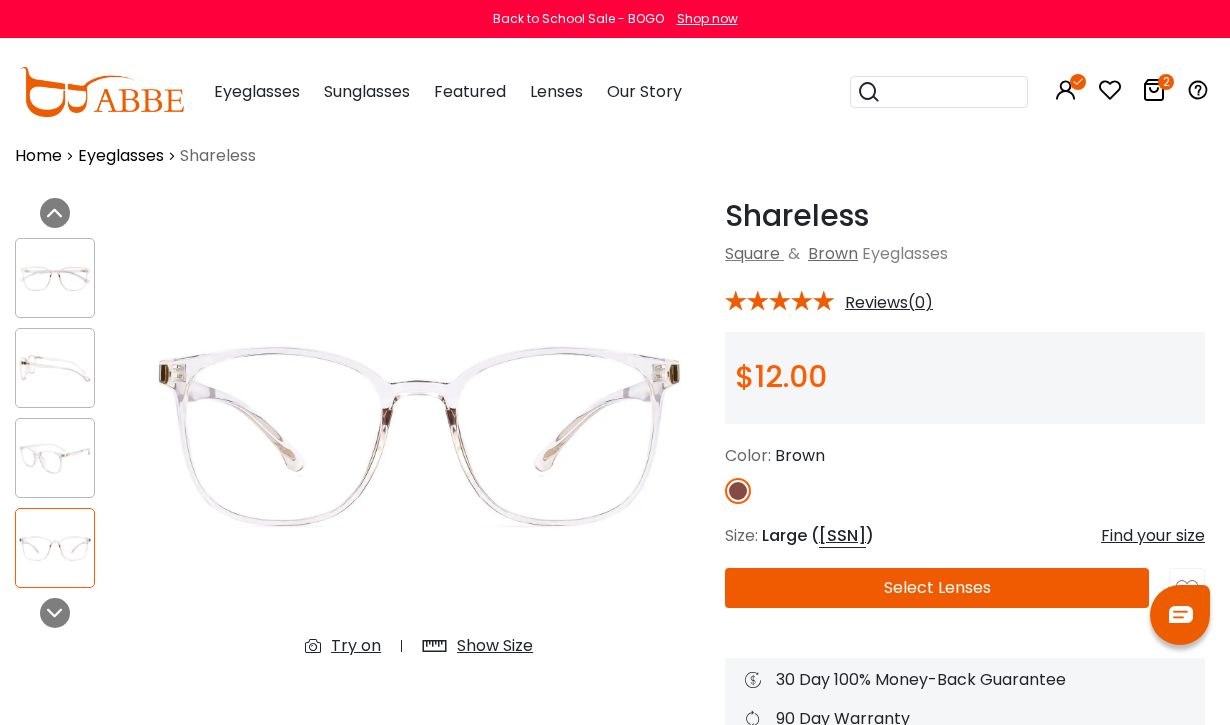 click at bounding box center [55, 458] 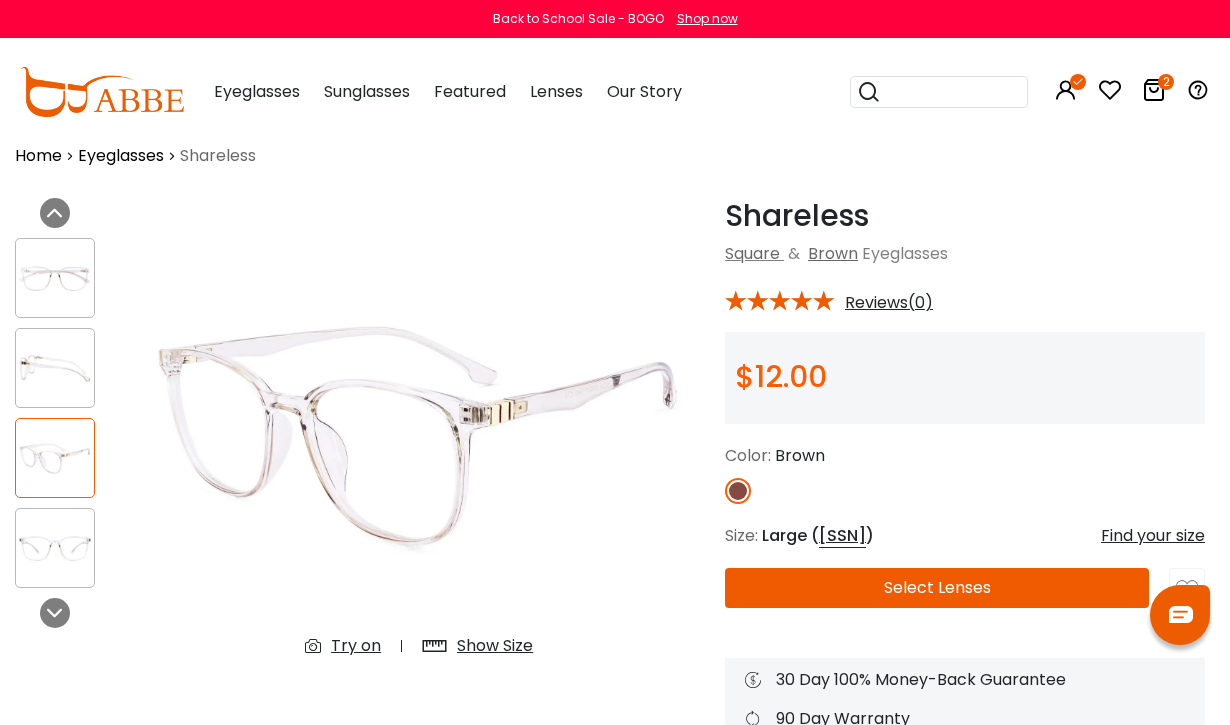 click at bounding box center [55, 368] 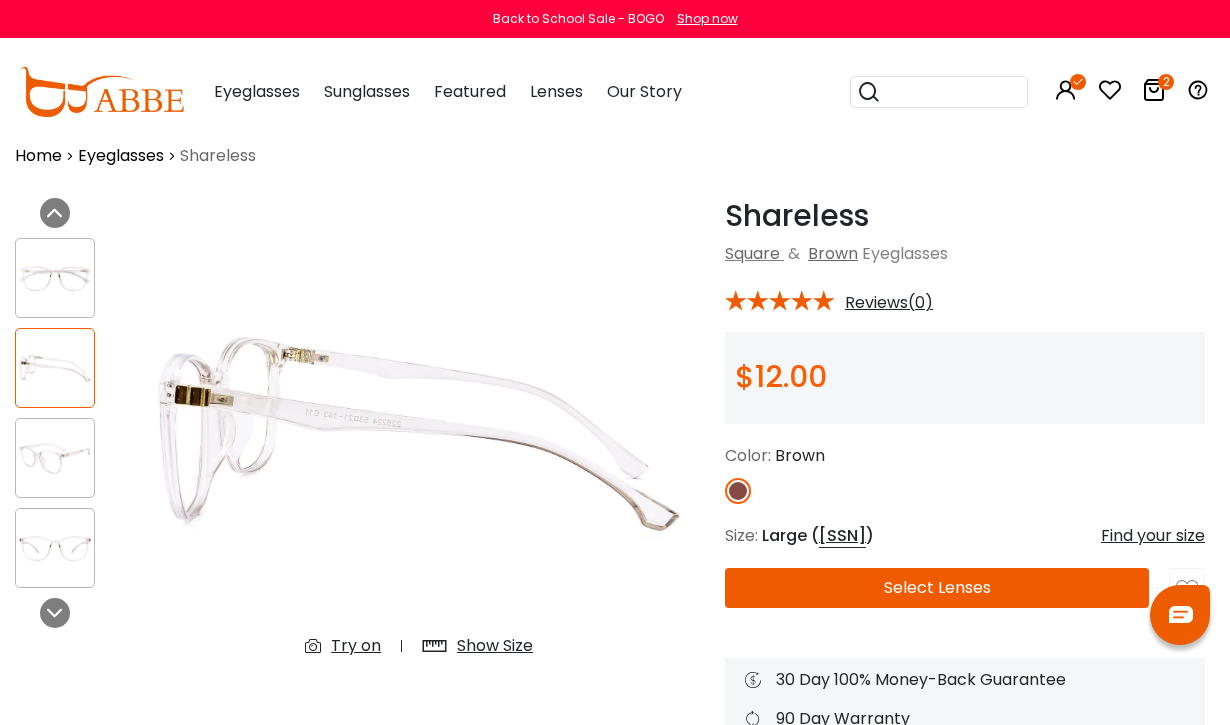 click on "Select Lenses" at bounding box center [937, 588] 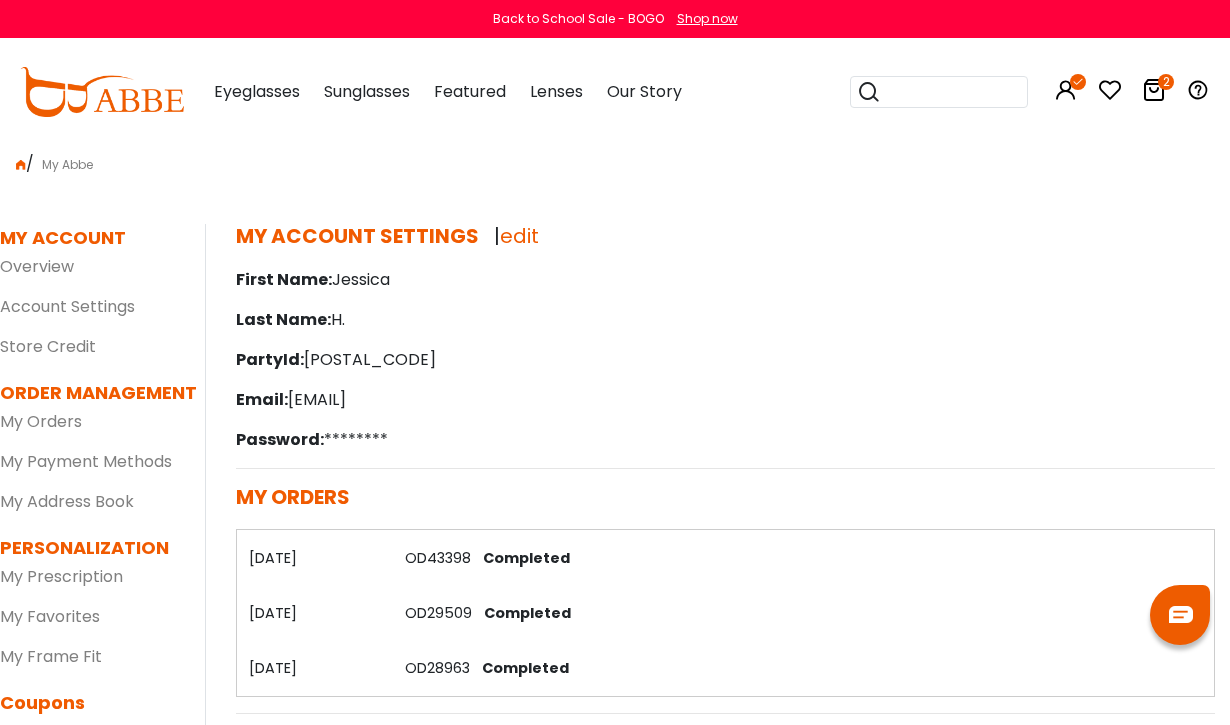scroll, scrollTop: 5, scrollLeft: 0, axis: vertical 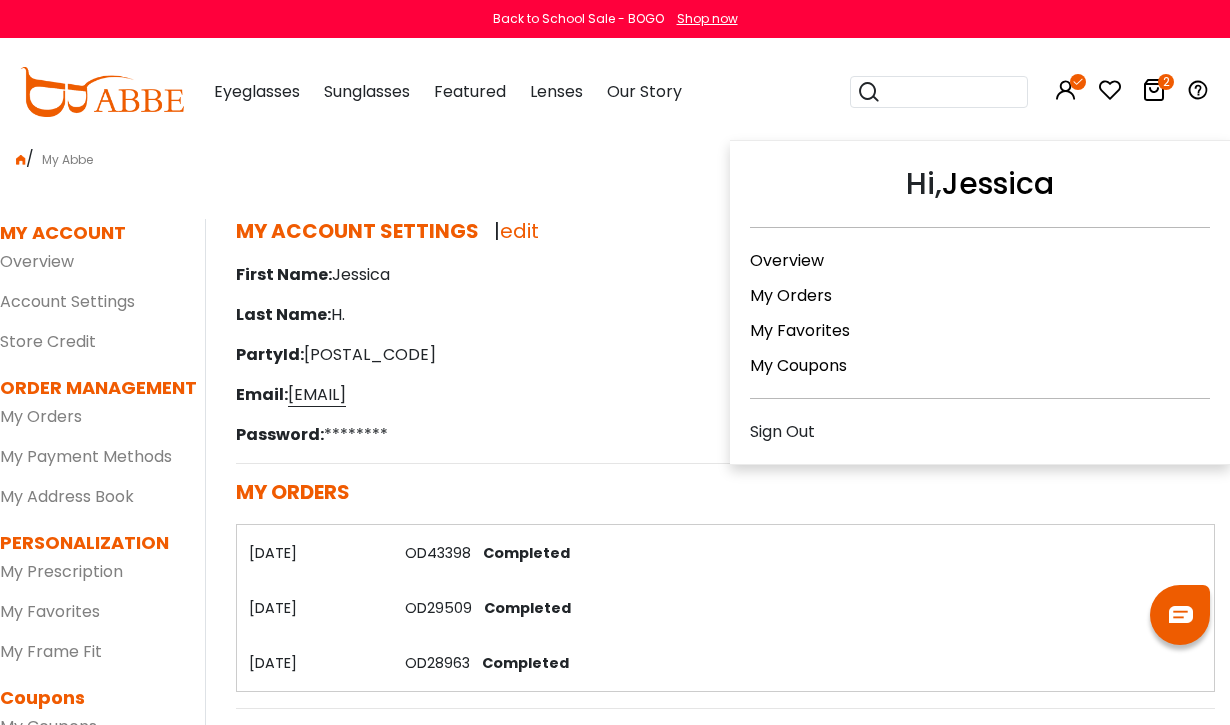 click on "My Orders" at bounding box center (791, 295) 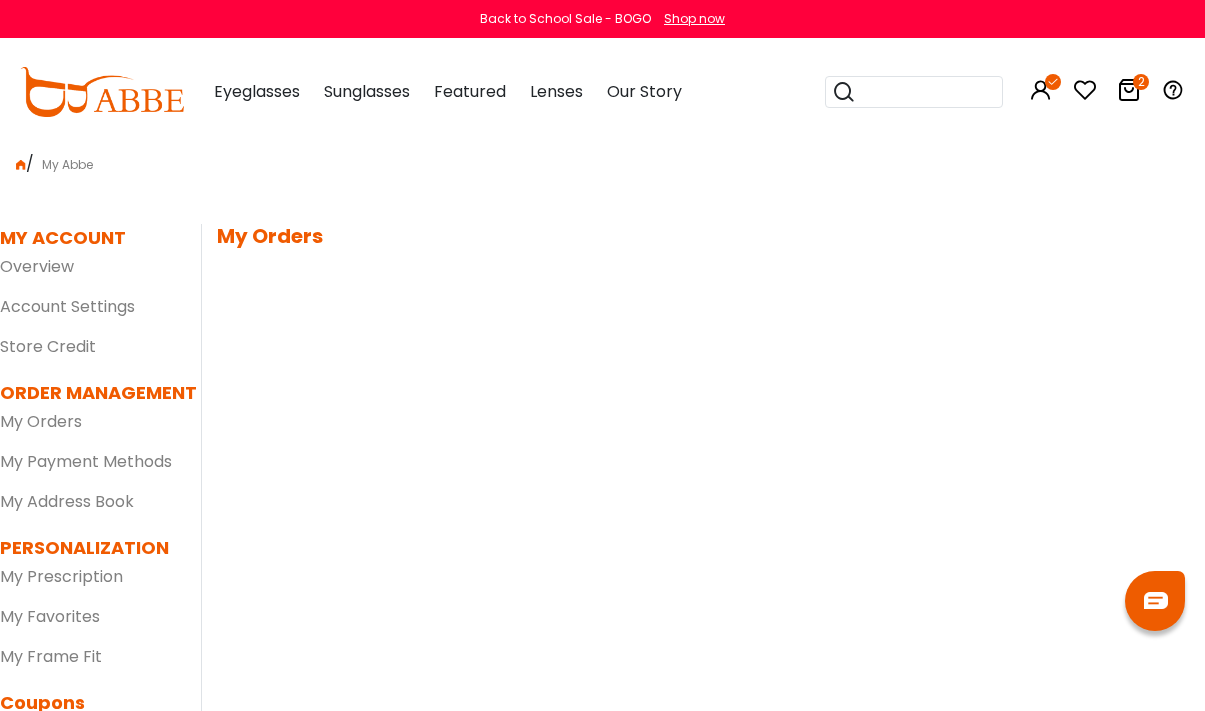 scroll, scrollTop: 0, scrollLeft: 0, axis: both 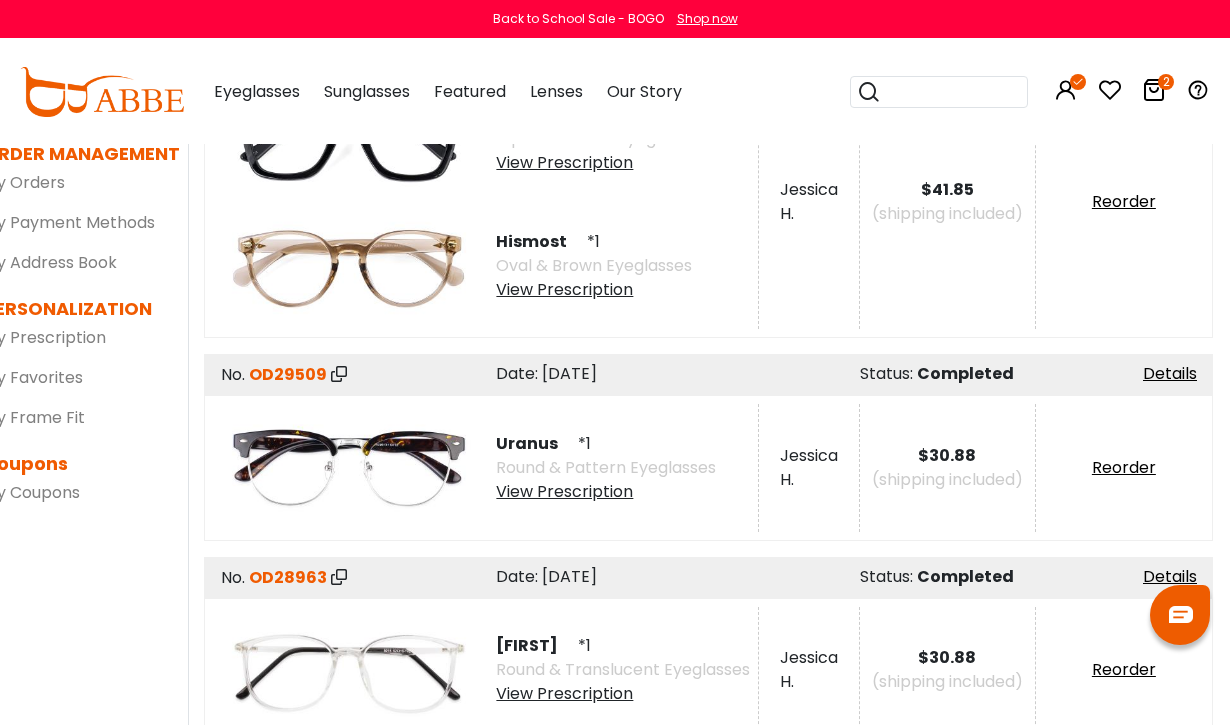 click at bounding box center (349, 670) 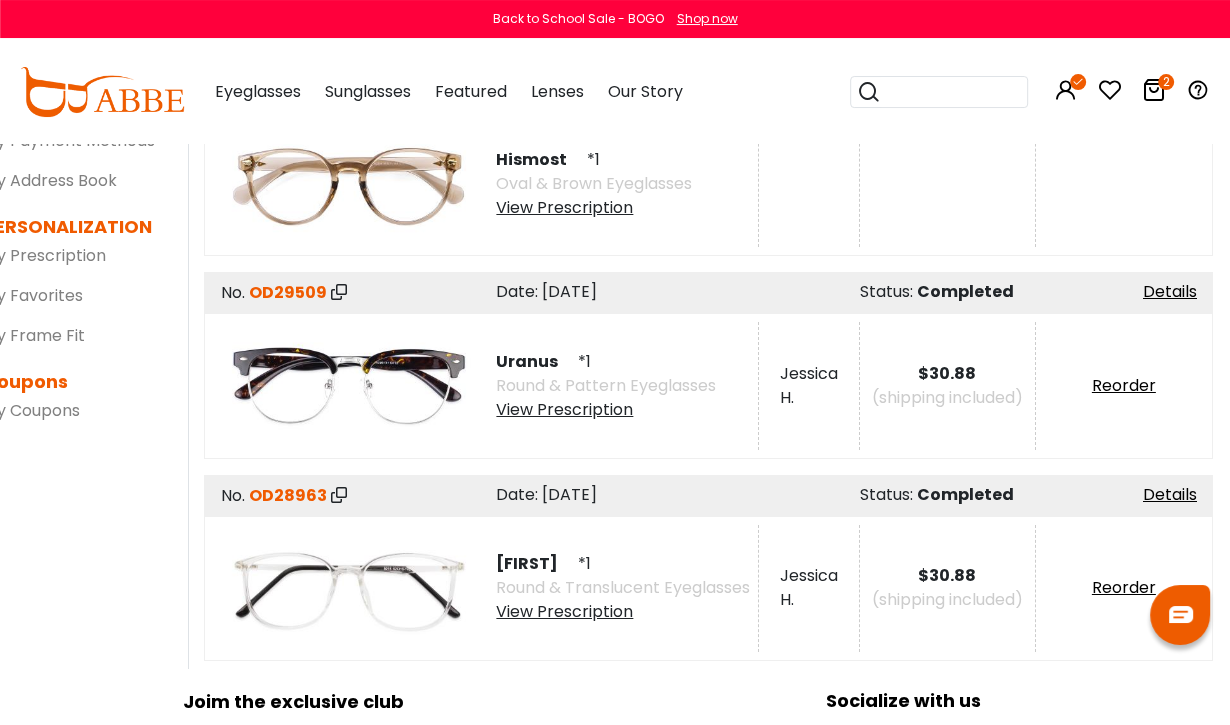scroll, scrollTop: 323, scrollLeft: 17, axis: both 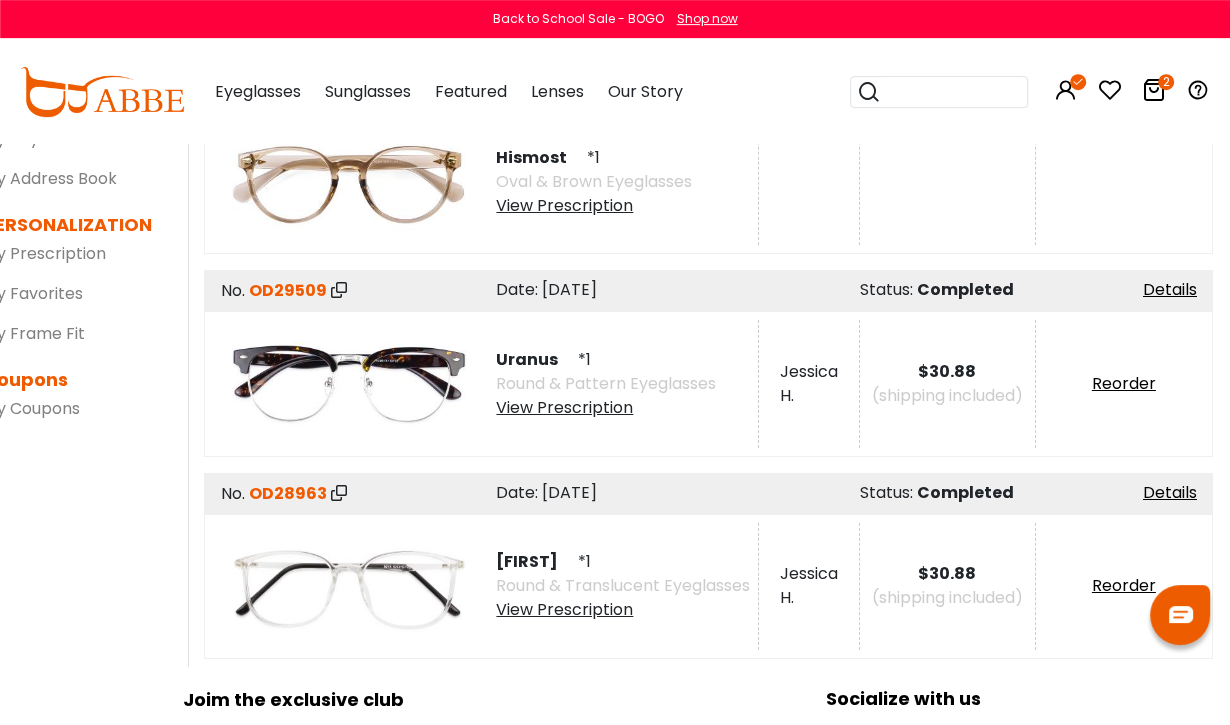 click at bounding box center (349, 586) 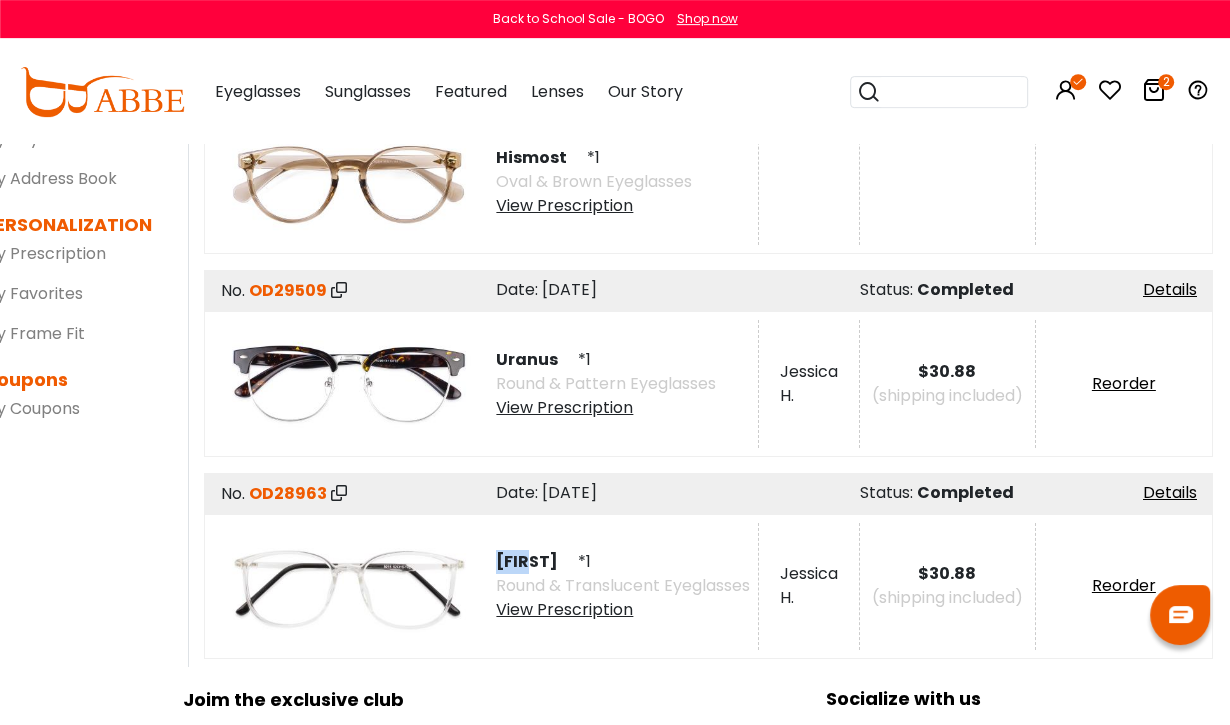 click on "Reorder" at bounding box center [1124, 585] 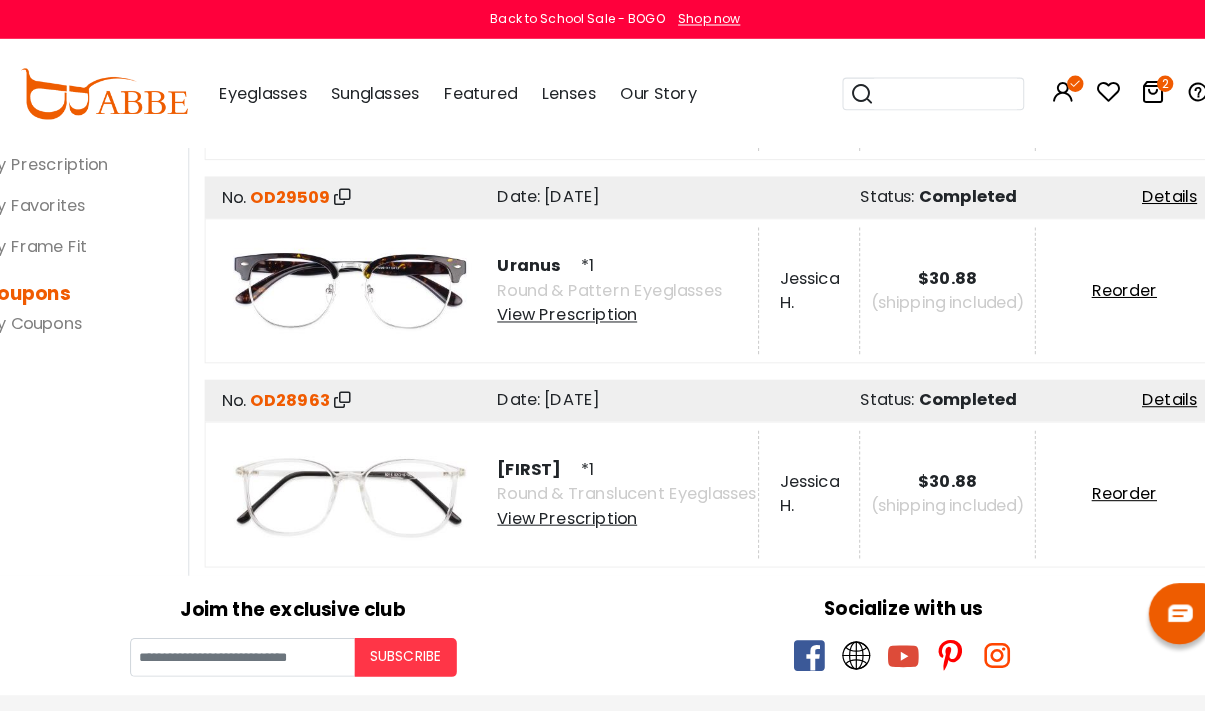 scroll, scrollTop: 418, scrollLeft: 17, axis: both 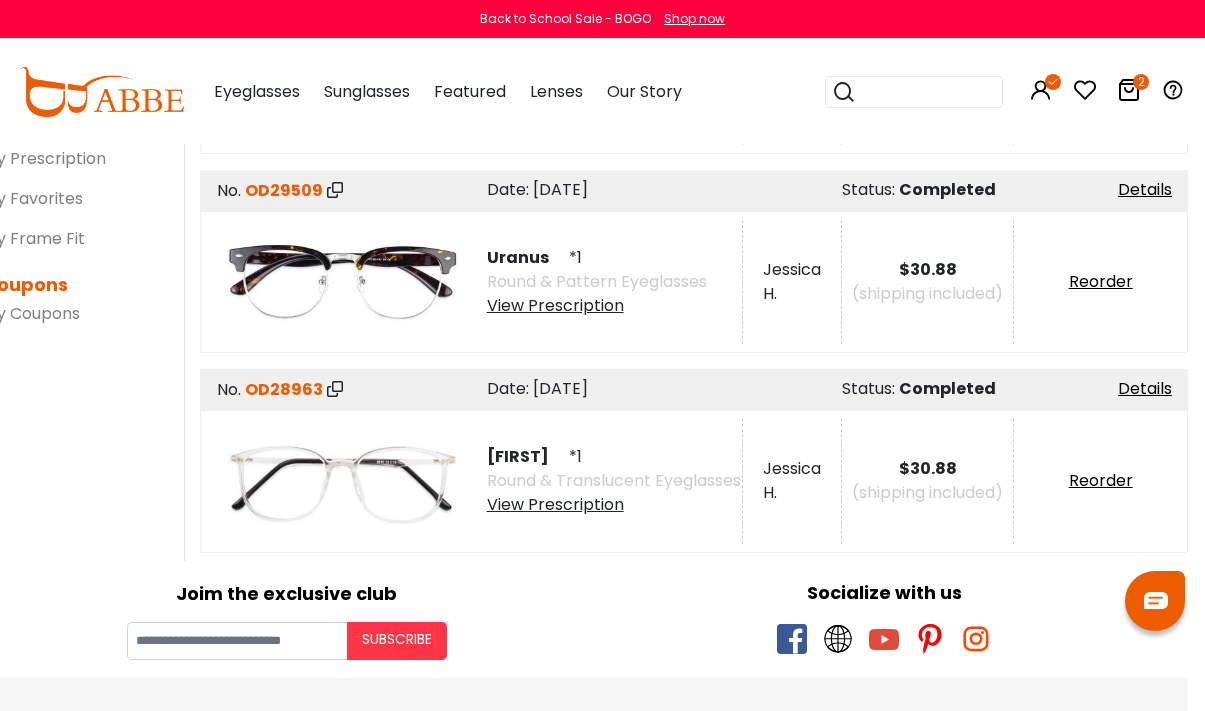 click at bounding box center (1129, 90) 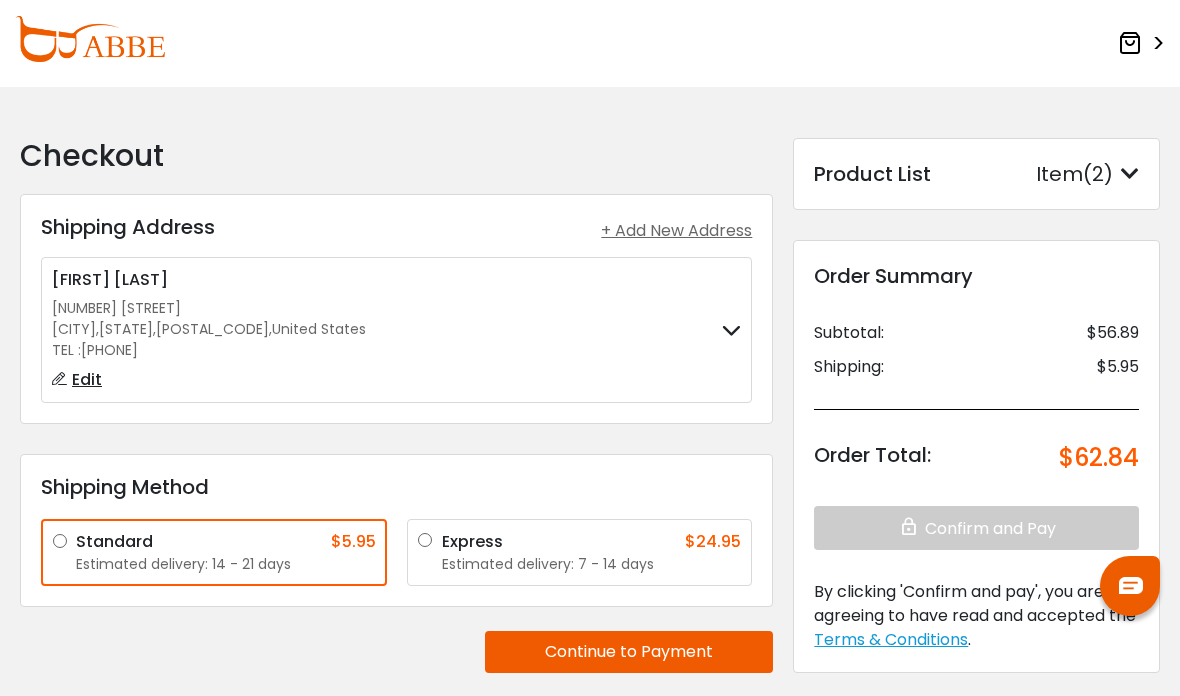 scroll, scrollTop: 0, scrollLeft: 0, axis: both 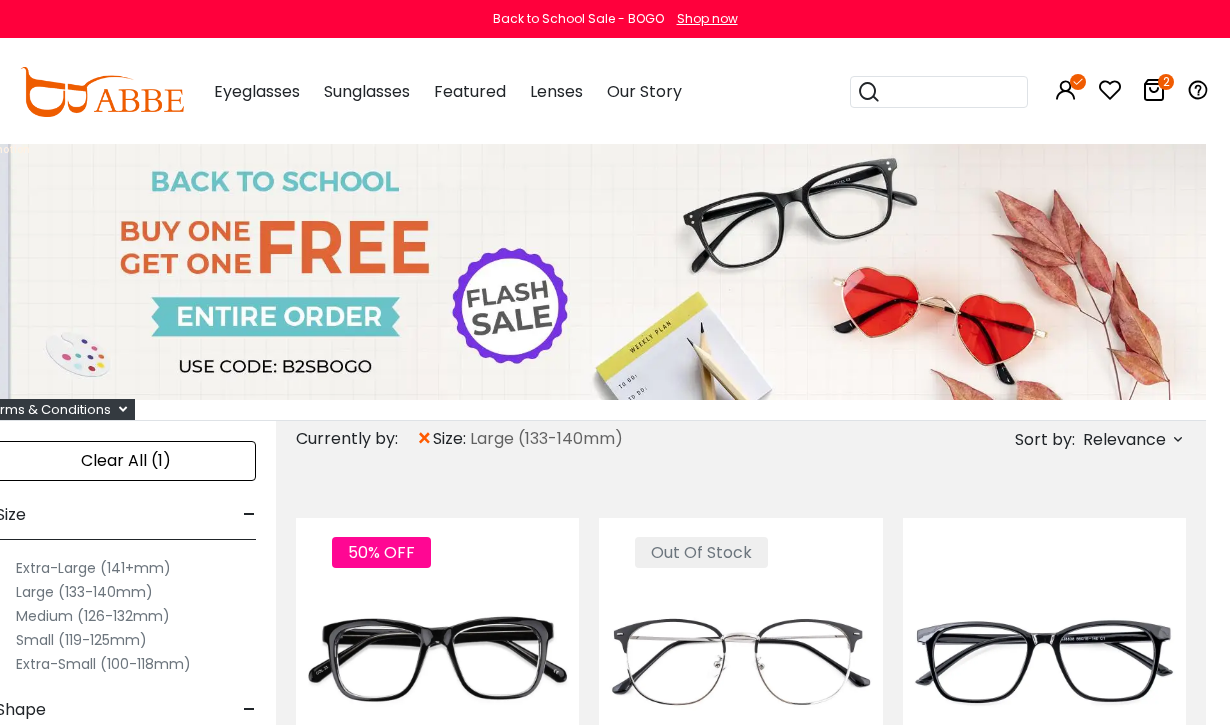 click on "Relevance" at bounding box center (1124, 440) 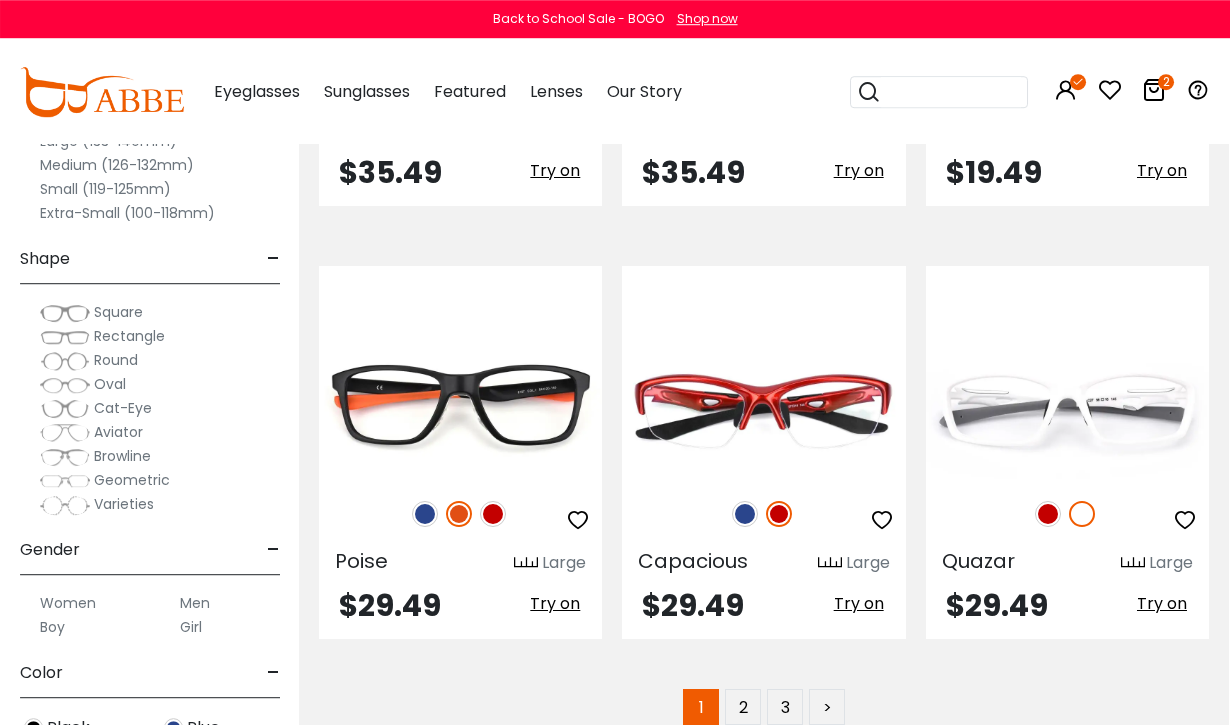 scroll, scrollTop: 8492, scrollLeft: 1, axis: both 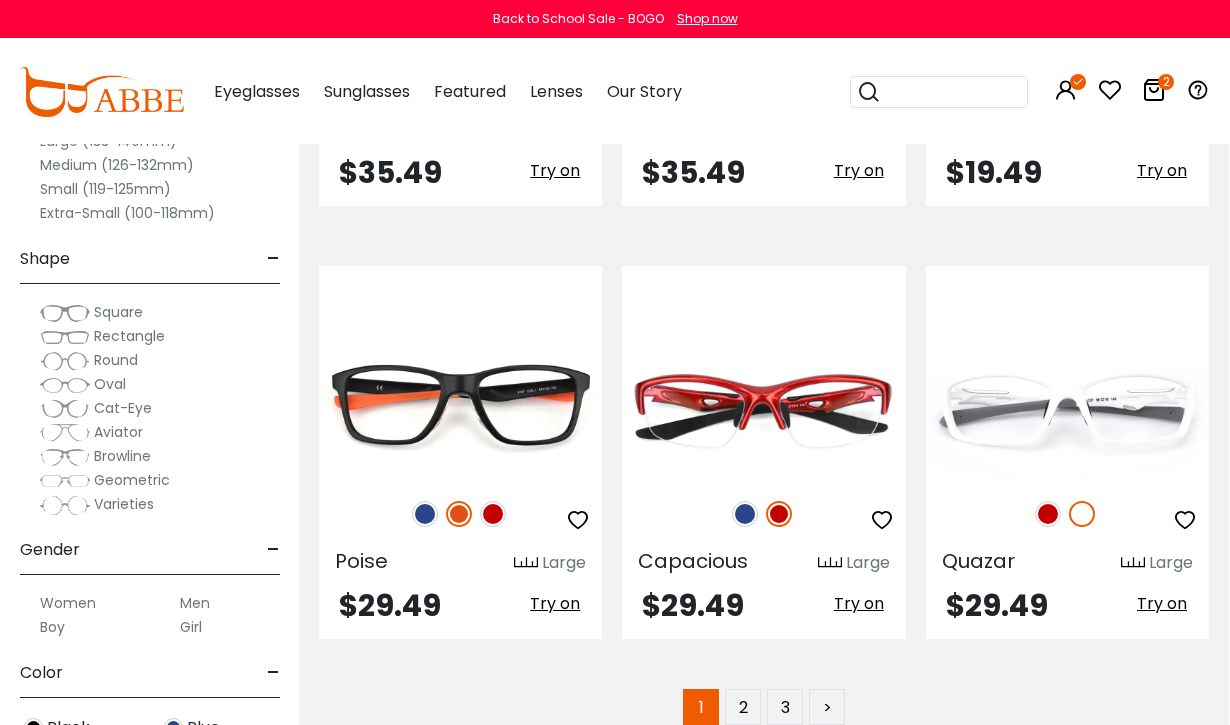 click on "2" at bounding box center (743, 707) 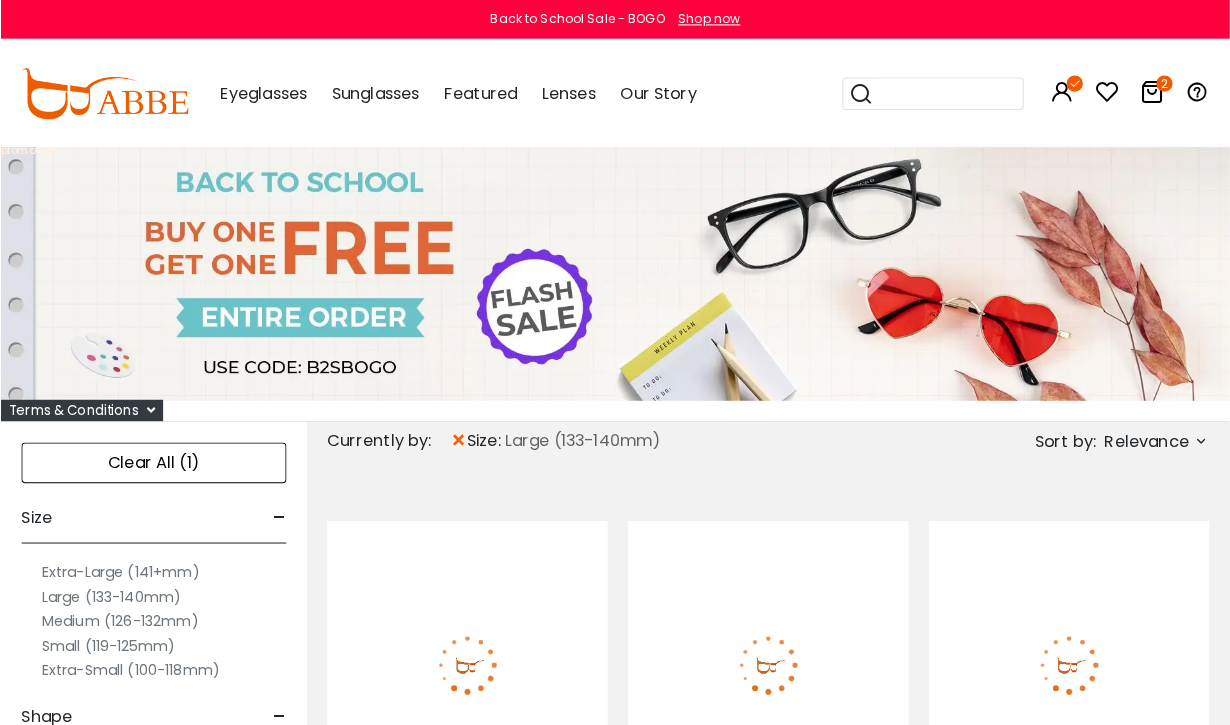 scroll, scrollTop: 0, scrollLeft: 0, axis: both 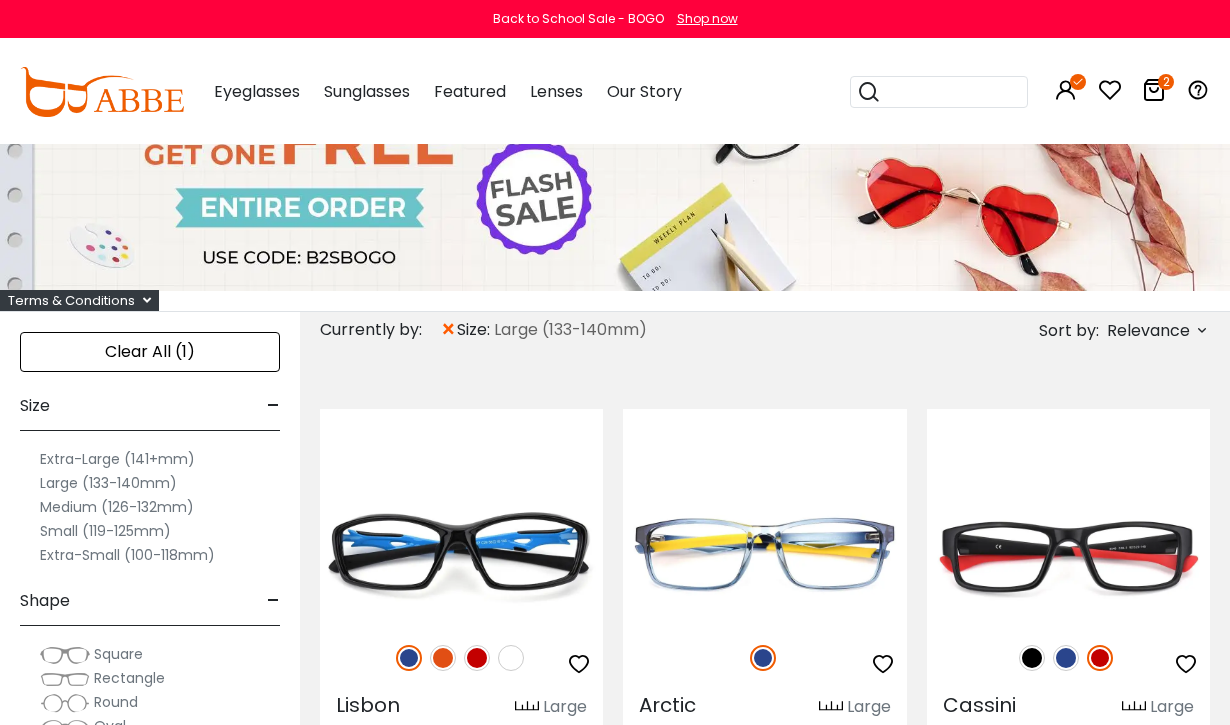 click at bounding box center (764, 658) 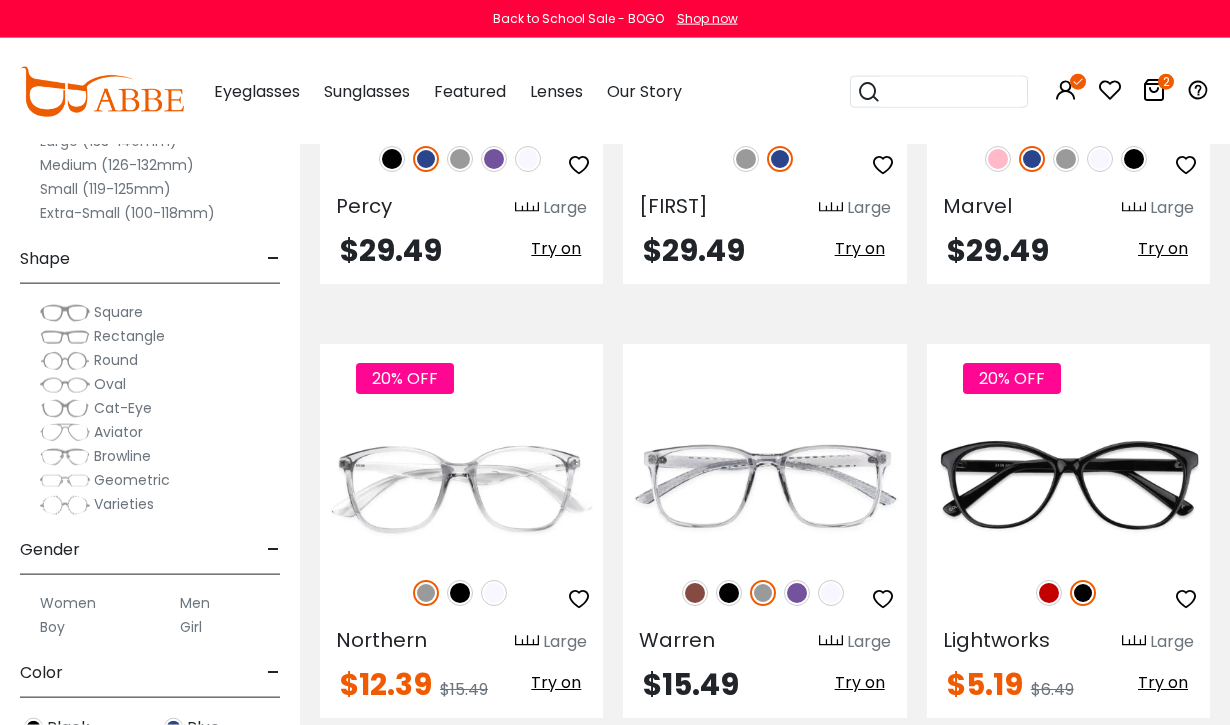 scroll, scrollTop: 1910, scrollLeft: 0, axis: vertical 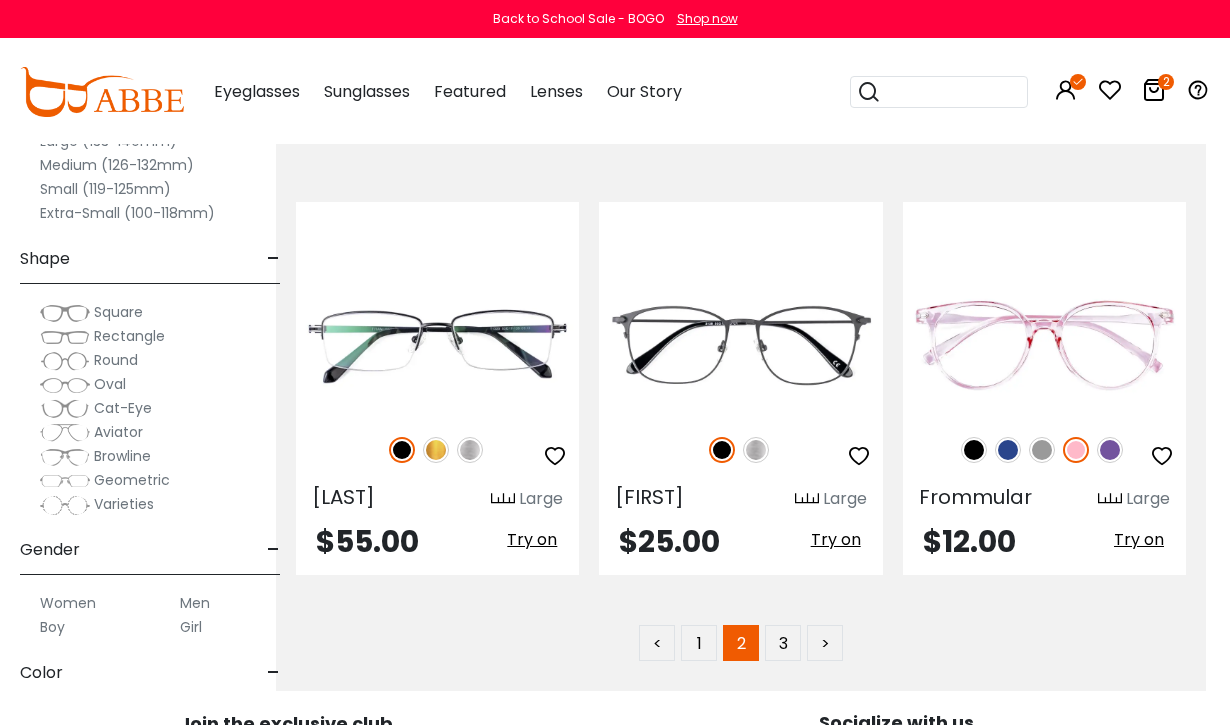 click on "3" at bounding box center [783, 643] 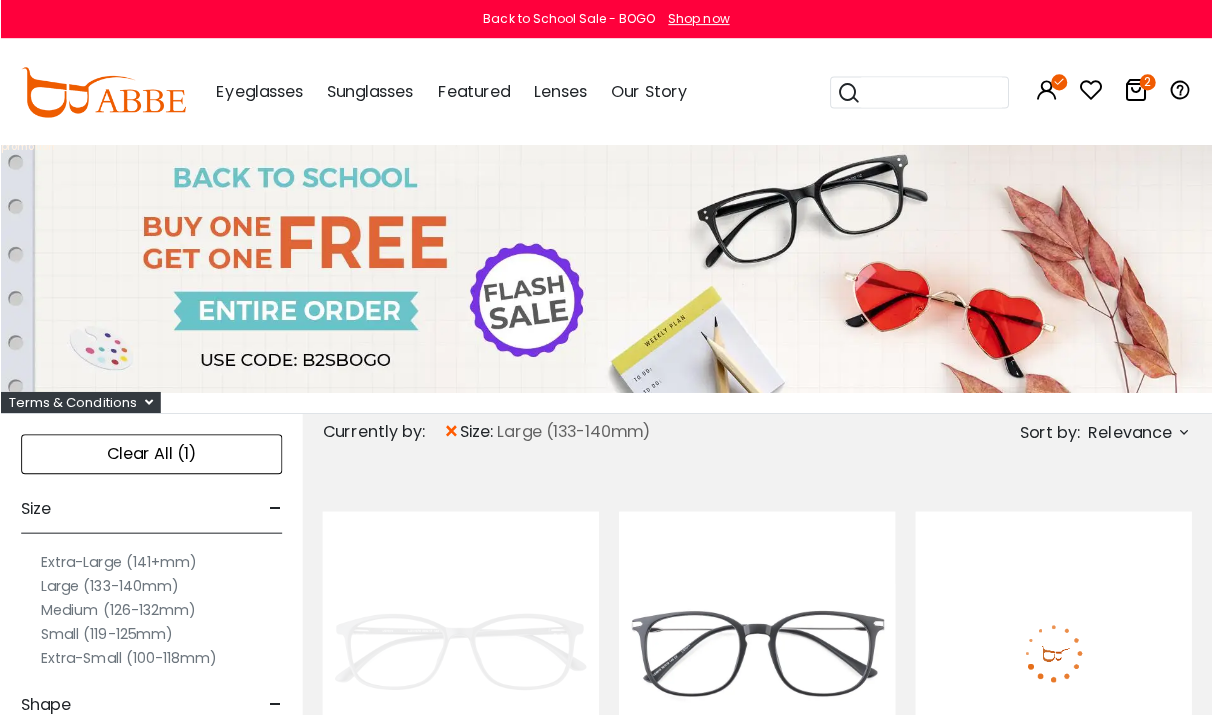 scroll, scrollTop: 0, scrollLeft: 0, axis: both 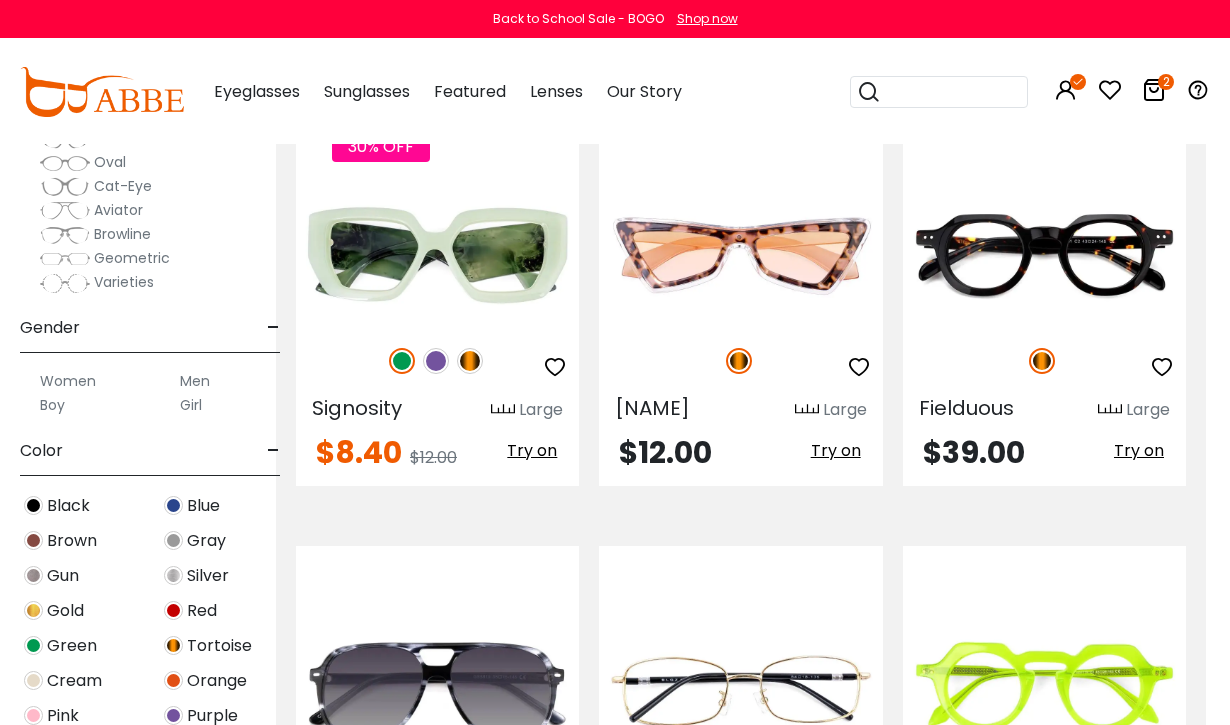 click on "Brown" at bounding box center [72, 541] 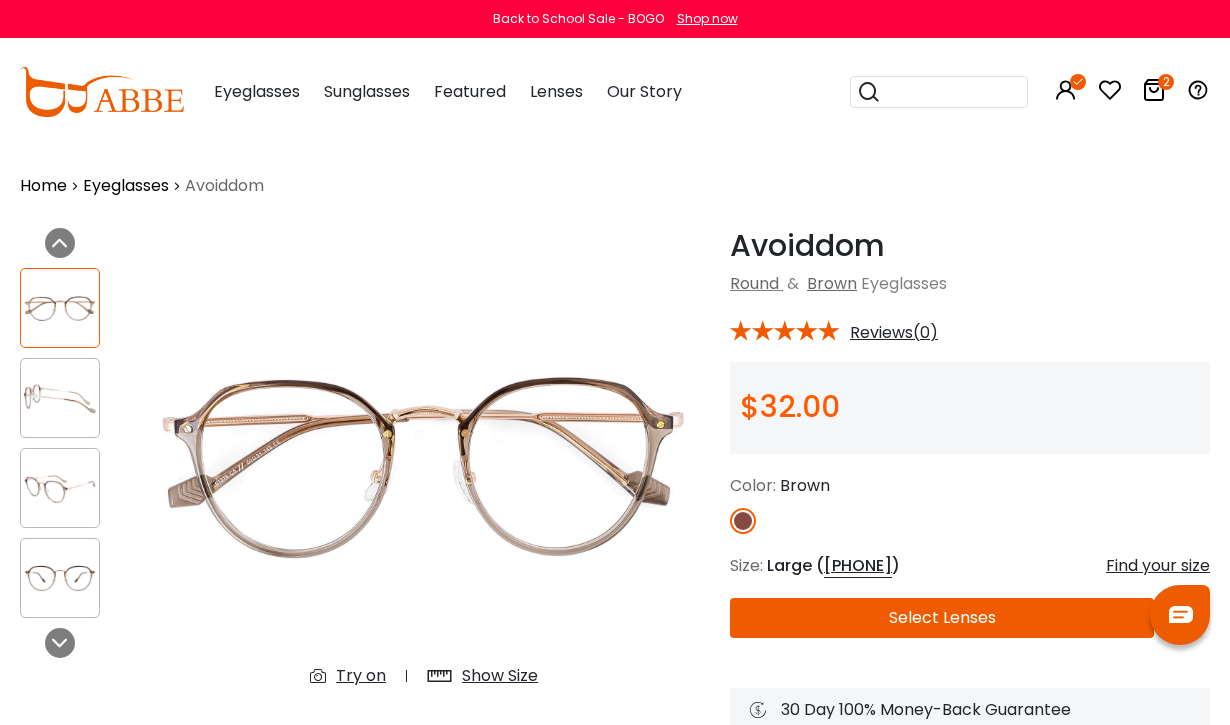 scroll, scrollTop: 0, scrollLeft: 0, axis: both 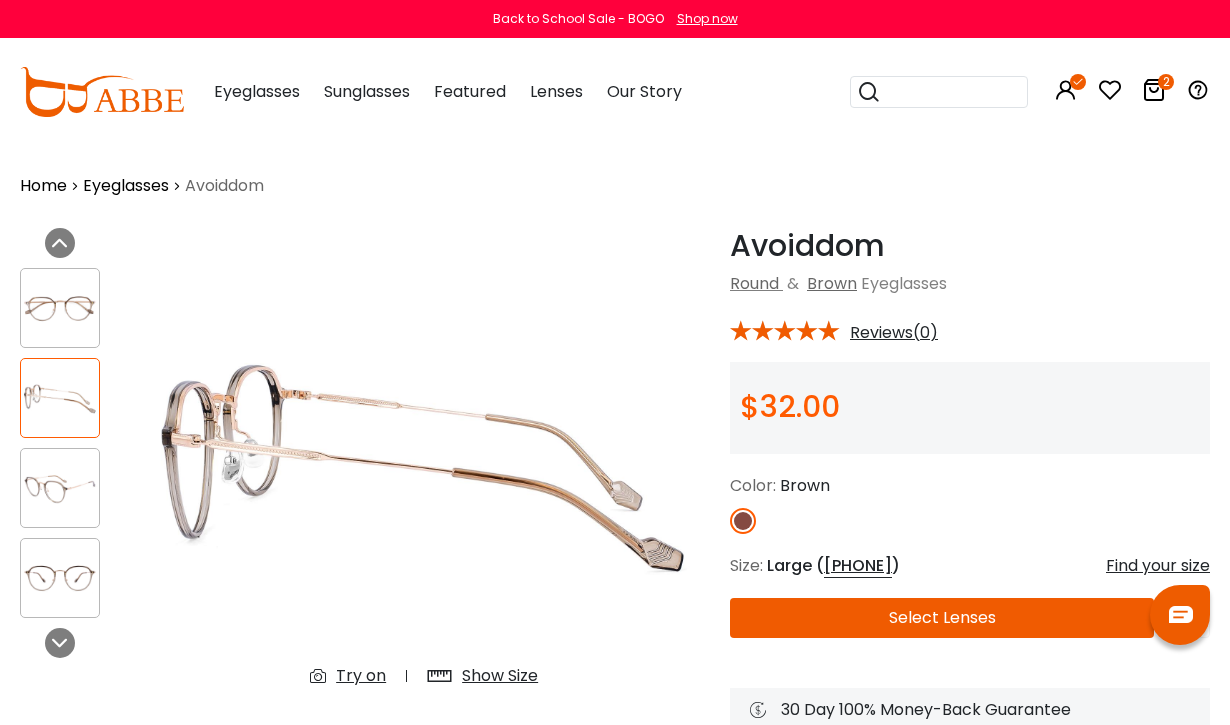 click at bounding box center [60, 488] 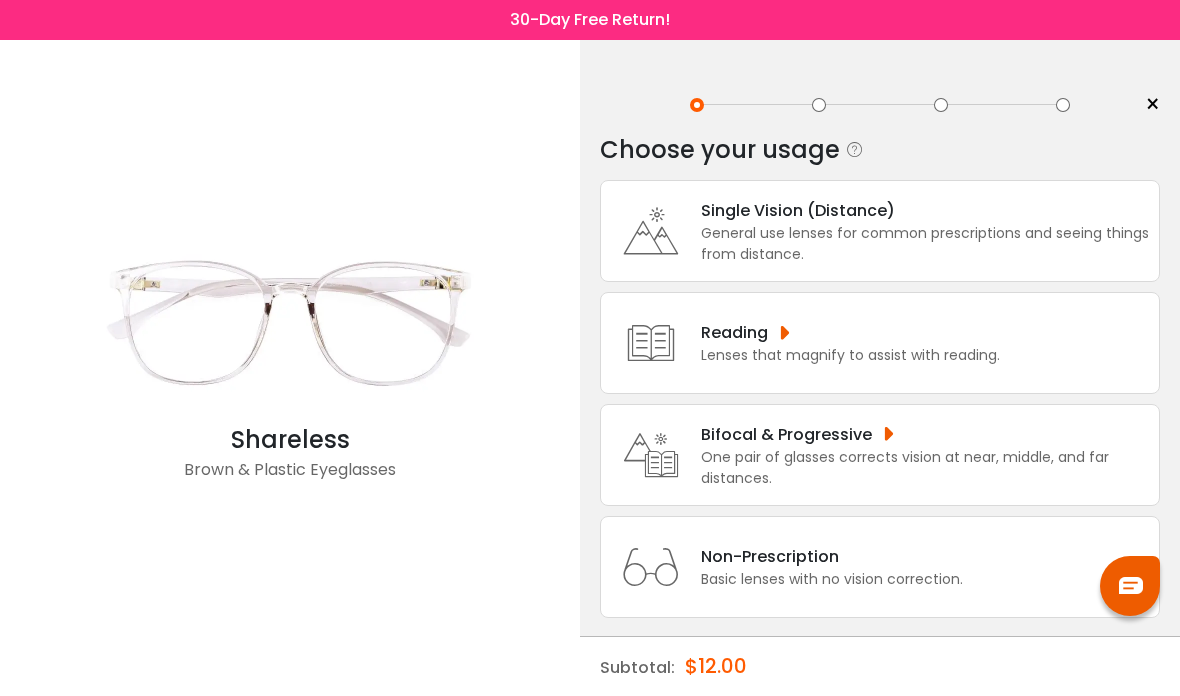 scroll, scrollTop: 0, scrollLeft: 0, axis: both 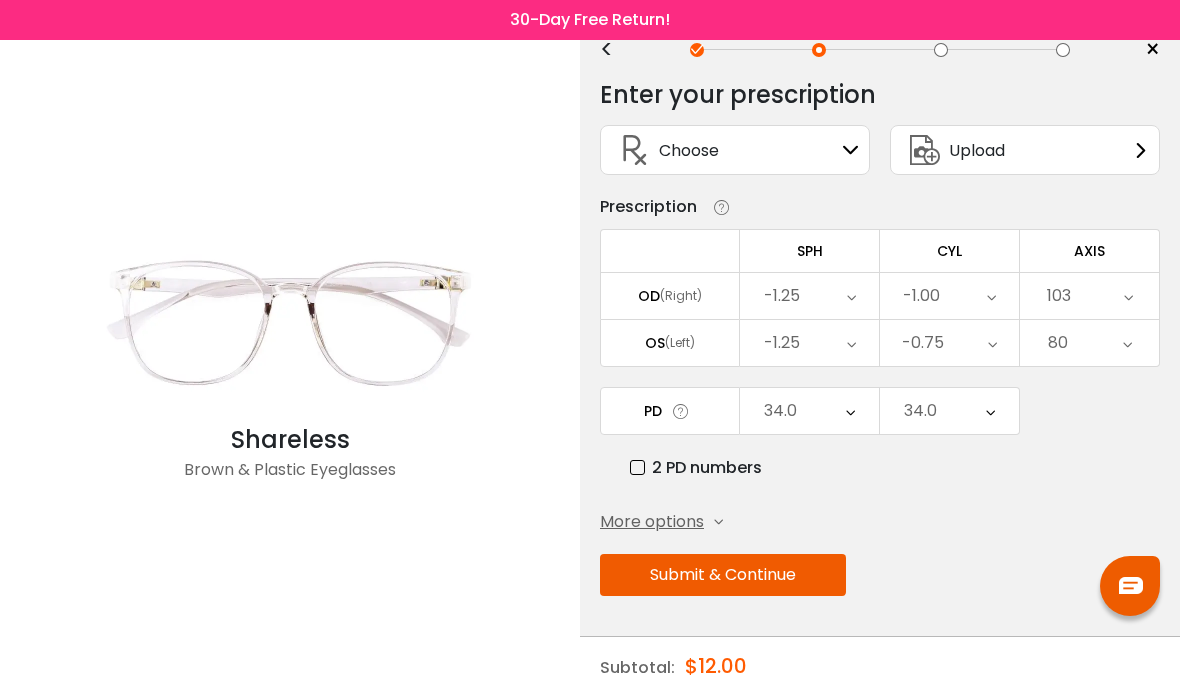 click on "Submit & Continue" at bounding box center (723, 575) 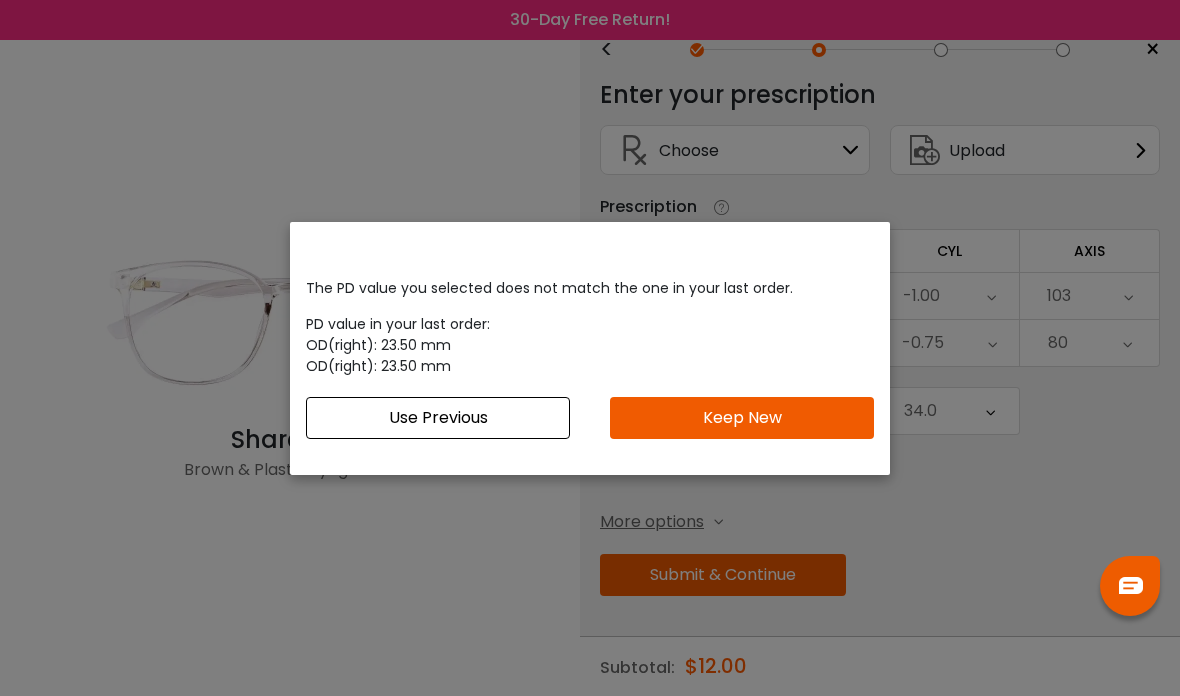 click on "Keep New" at bounding box center [742, 418] 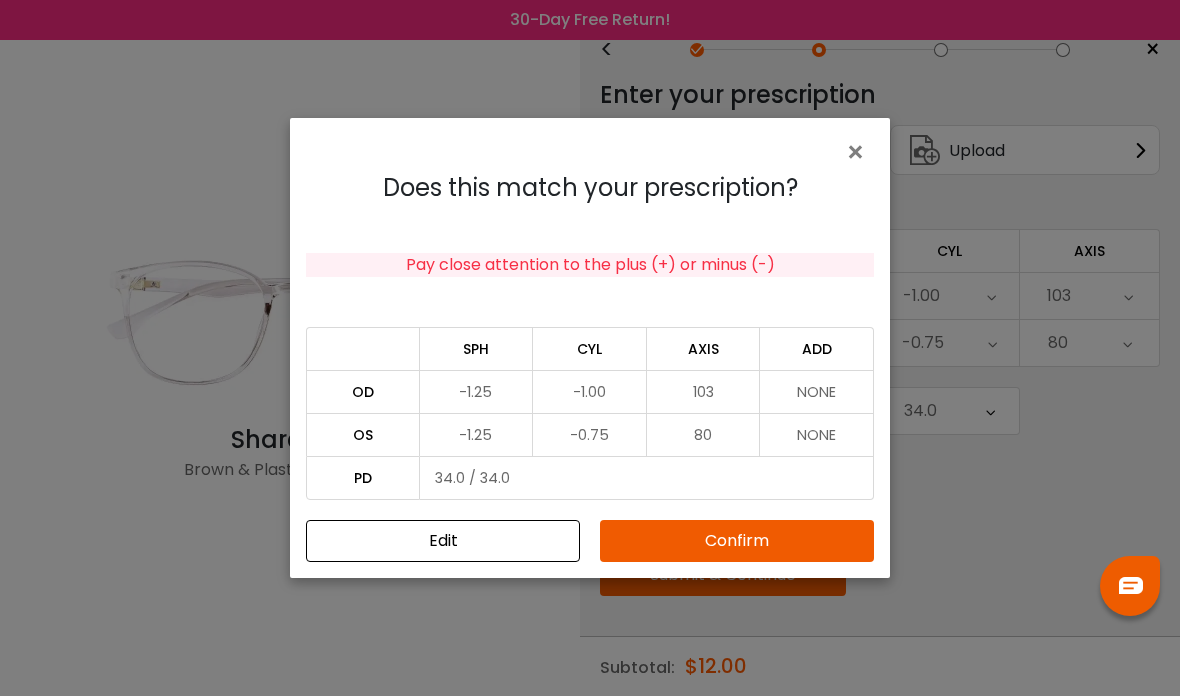 click on "Confirm" at bounding box center [737, 541] 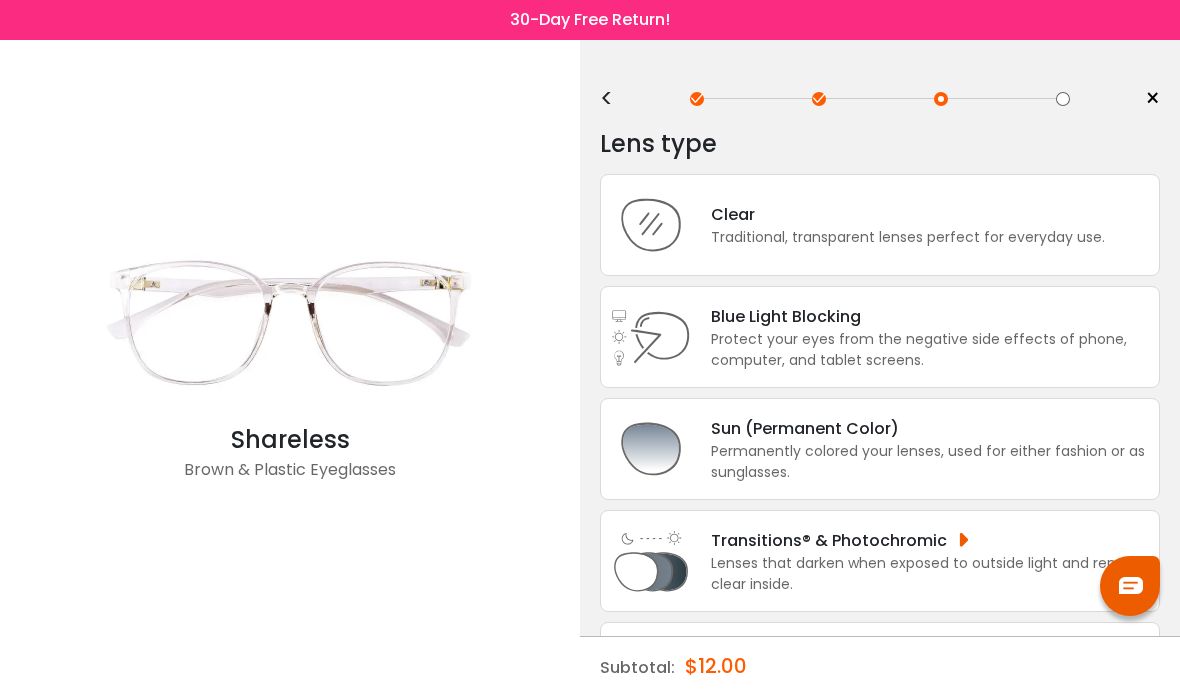 scroll, scrollTop: 0, scrollLeft: 0, axis: both 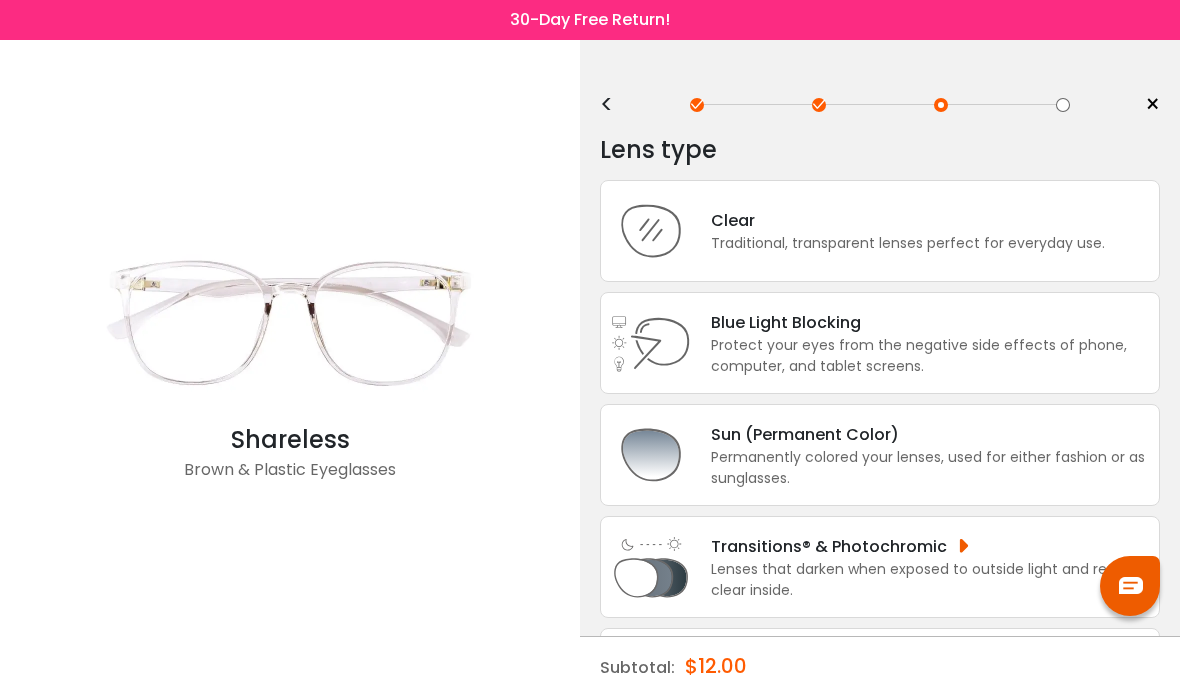 click on "Protect your eyes from the negative side effects of phone, computer, and tablet screens." at bounding box center [930, 356] 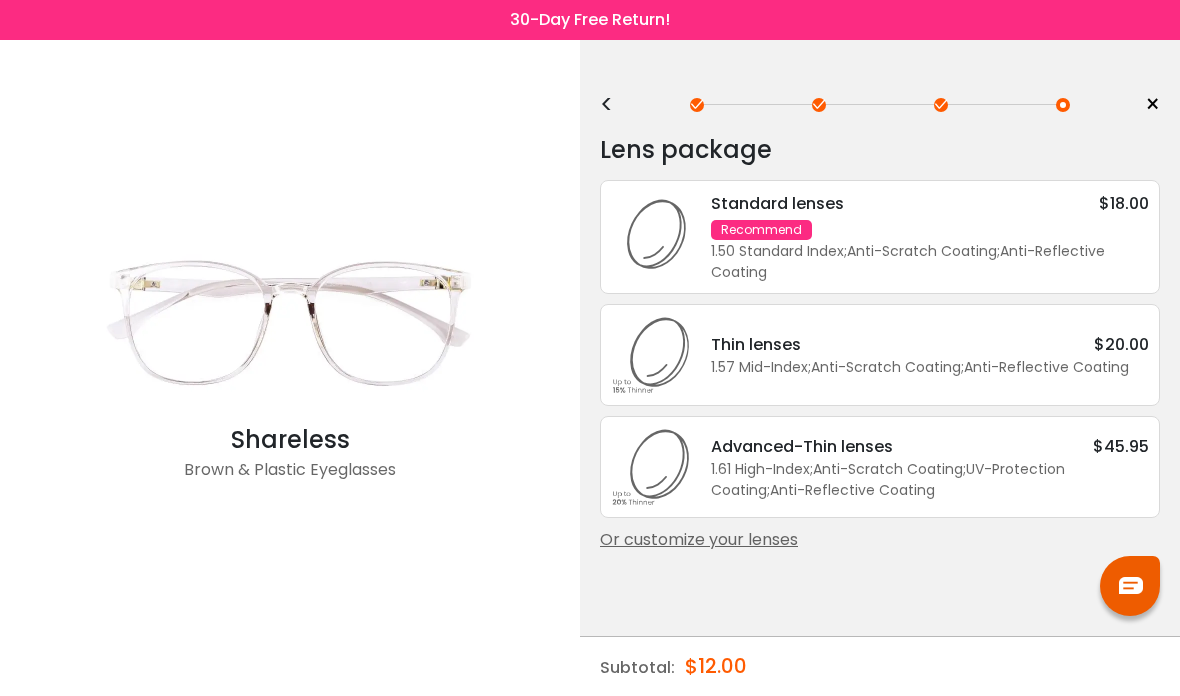 click on "Standard lenses
$18.00
Recommend
1.50 Standard Index ;
Anti-Scratch Coating ;
Anti-Reflective Coating ;" at bounding box center (920, 237) 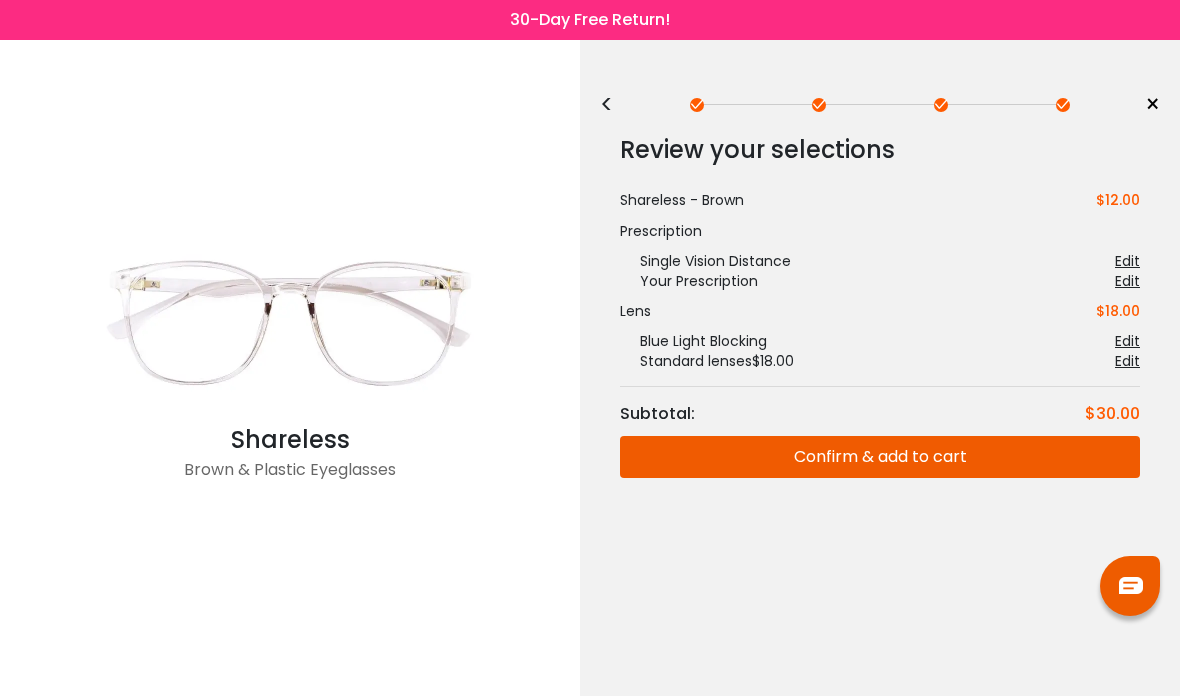 click on "Confirm & add to cart" at bounding box center (880, 457) 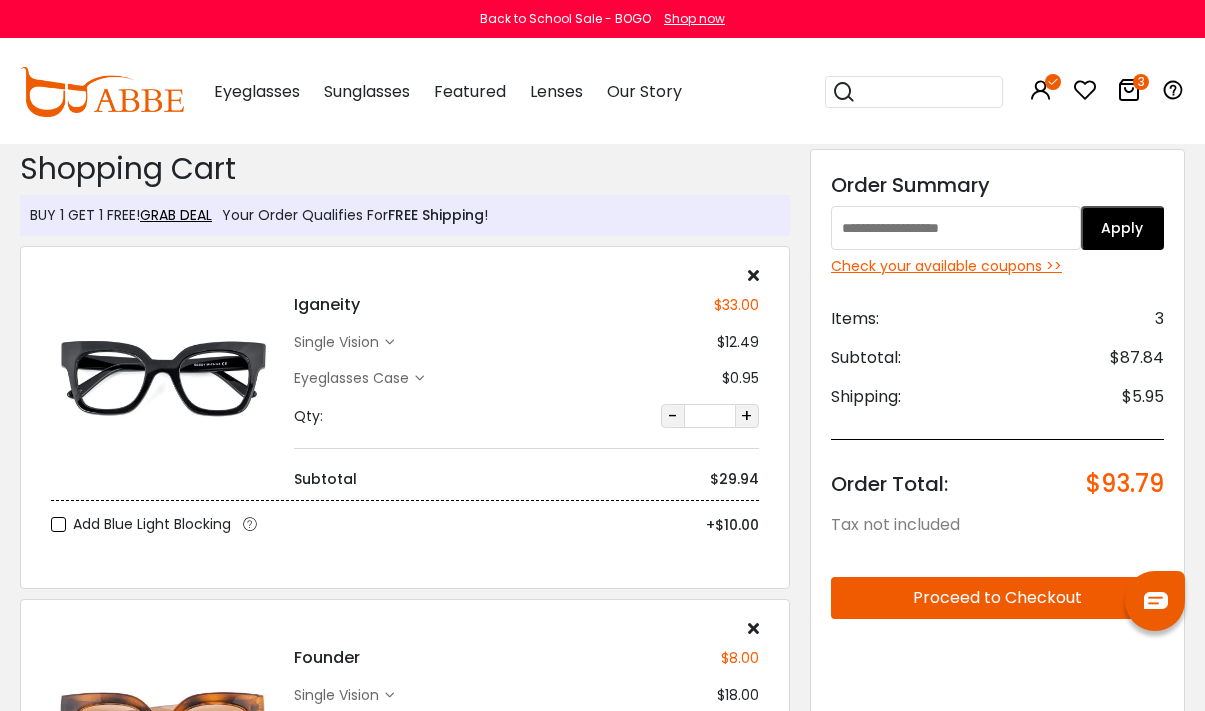 scroll, scrollTop: 0, scrollLeft: 0, axis: both 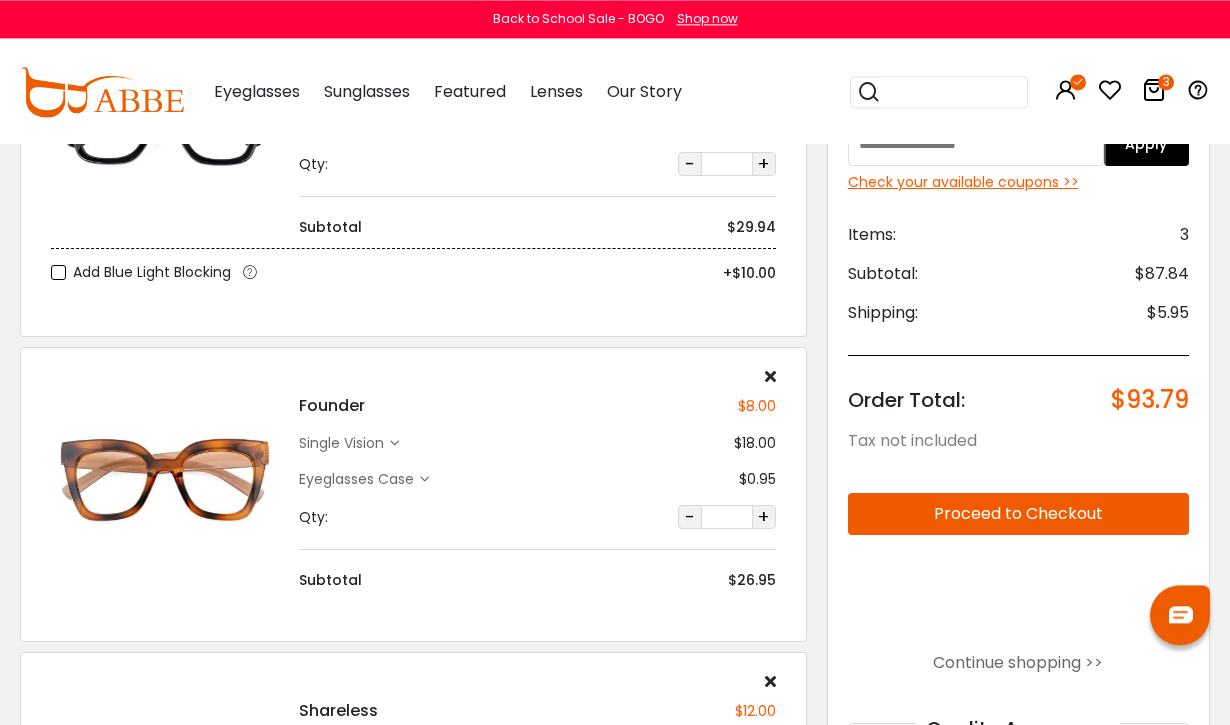 click on "single vision" at bounding box center (344, 443) 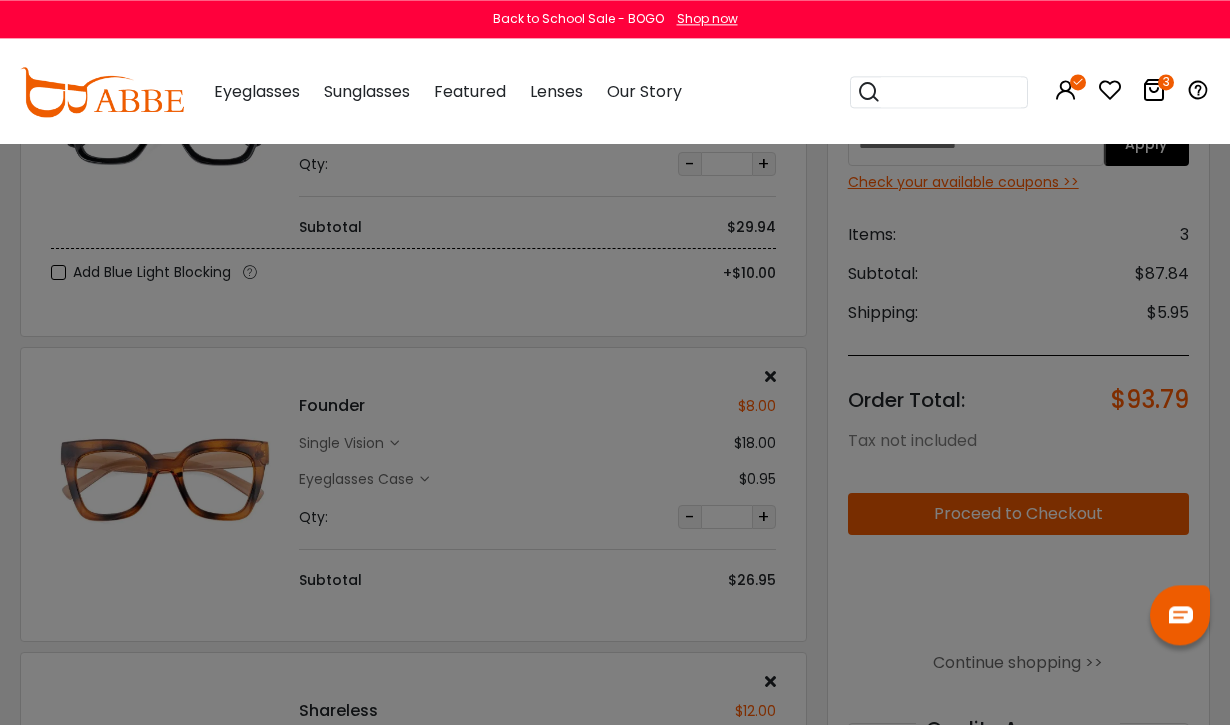 scroll, scrollTop: 255, scrollLeft: 0, axis: vertical 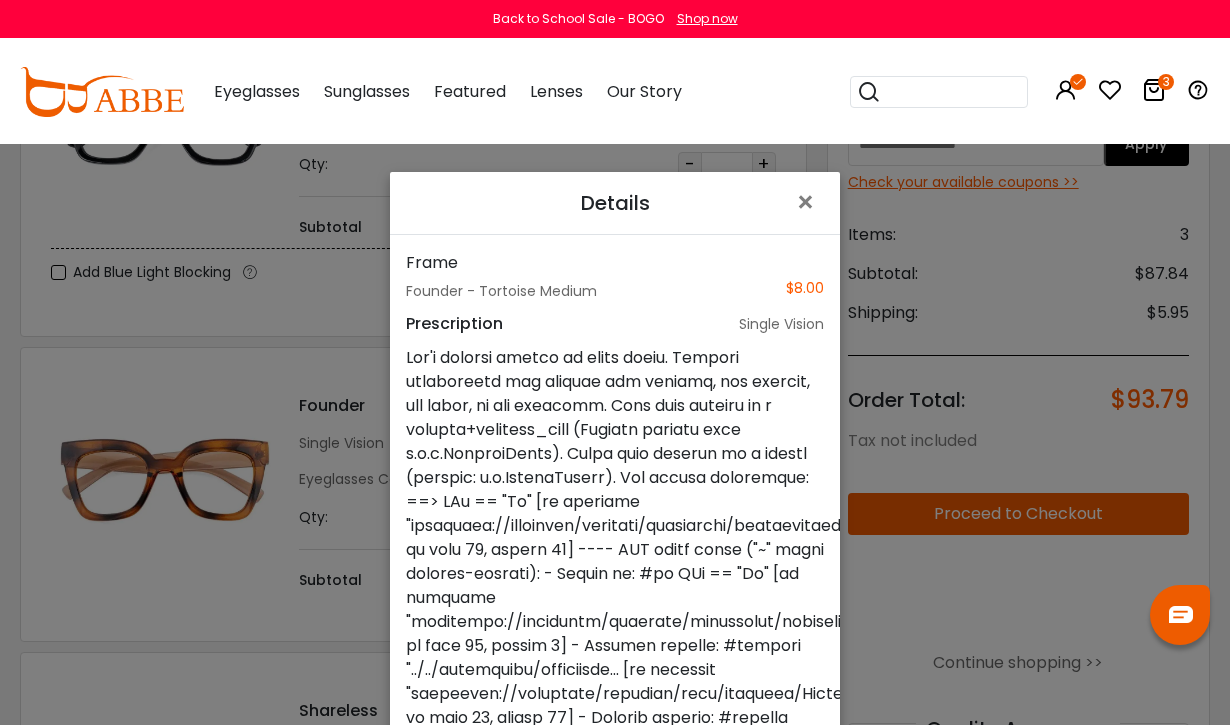 click on "×" at bounding box center (809, 202) 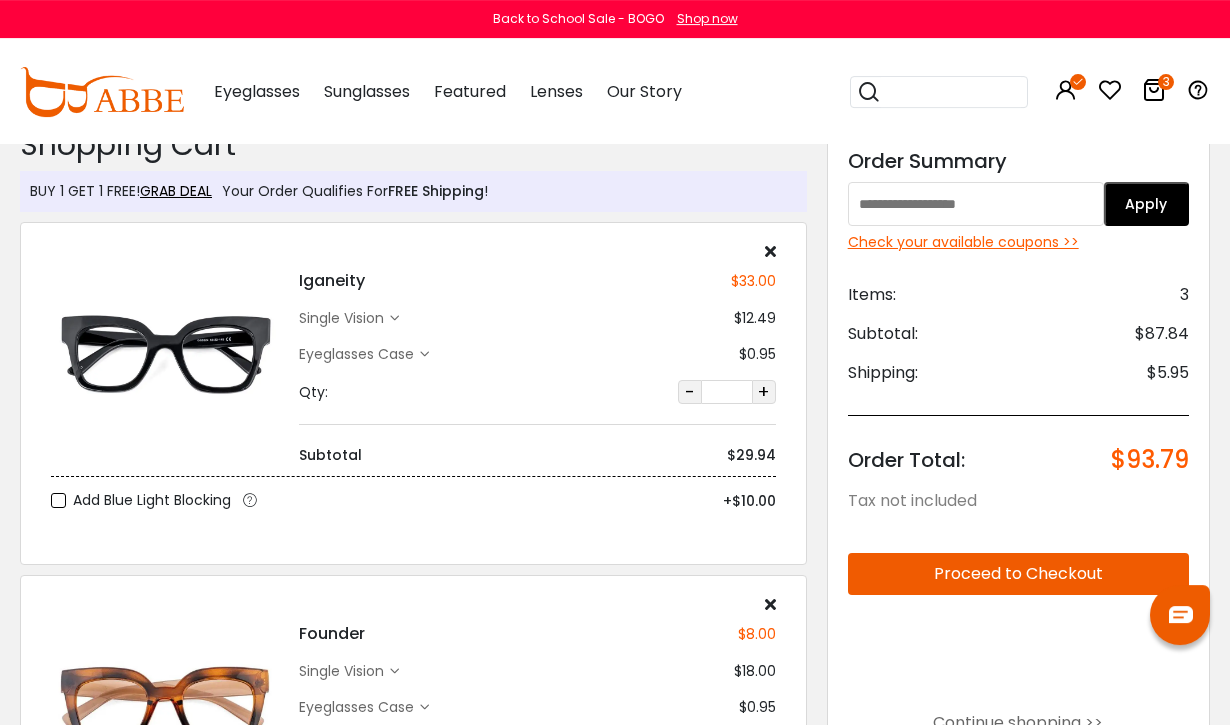 scroll, scrollTop: 0, scrollLeft: 0, axis: both 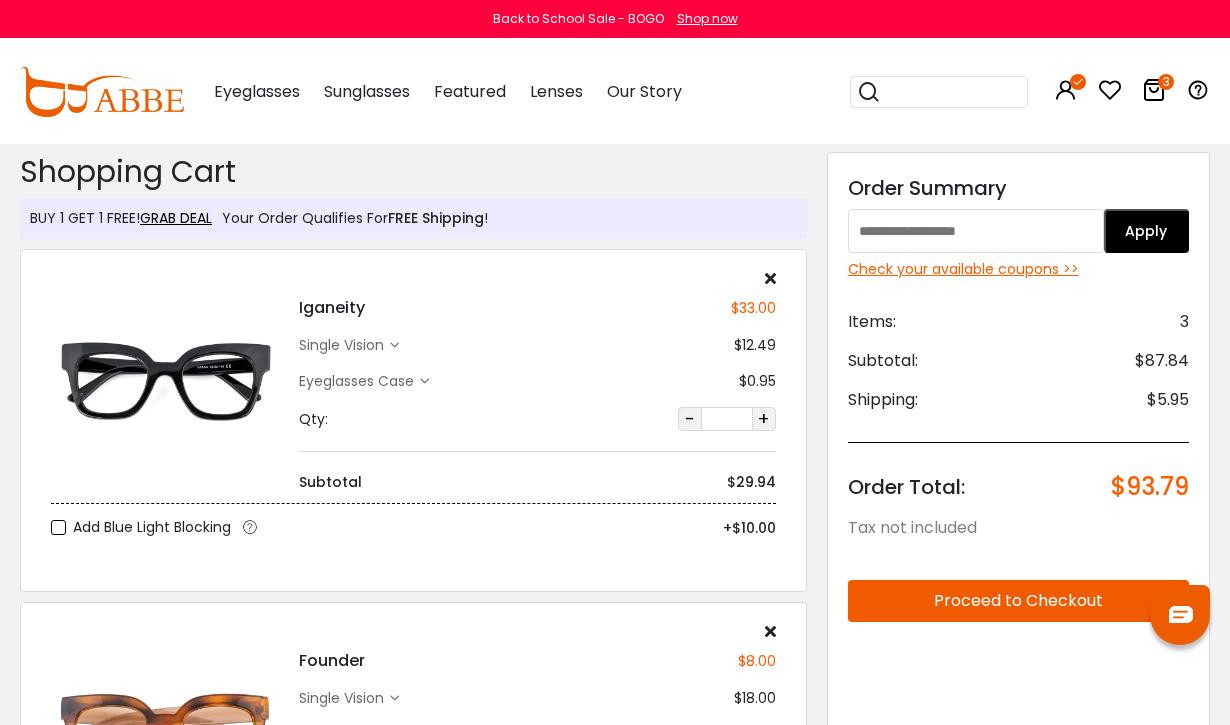 click at bounding box center [770, 278] 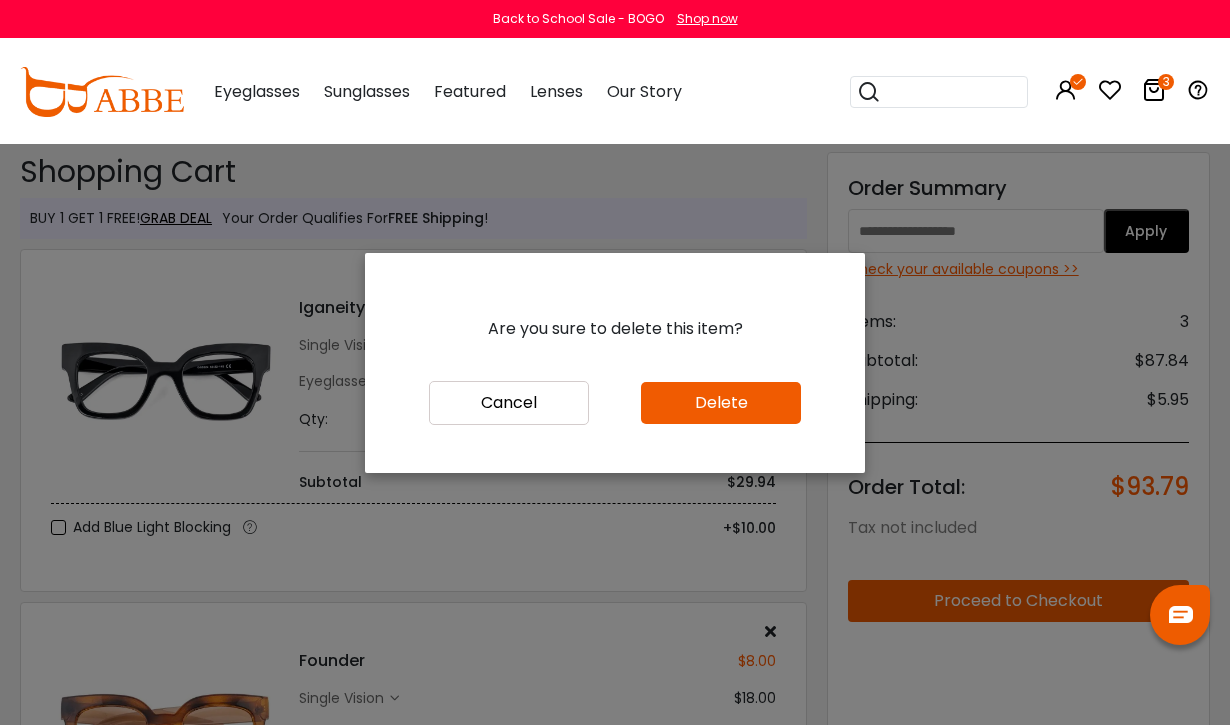 click on "Delete" at bounding box center [721, 403] 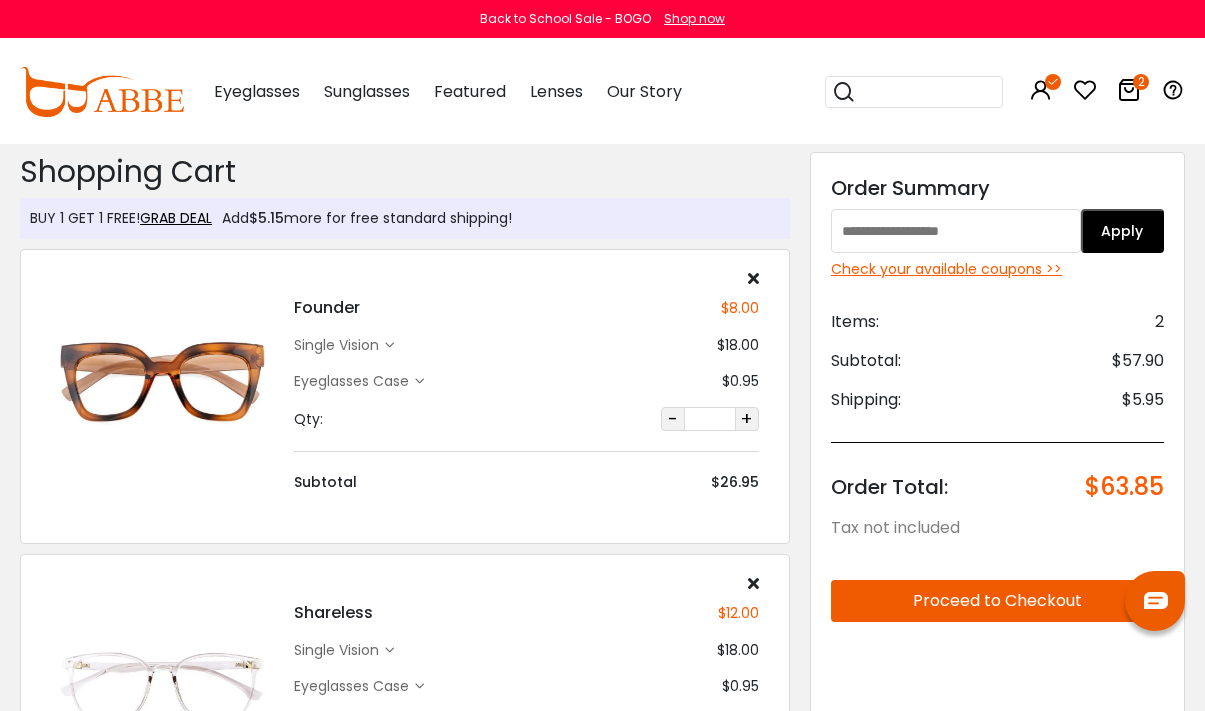 scroll, scrollTop: 3, scrollLeft: 0, axis: vertical 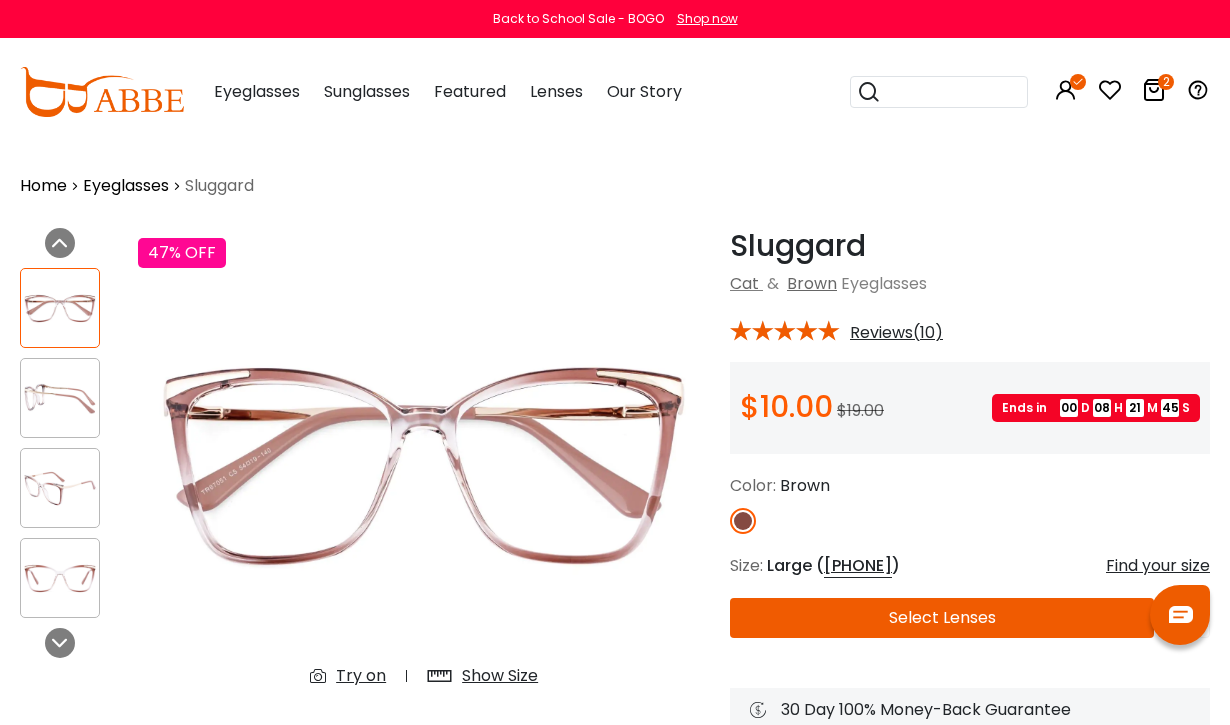 click on "Reviews(10)" at bounding box center [896, 333] 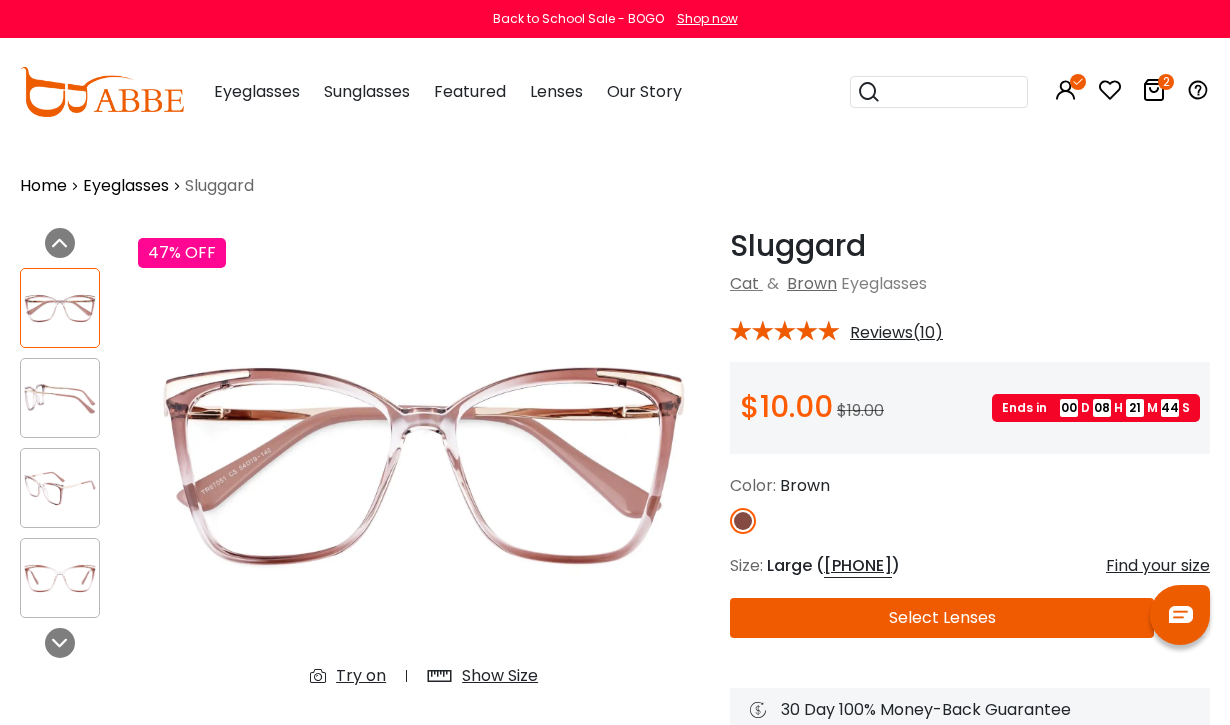 click on "Reviews(10)" at bounding box center (896, 333) 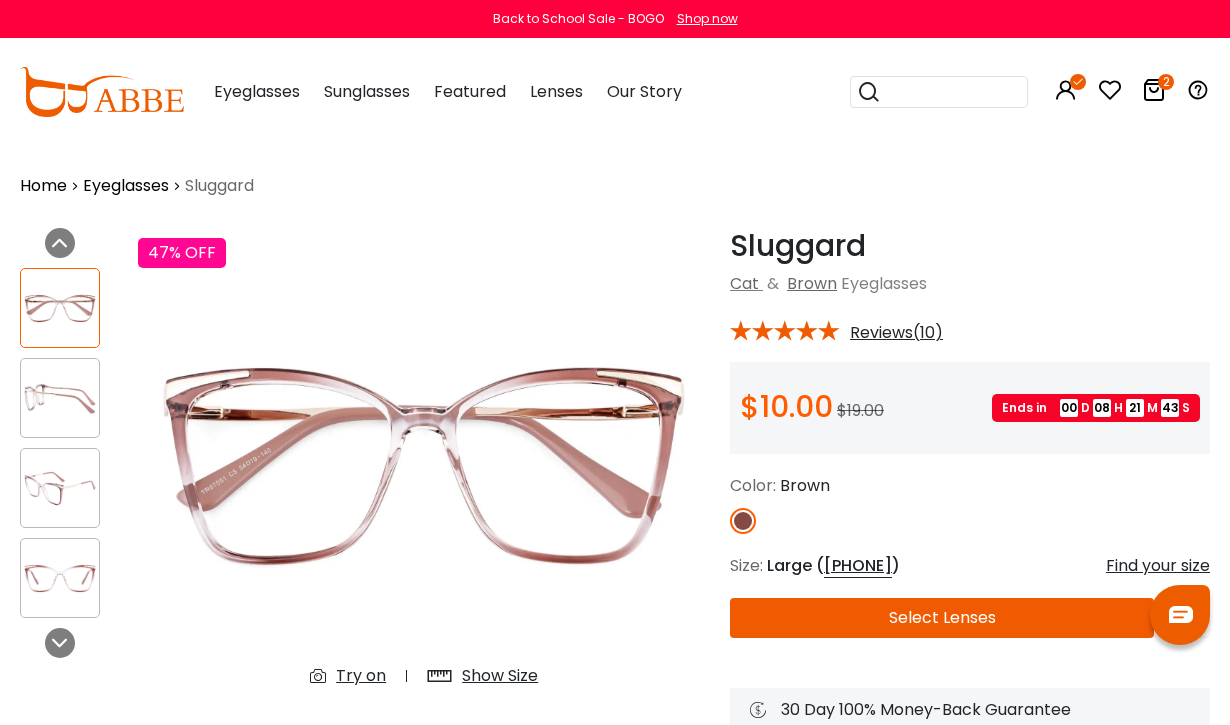 click on "Reviews(10)" at bounding box center (896, 333) 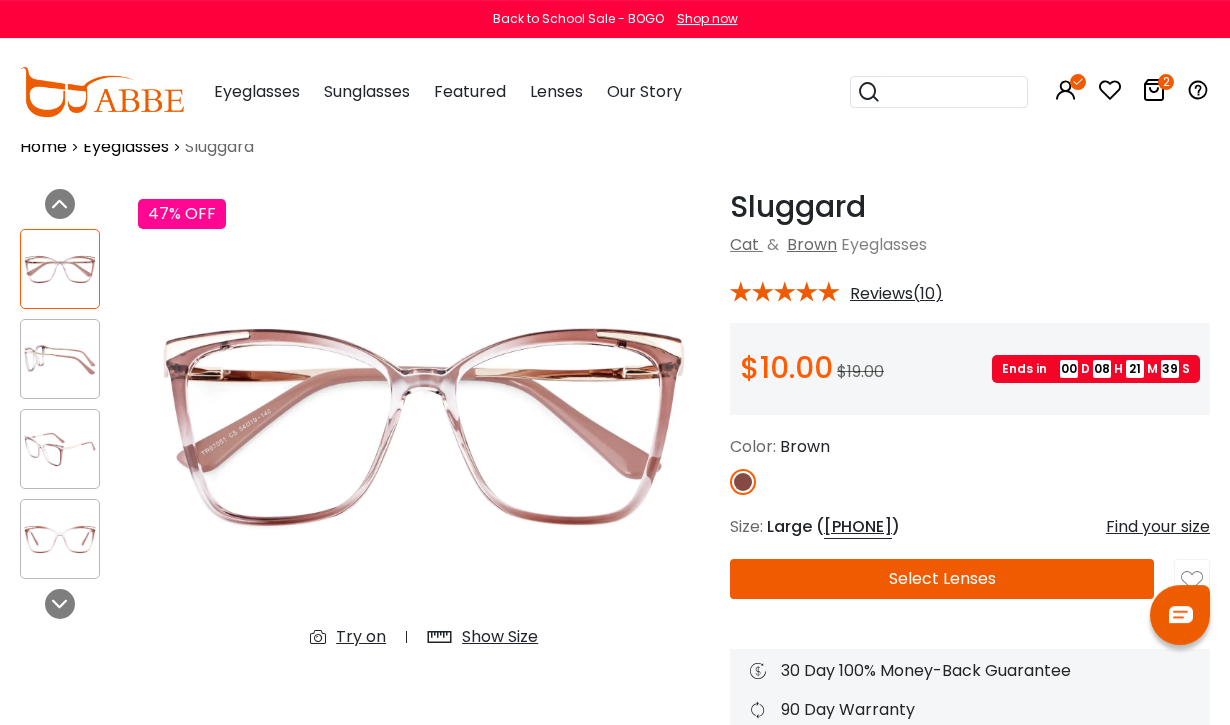 scroll, scrollTop: 39, scrollLeft: 0, axis: vertical 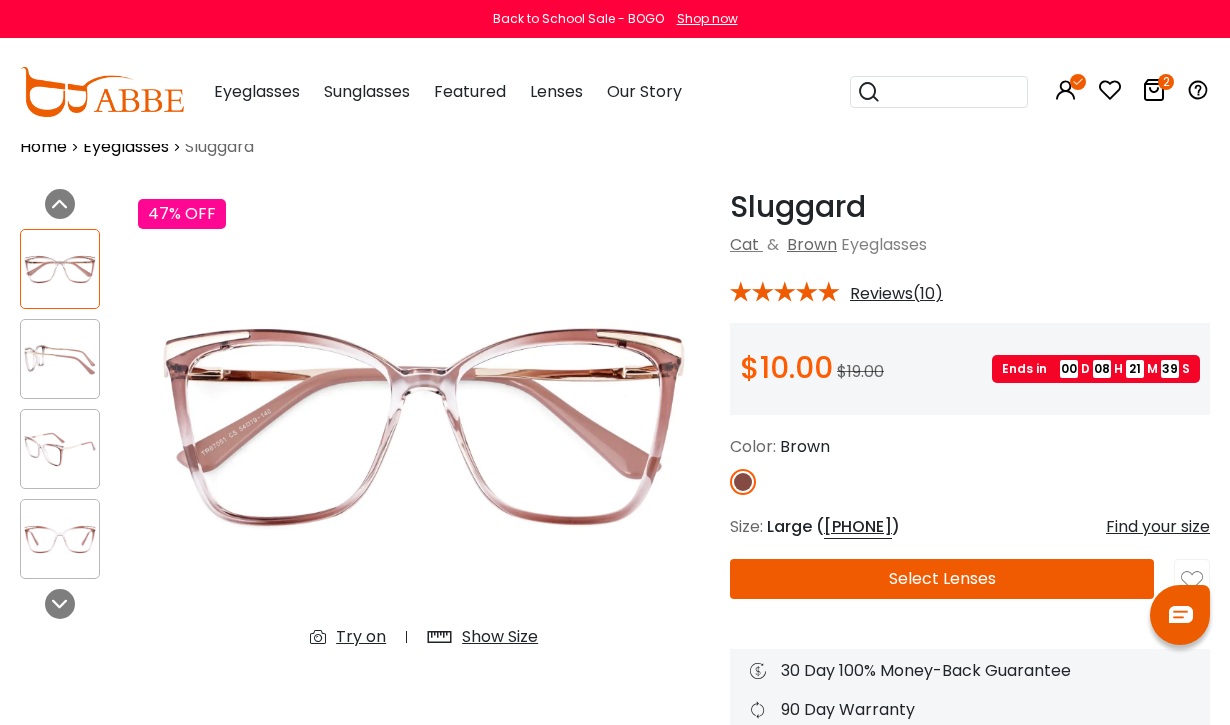 click on "Reviews(10)" at bounding box center [896, 294] 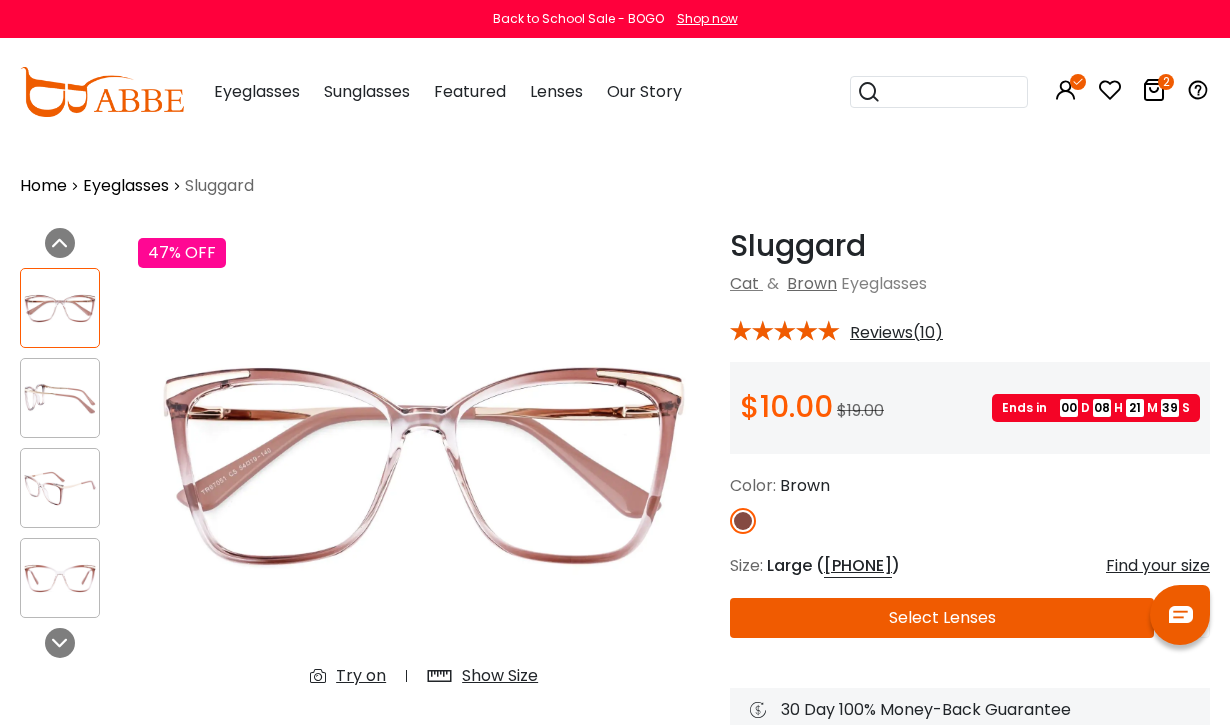 click on "Reviews(10)" at bounding box center [896, 333] 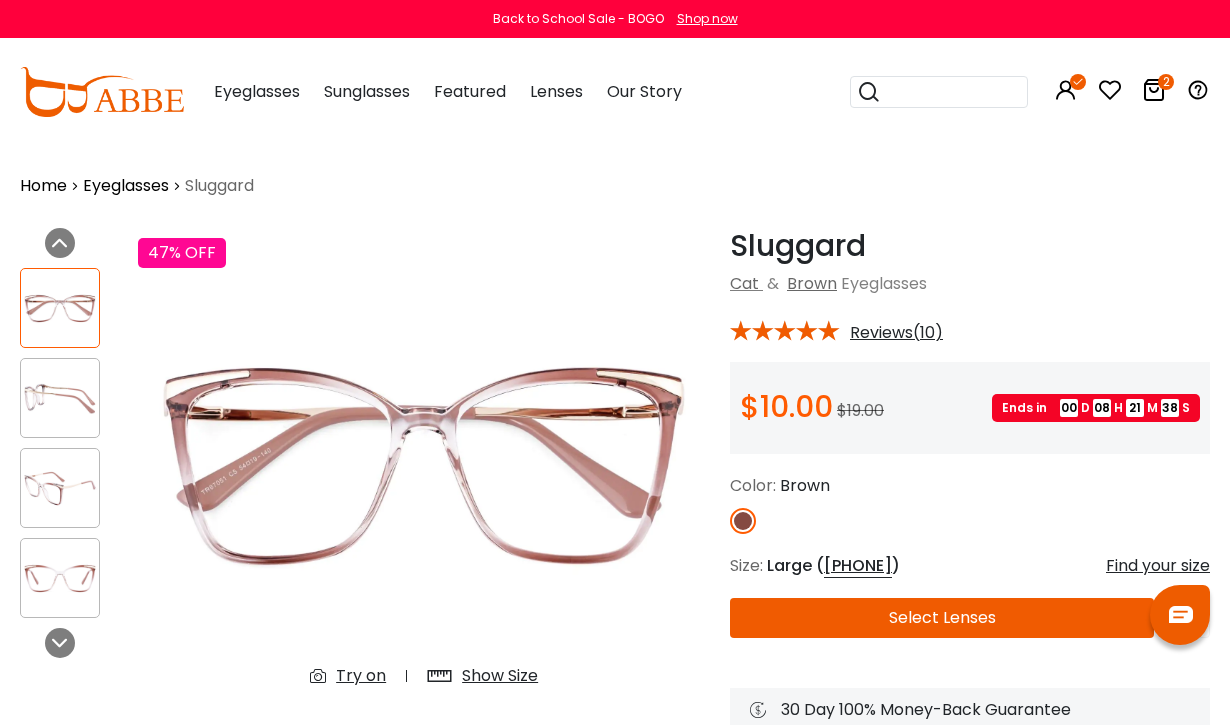 click on "Reviews(10)" at bounding box center [896, 333] 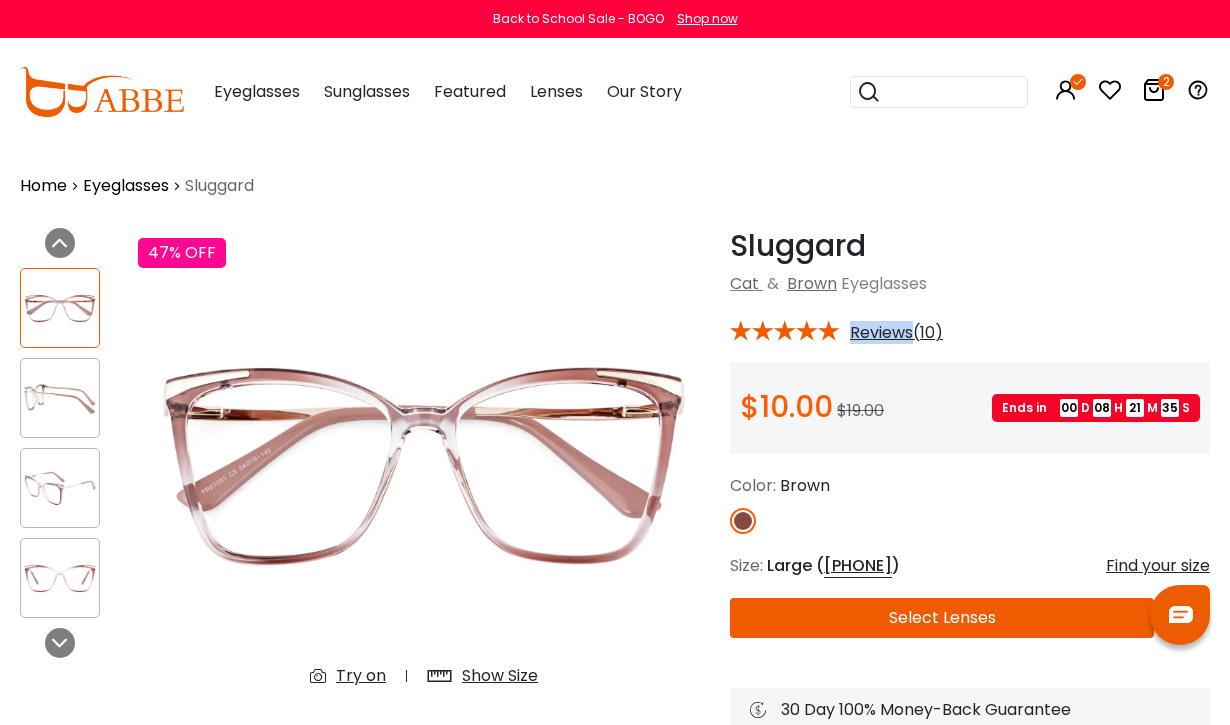 click on "*
Reviews(10)" at bounding box center [970, 329] 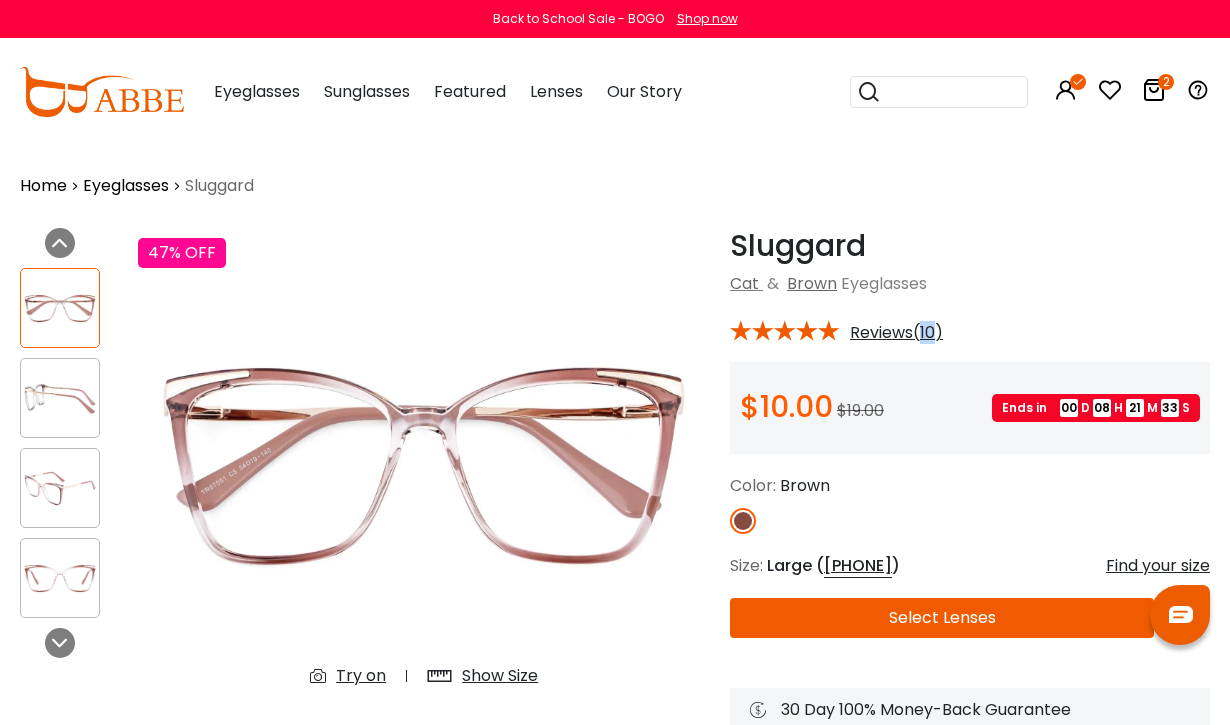 click on "Sluggard
Brown
Cat
&
Brown
Eyeglasses
*
Reviews(10)
$10.00
$19.00 Ends in 00 D" at bounding box center (970, 519) 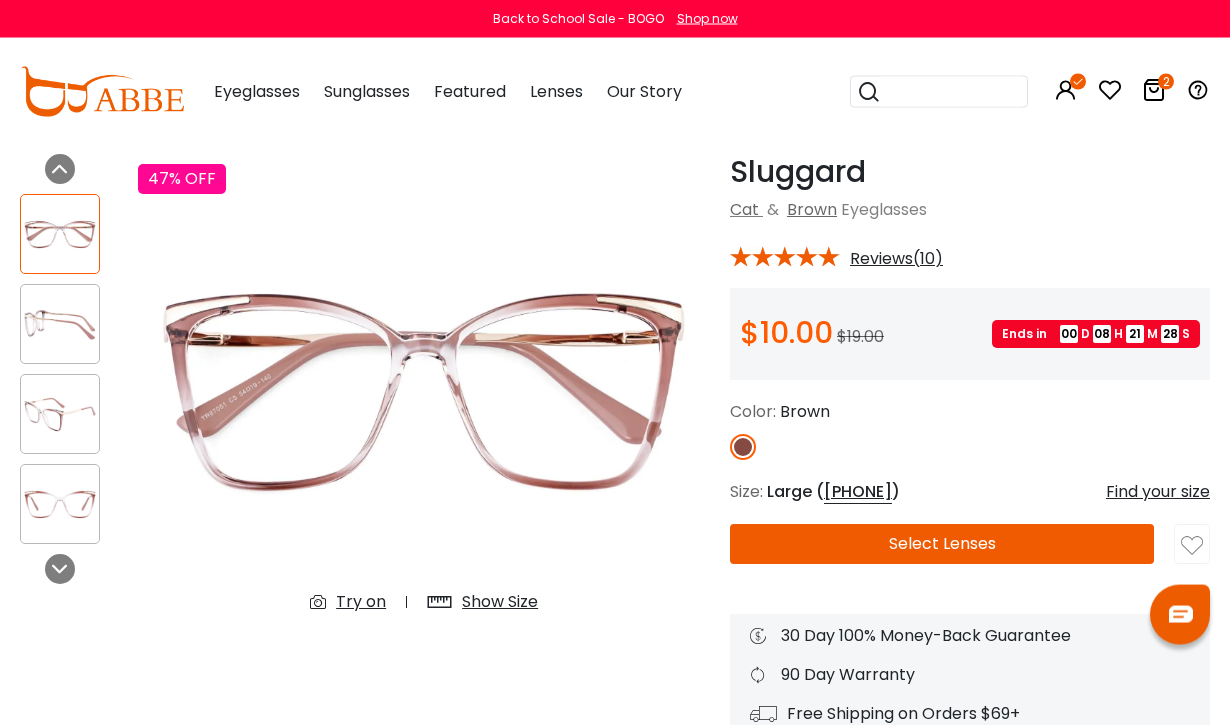 scroll, scrollTop: 75, scrollLeft: 0, axis: vertical 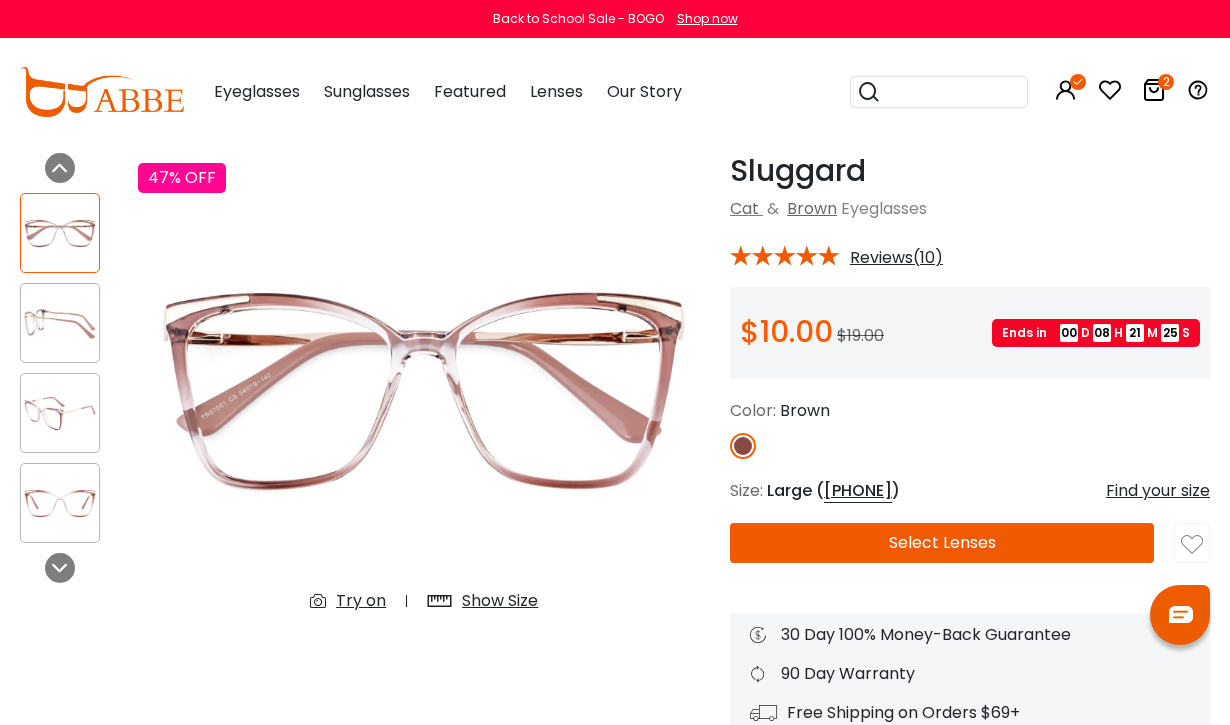 click at bounding box center (60, 323) 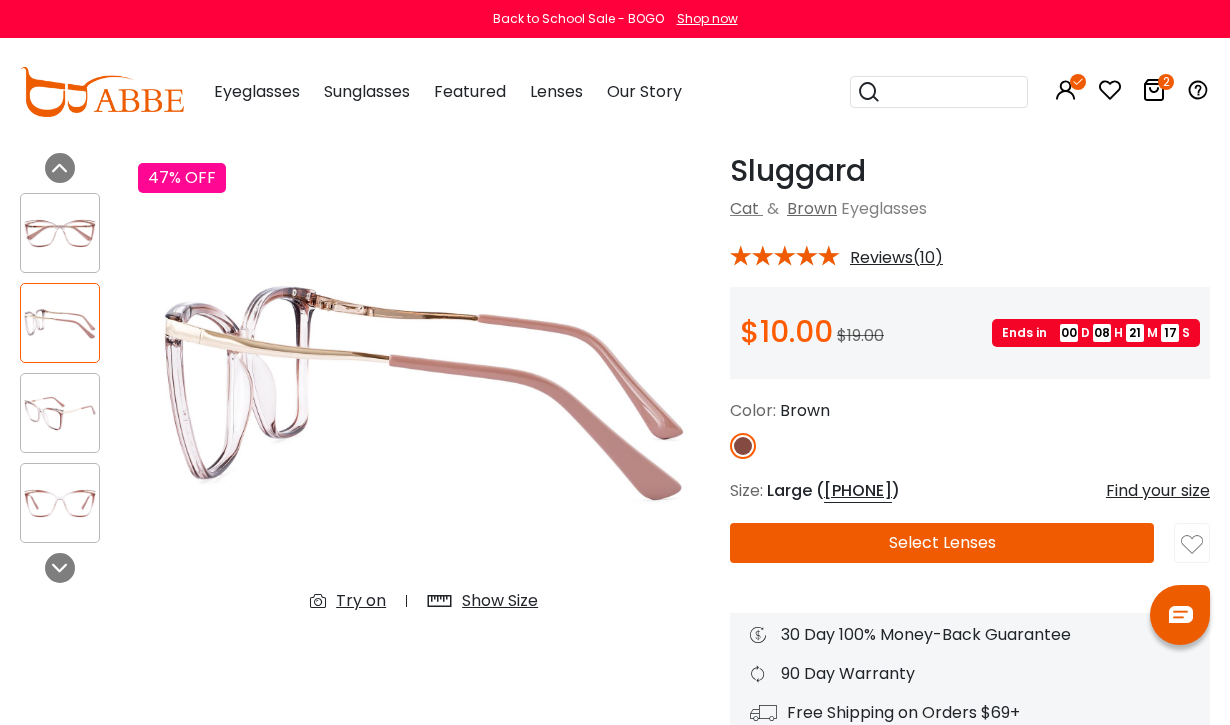 click at bounding box center (60, 413) 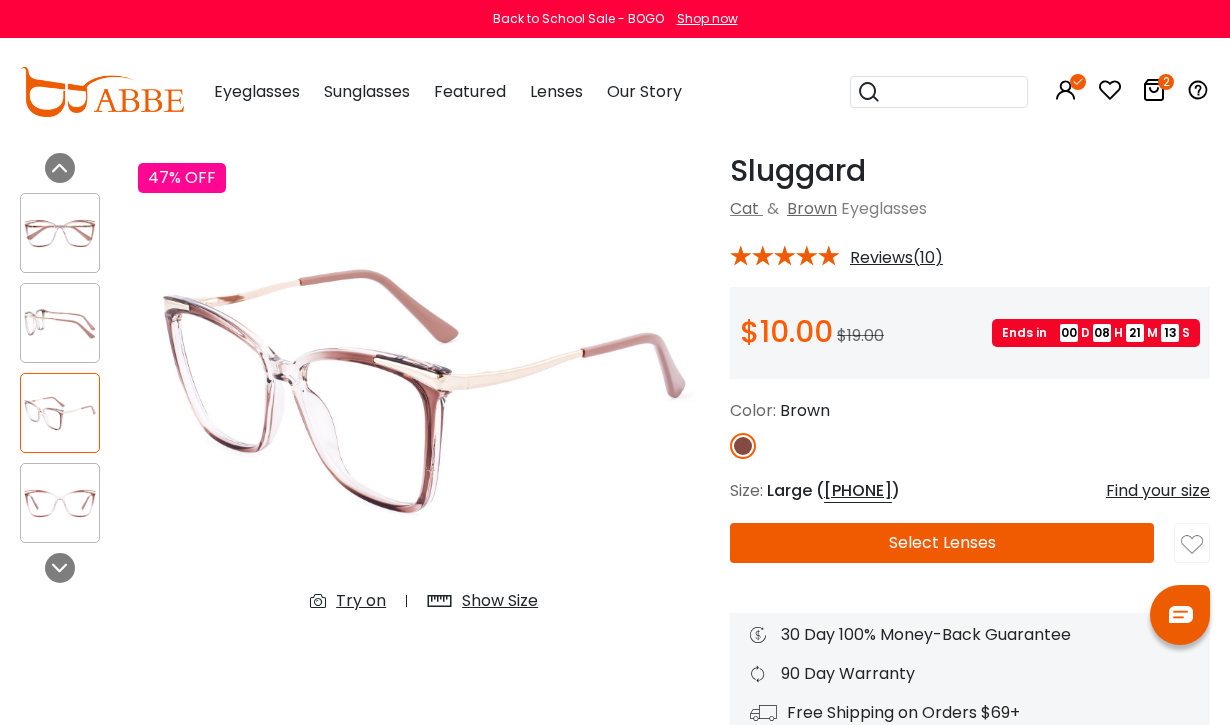 click at bounding box center [60, 503] 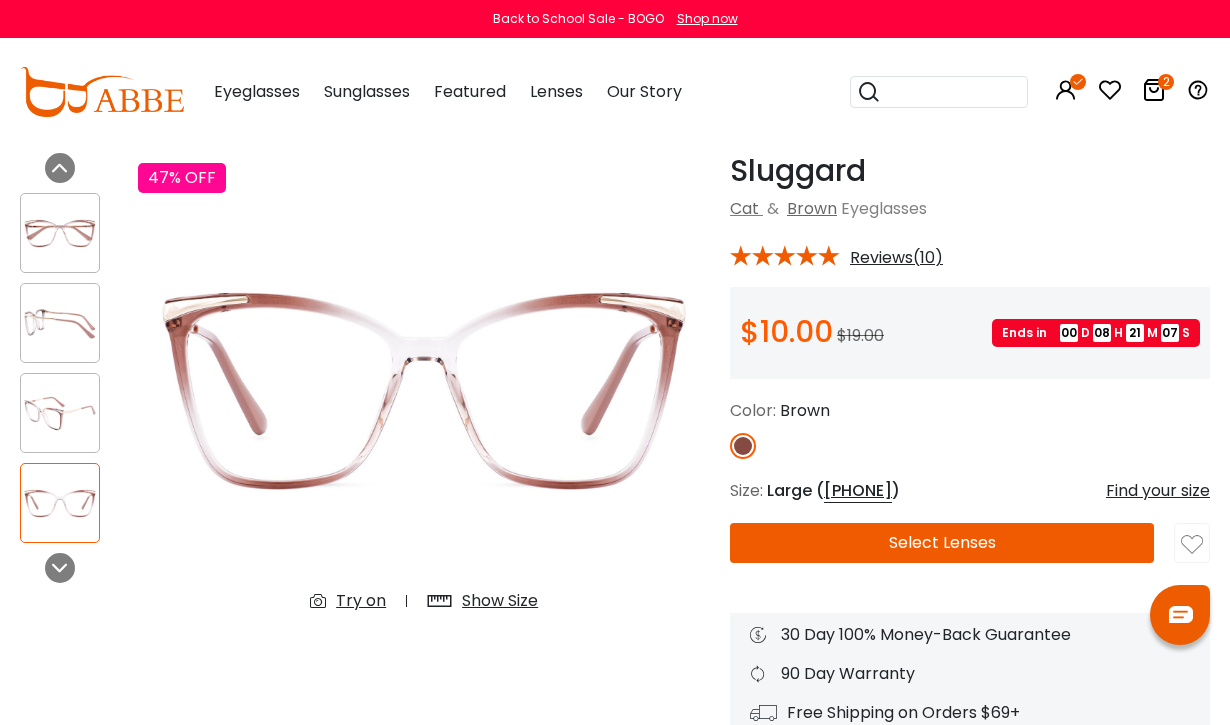 click on "Try on" at bounding box center [361, 601] 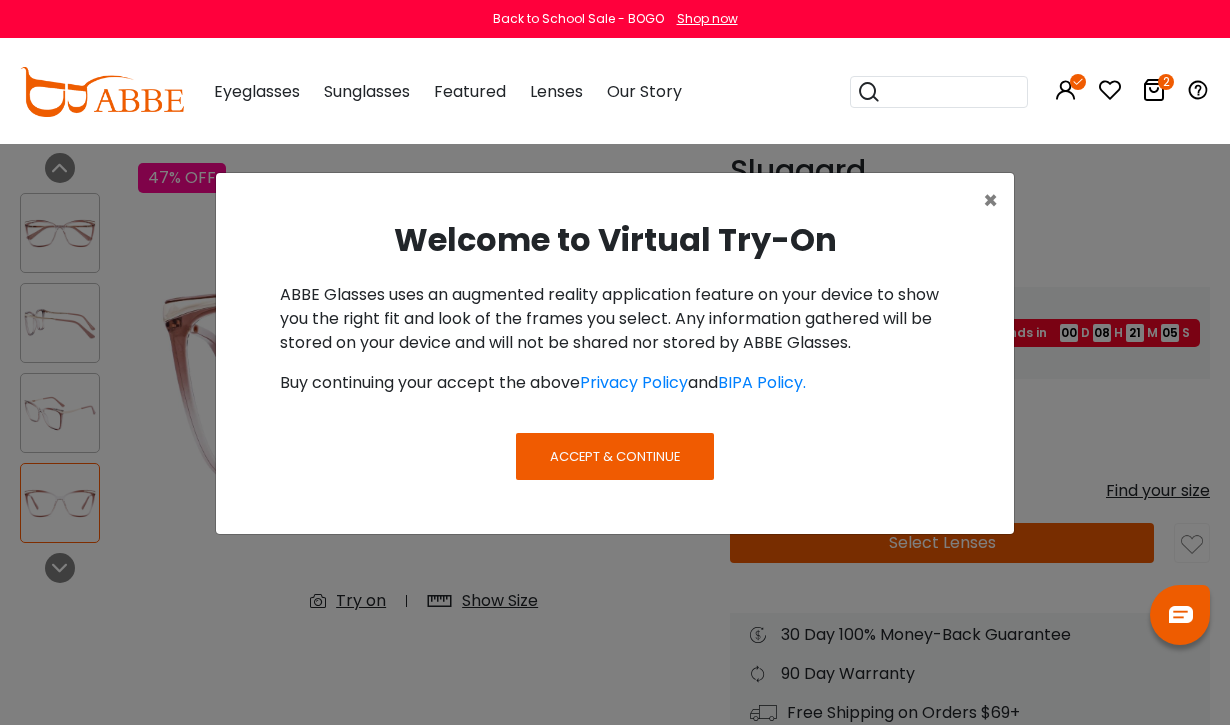 click on "Accept & Continue" at bounding box center [615, 456] 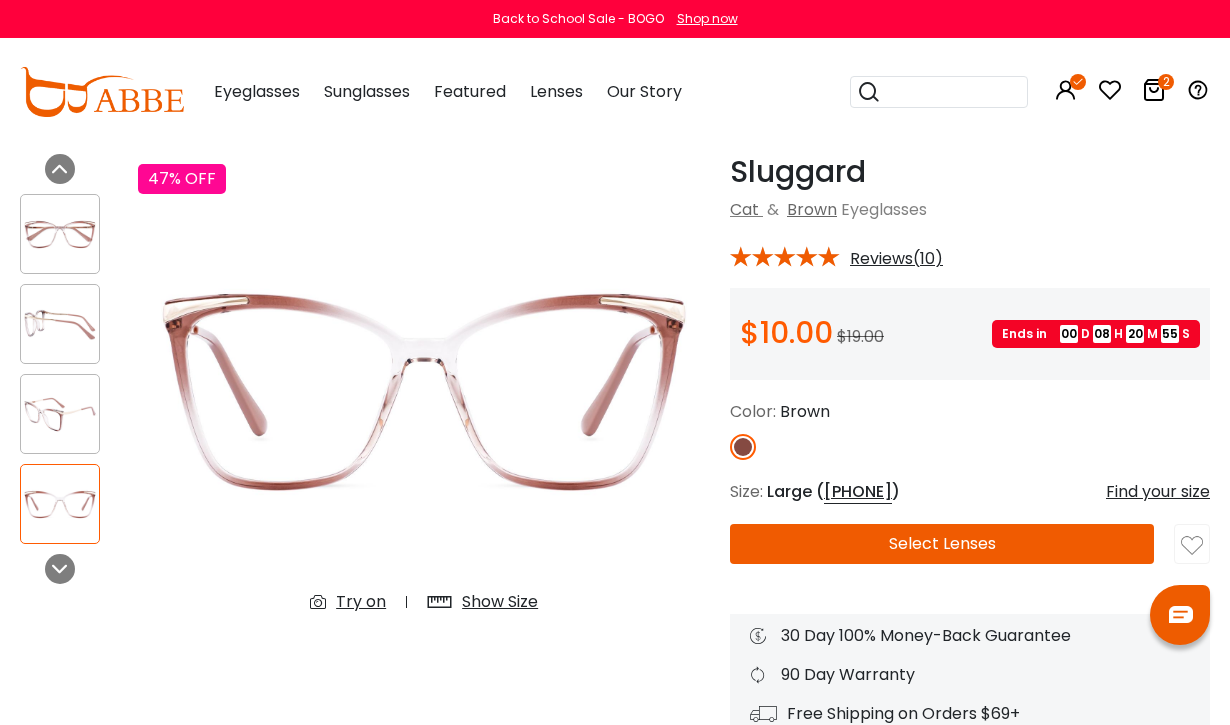 scroll, scrollTop: 0, scrollLeft: 0, axis: both 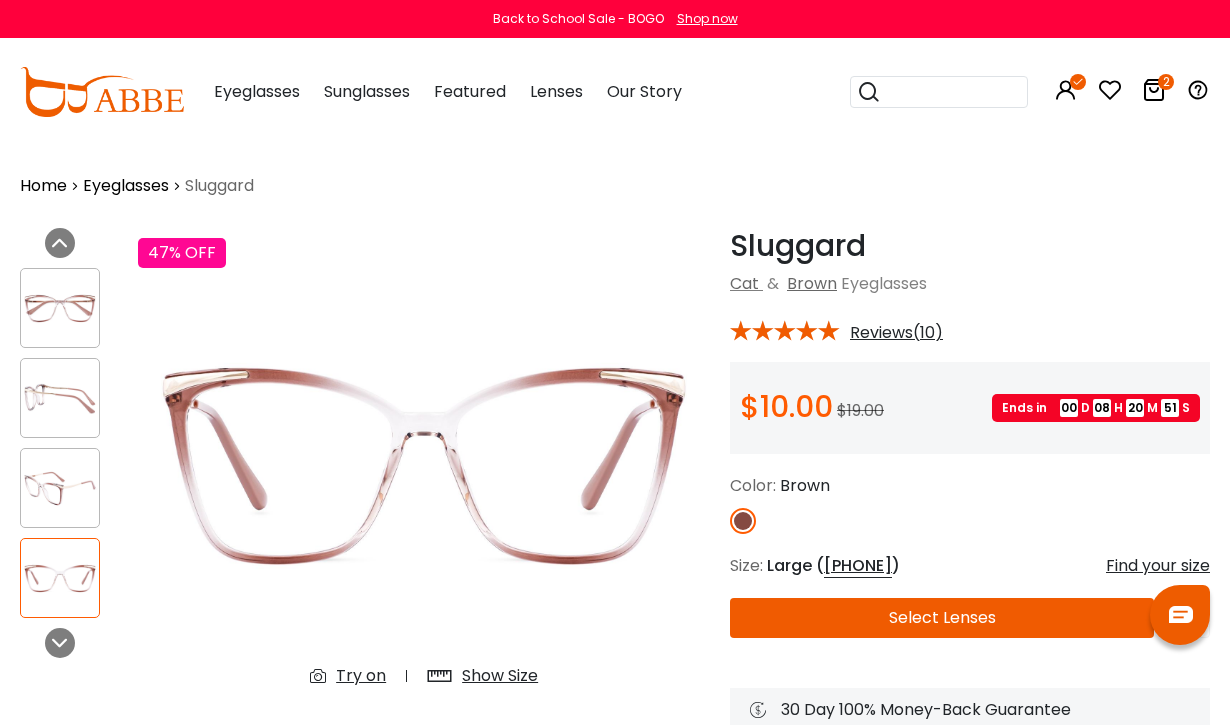 click at bounding box center (424, 466) 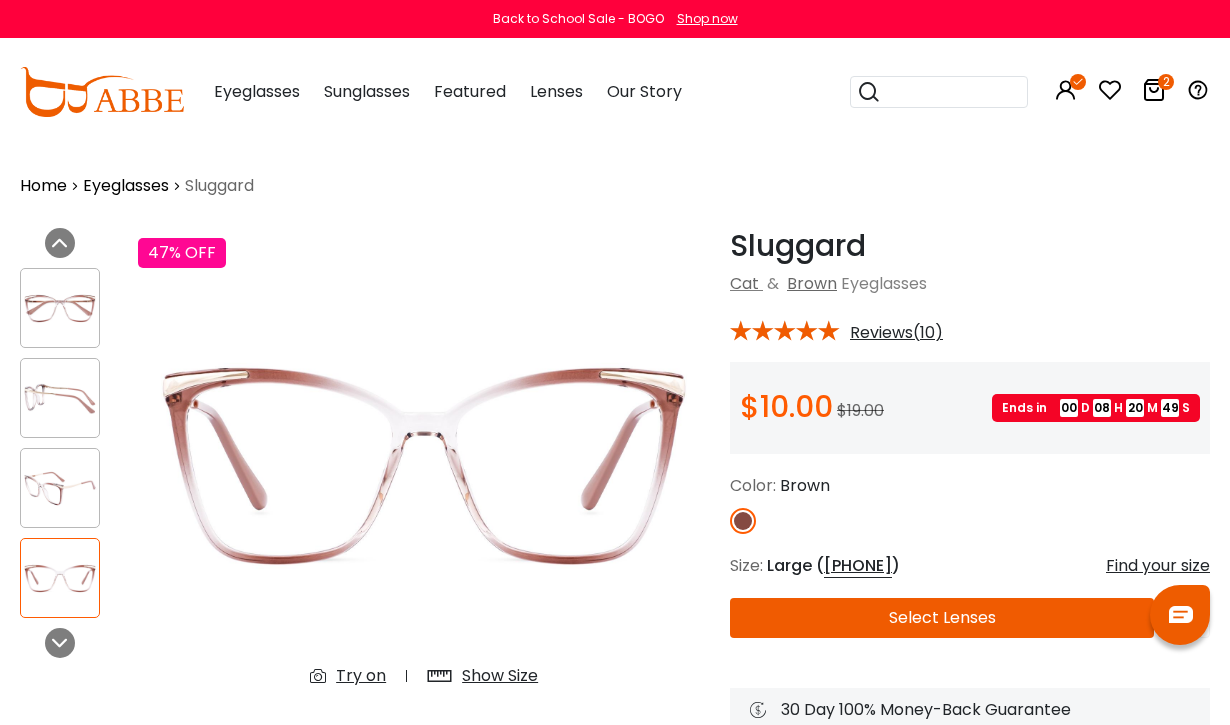 click on "Try on" at bounding box center [361, 676] 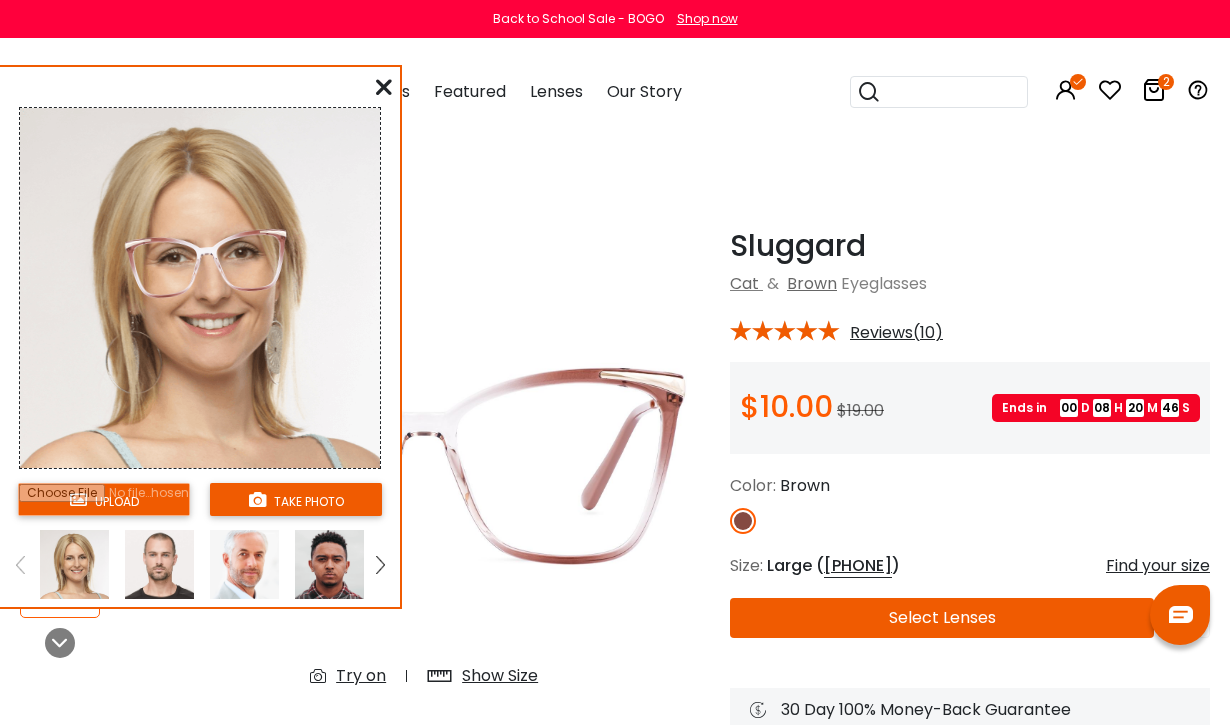 click on "take photo" at bounding box center (296, 499) 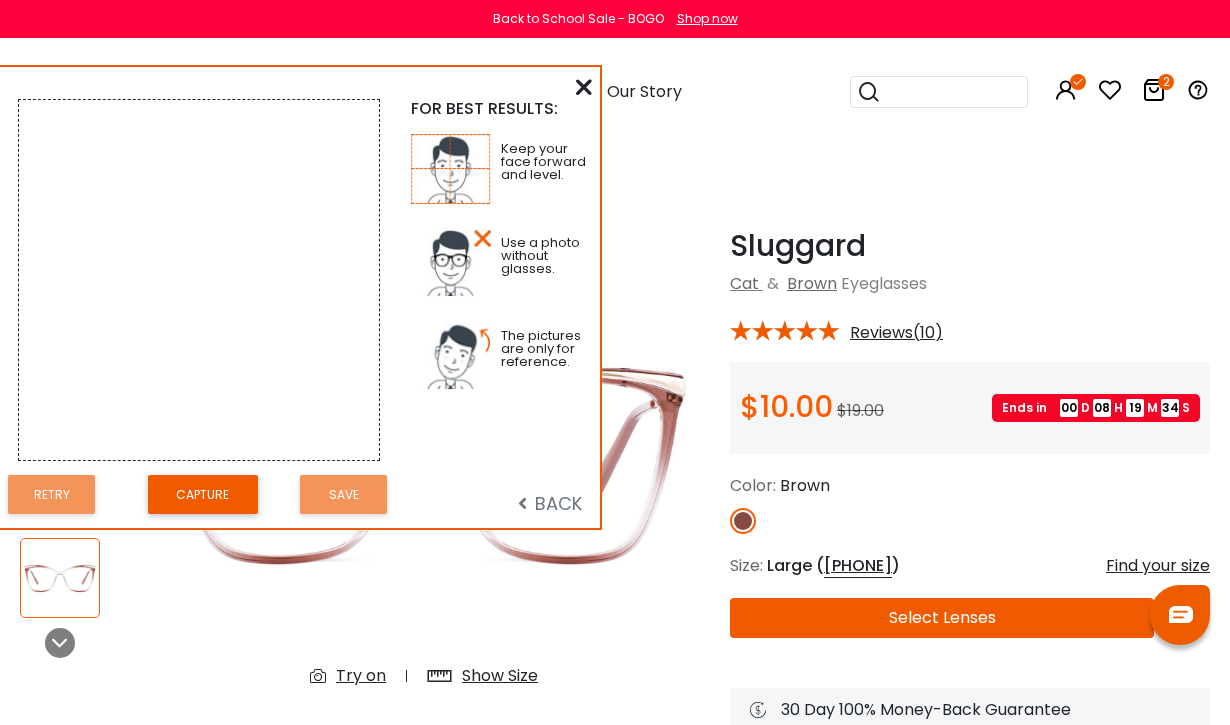 click on "Capture" at bounding box center [203, 494] 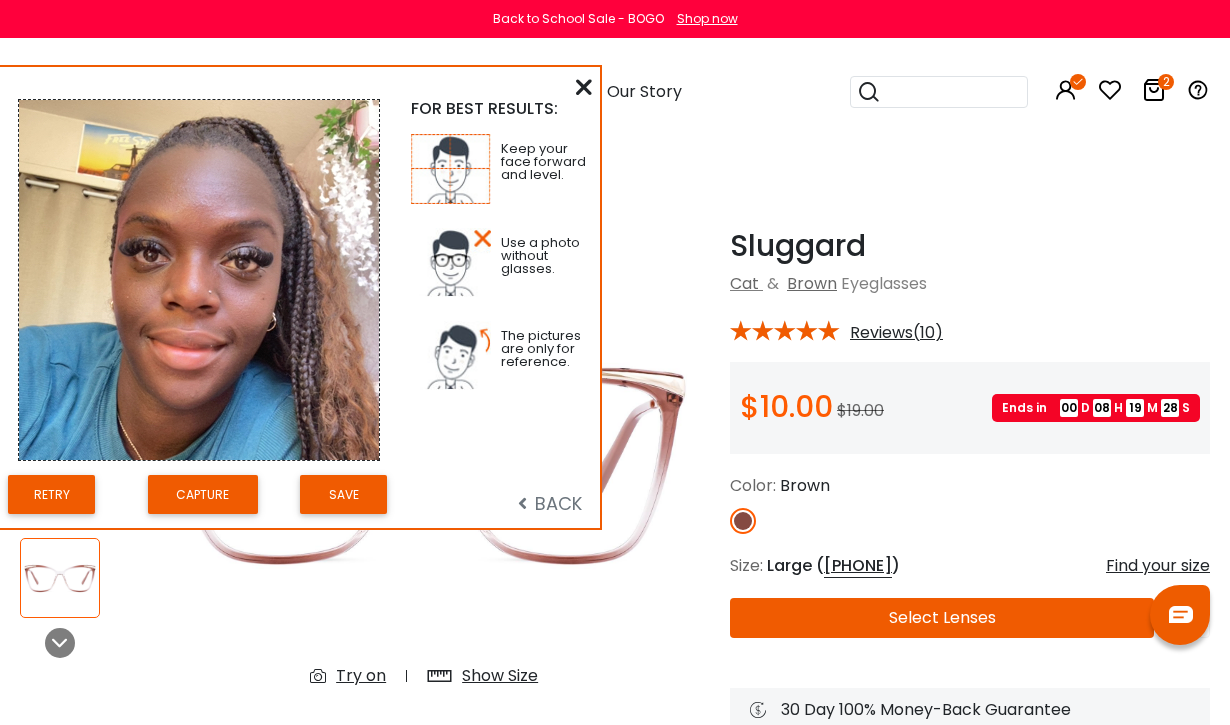 click on "Save" at bounding box center [343, 494] 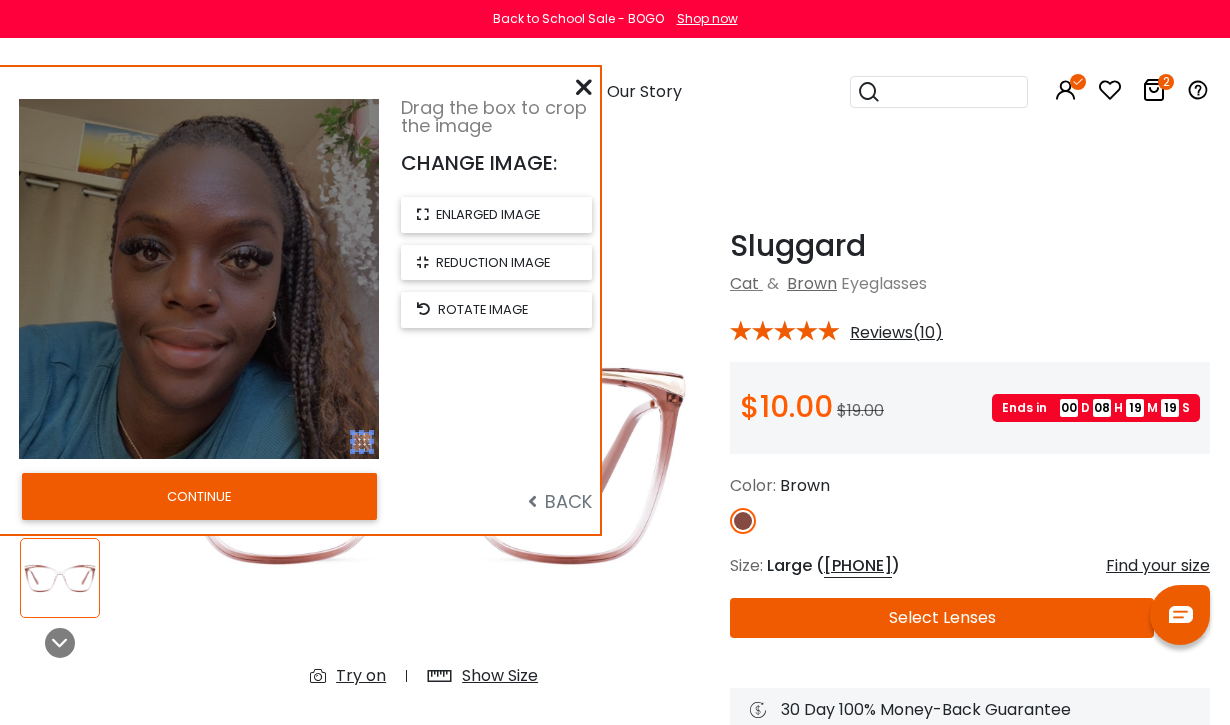 click on "CONTINUE" at bounding box center (199, 496) 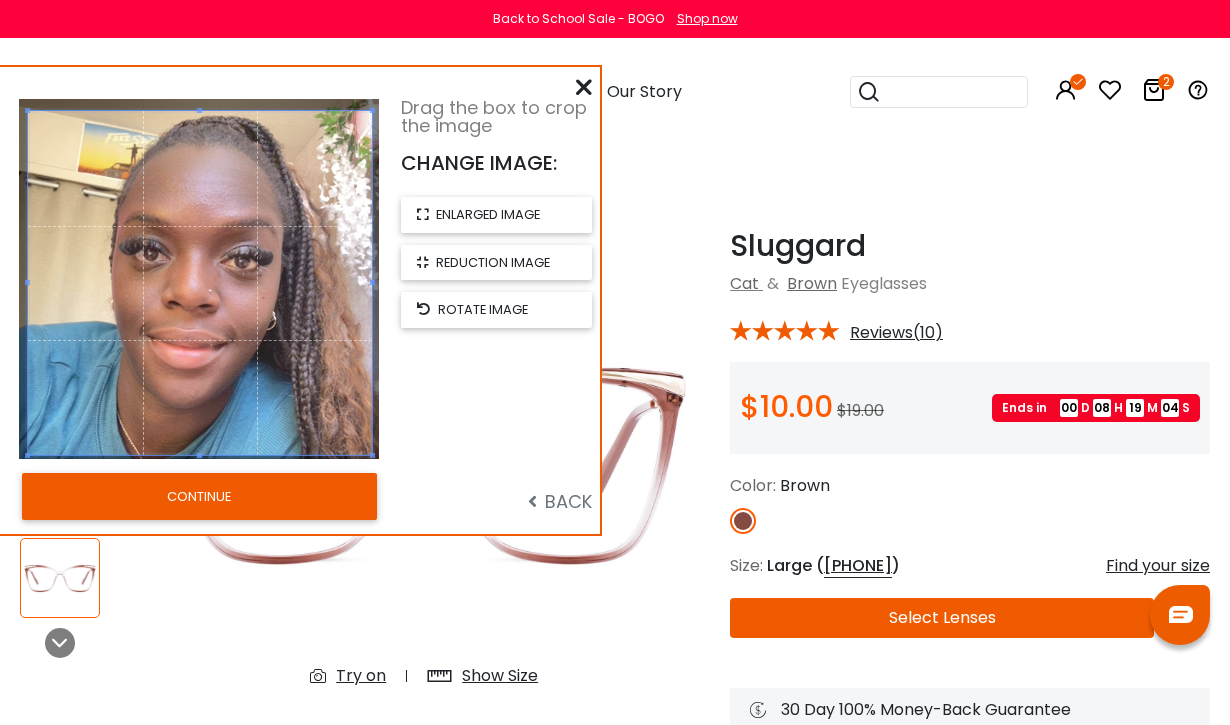 click on "CONTINUE" at bounding box center [199, 496] 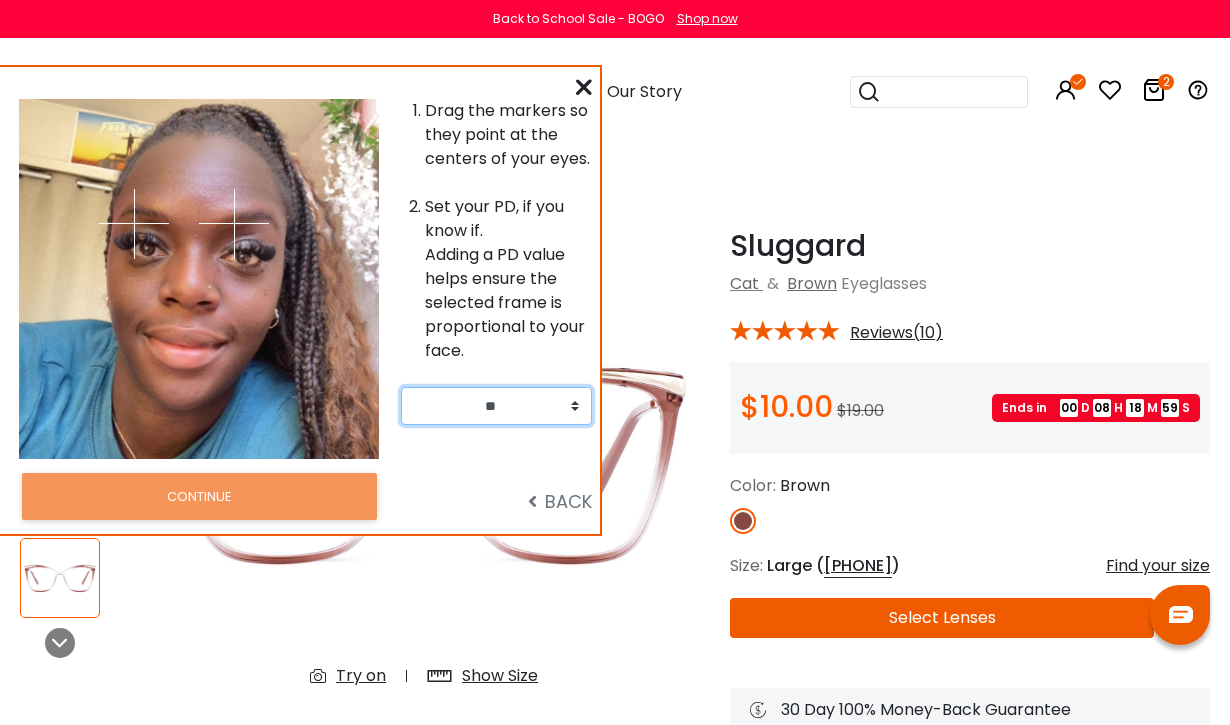 click on "** ** ** ** ** ** ** ** ** ** ** ** ** ** ** ** ** ** ** ** ** ** ** ** ** ** ** ** ** ** ** ** ** **" at bounding box center (496, 406) 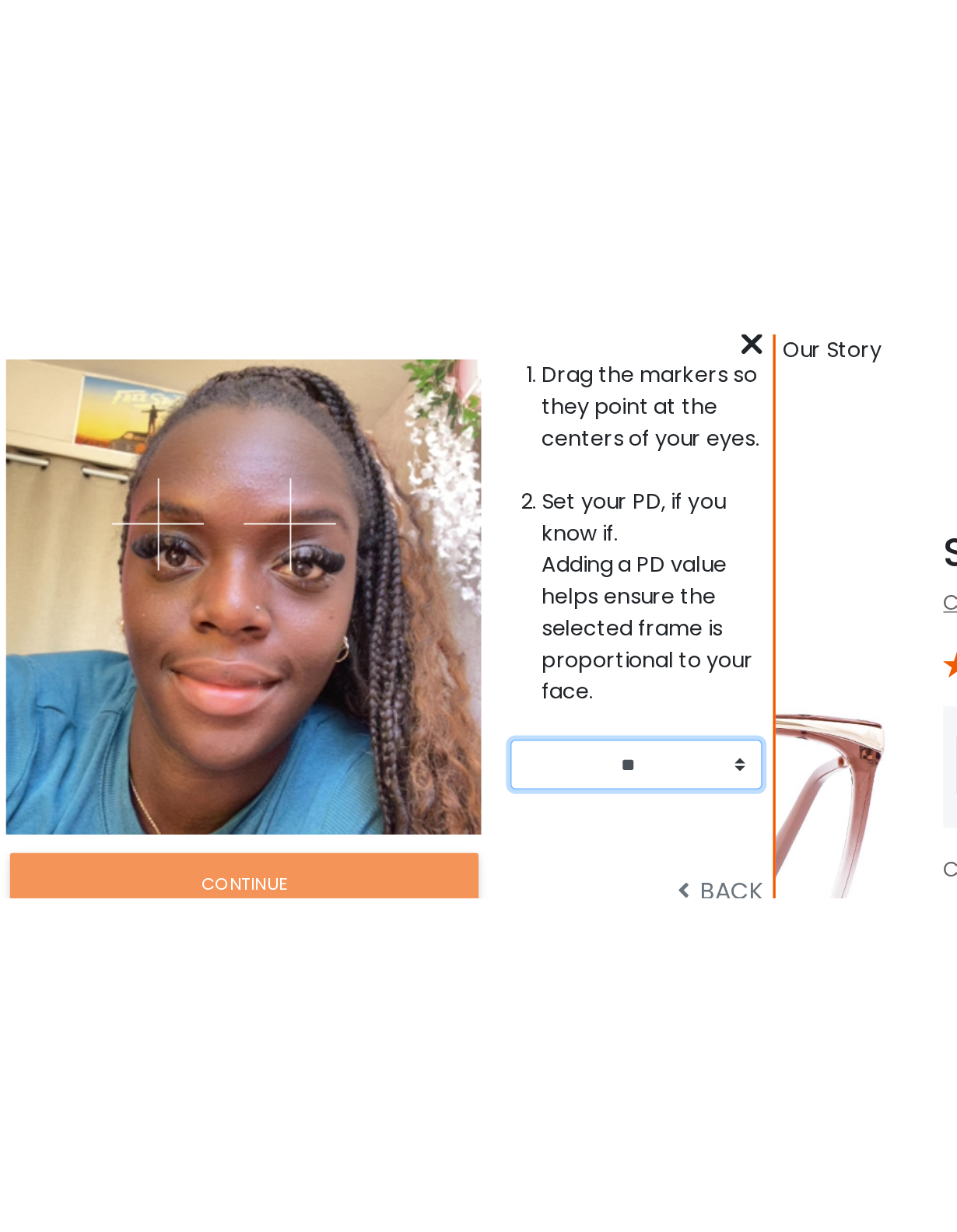 scroll, scrollTop: 0, scrollLeft: 0, axis: both 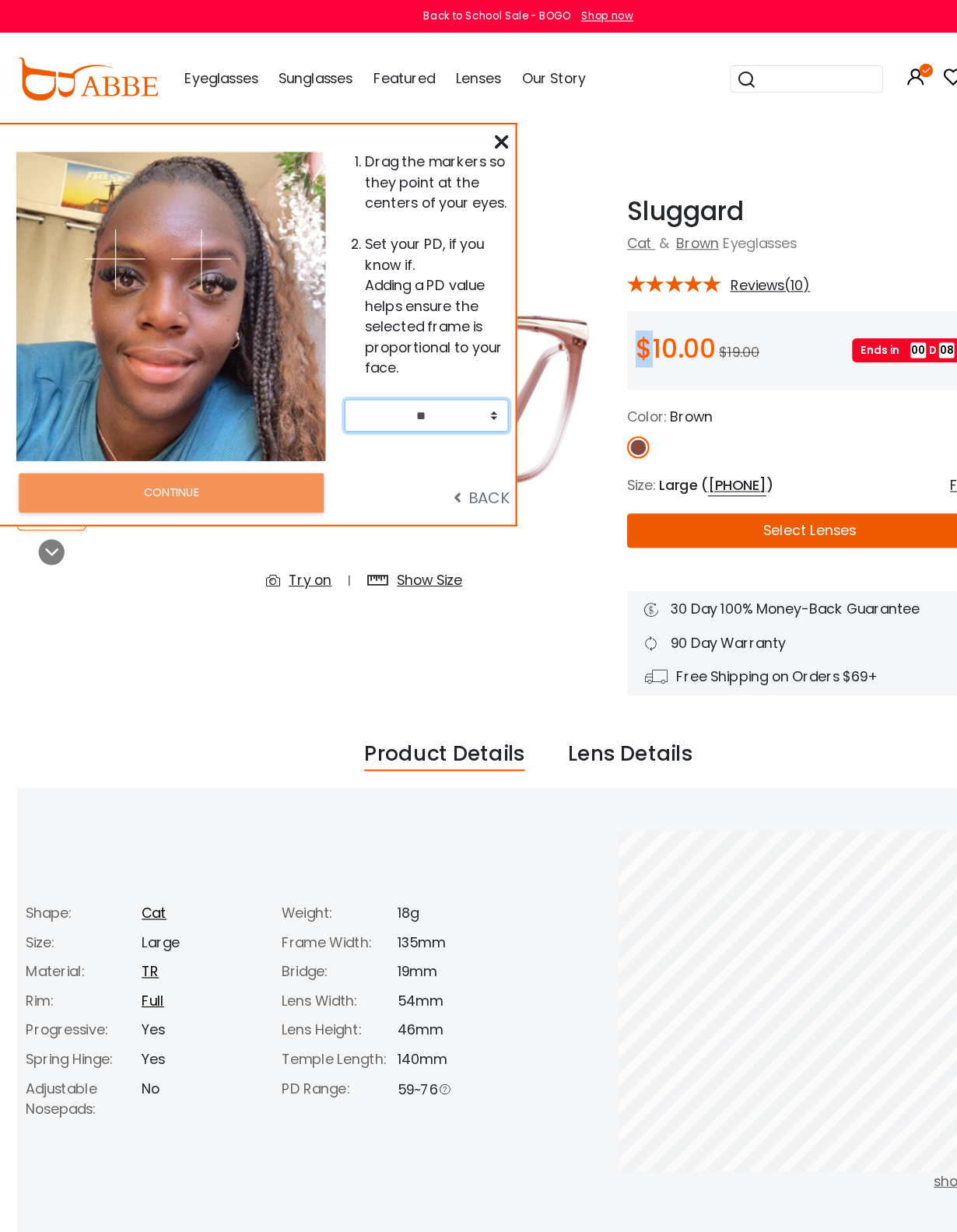click on "** ** ** ** ** ** ** ** ** ** ** ** ** ** ** ** ** ** ** ** ** ** ** ** ** ** ** ** ** ** ** ** ** **" at bounding box center [386, 376] 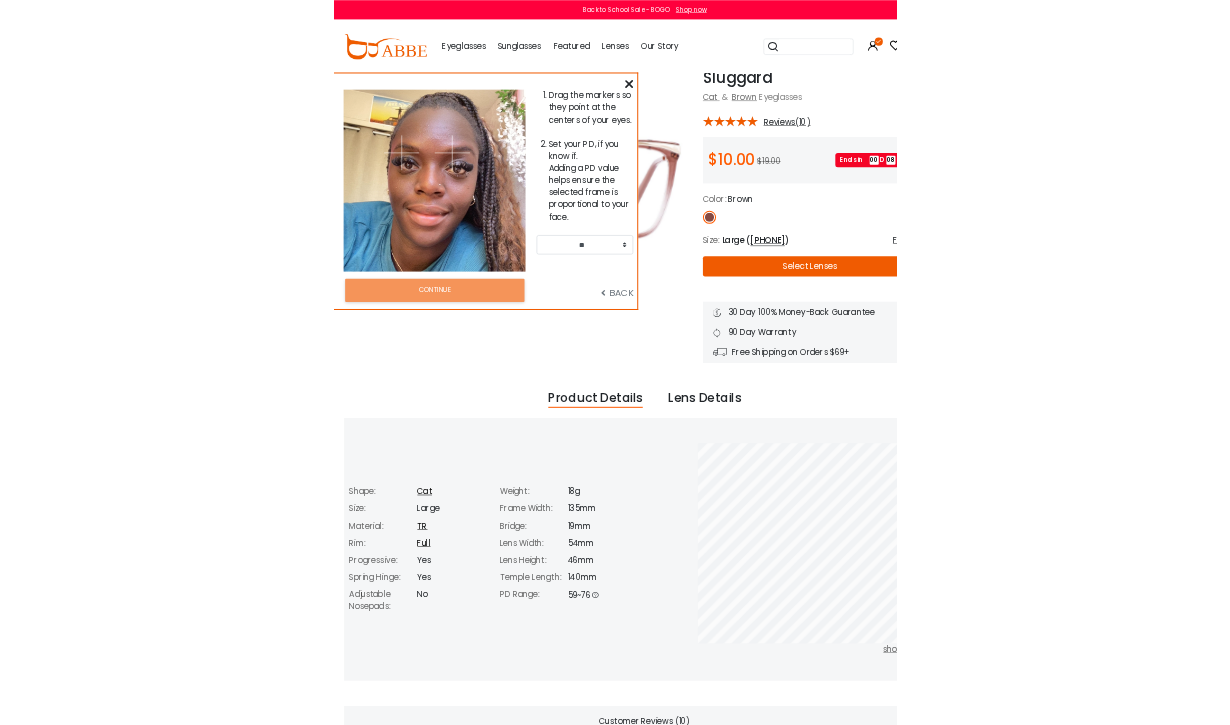 scroll, scrollTop: 0, scrollLeft: 0, axis: both 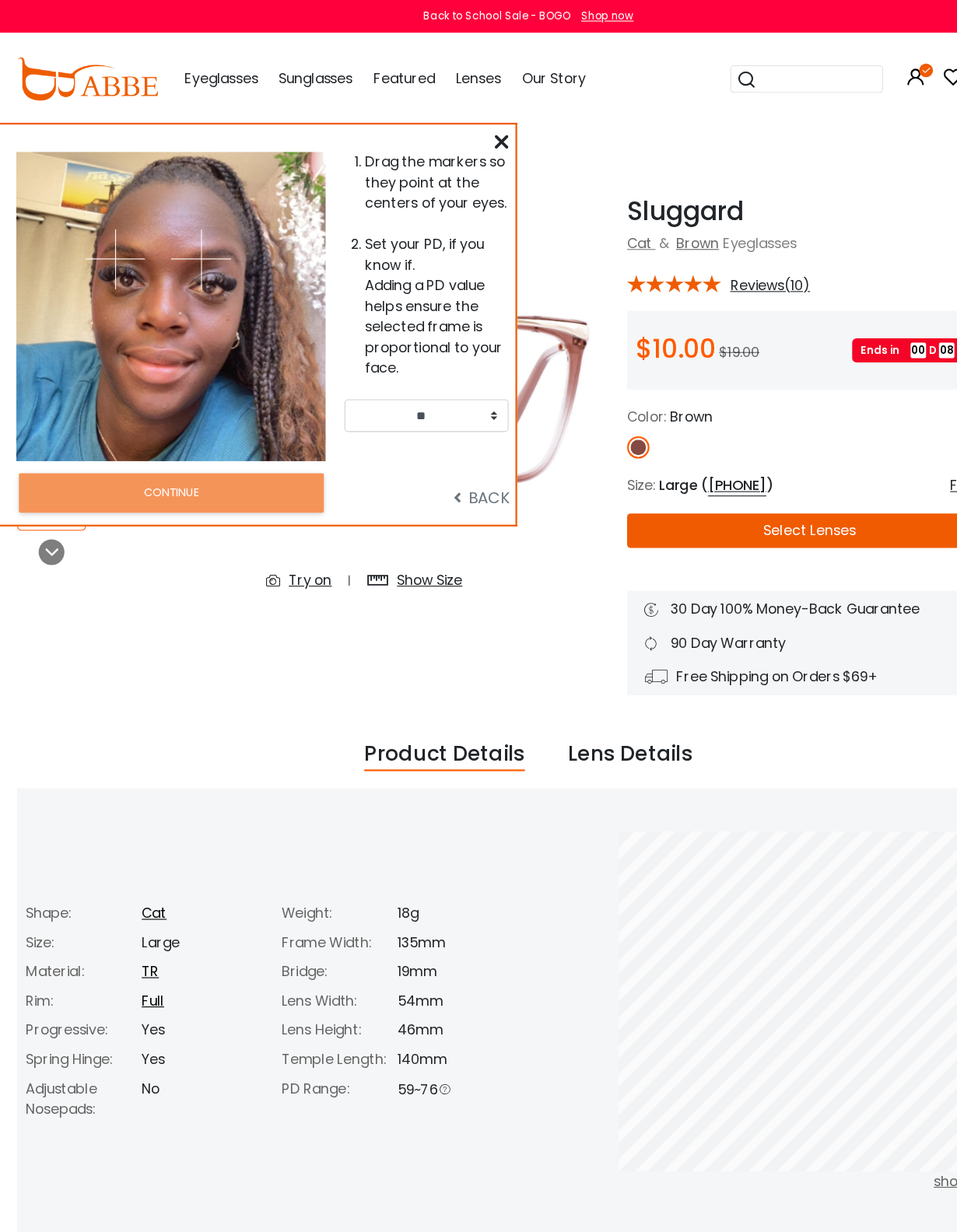 click on "CONTINUE" at bounding box center [155, 446] 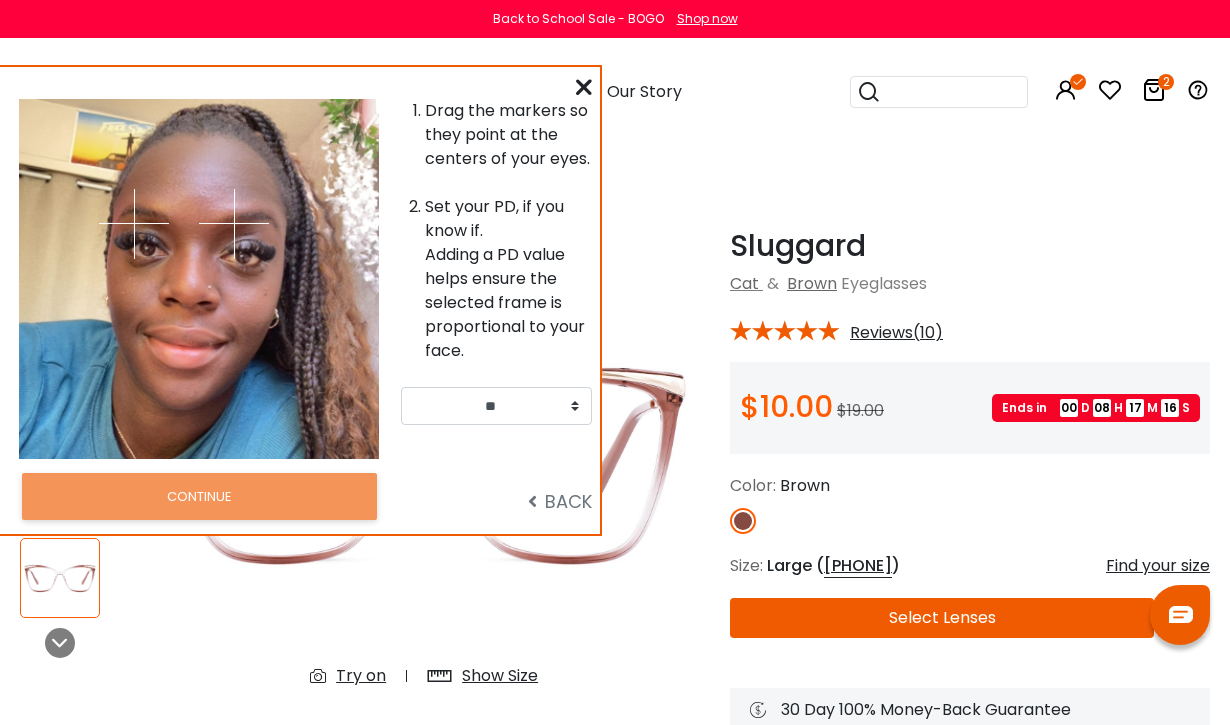 click on "Drag the markers so they point at the centers of your eyes. Set your PD, if you know if. Adding a PD value helps ensure the selected frame is proportional to your face. ** ** ** ** ** ** ** ** ** ** ** ** ** ** ** ** ** ** ** ** ** ** ** ** ** ** ** ** ** ** ** ** ** ** CONTINUE BACK" at bounding box center [300, 300] 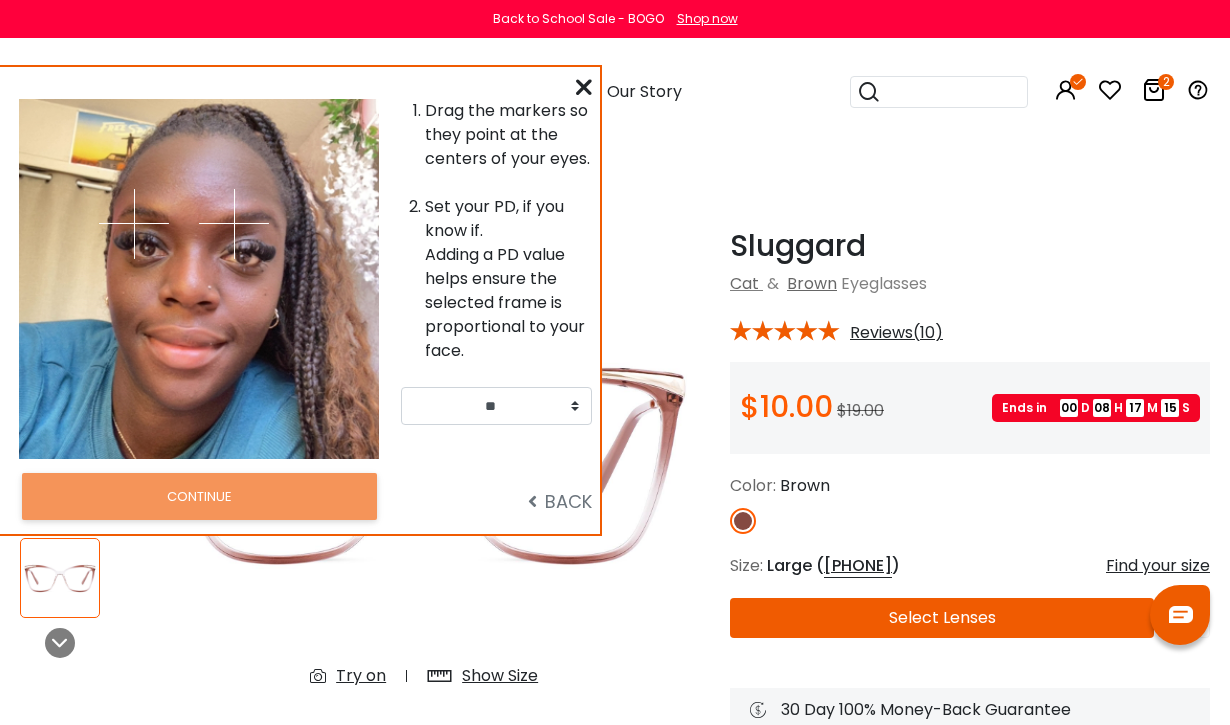 click on "Drag the markers so they point at the centers of your eyes. Set your PD, if you know if. Adding a PD value helps ensure the selected frame is proportional to your face. ** ** ** ** ** ** ** ** ** ** ** ** ** ** ** ** ** ** ** ** ** ** ** ** ** ** ** ** ** ** ** ** ** ** CONTINUE BACK" at bounding box center [300, 300] 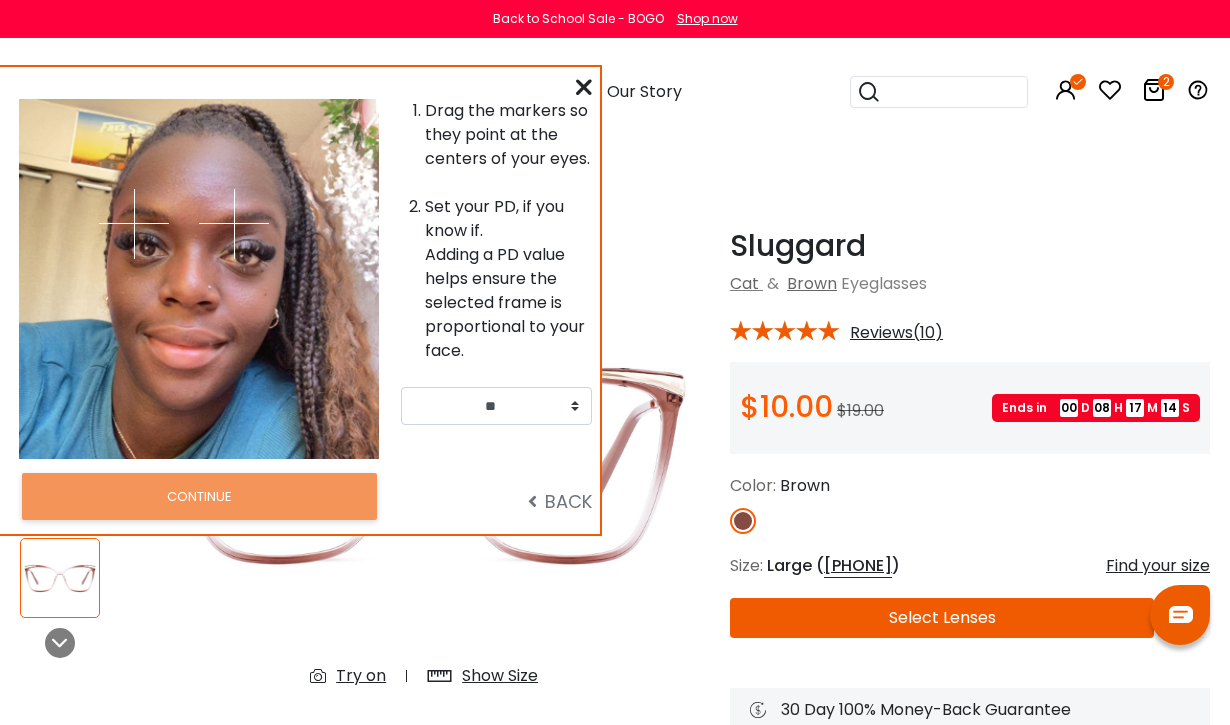 click on "Drag the markers so they point at the centers of your eyes." at bounding box center (508, 135) 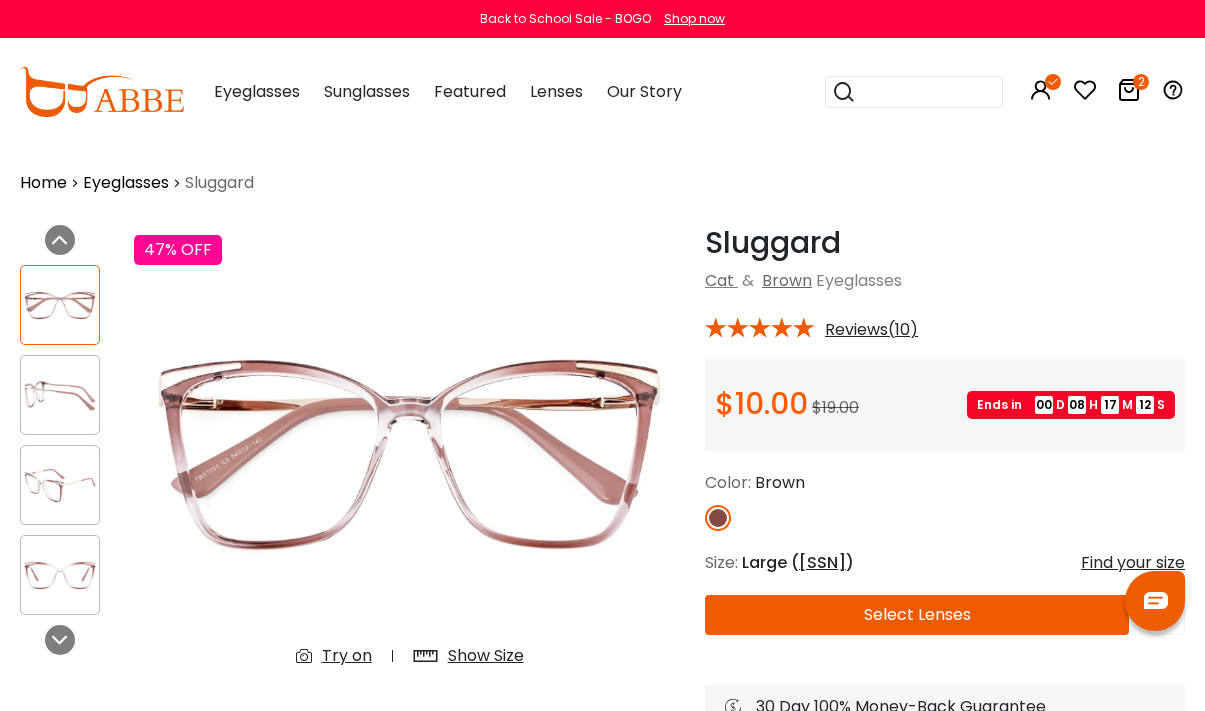 scroll, scrollTop: 0, scrollLeft: 0, axis: both 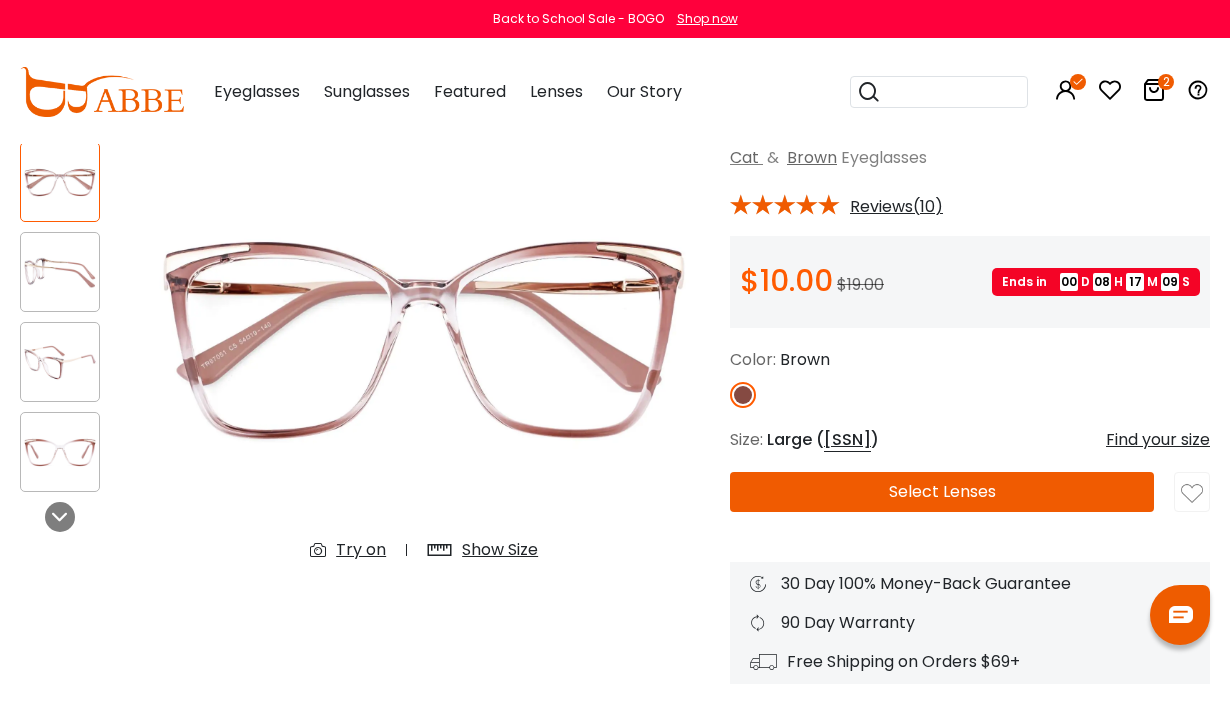 click on "Try on" at bounding box center (361, 550) 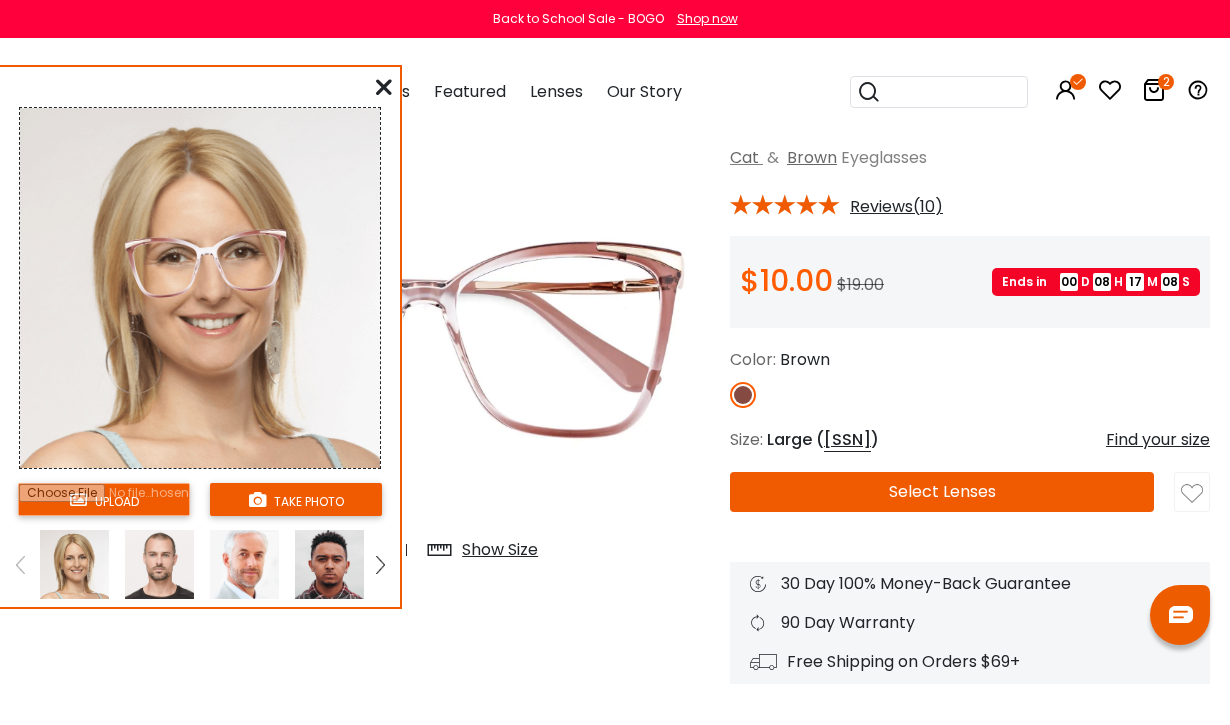 click at bounding box center [104, 499] 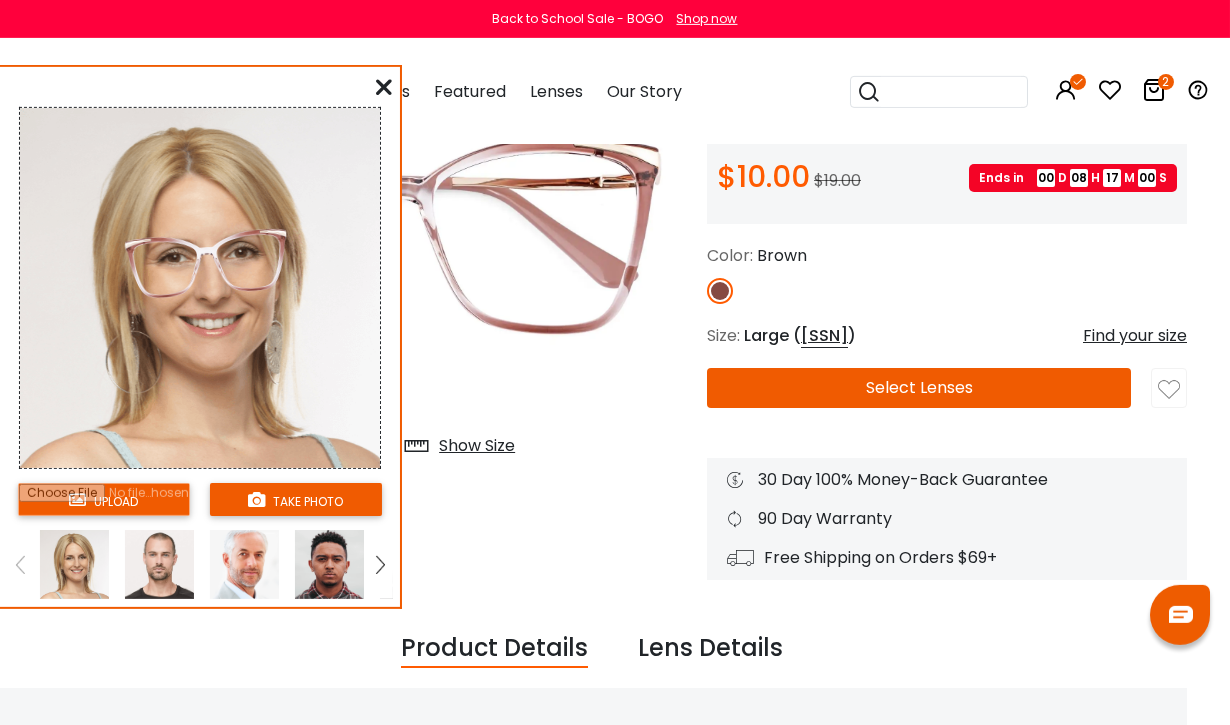 scroll, scrollTop: 231, scrollLeft: 24, axis: both 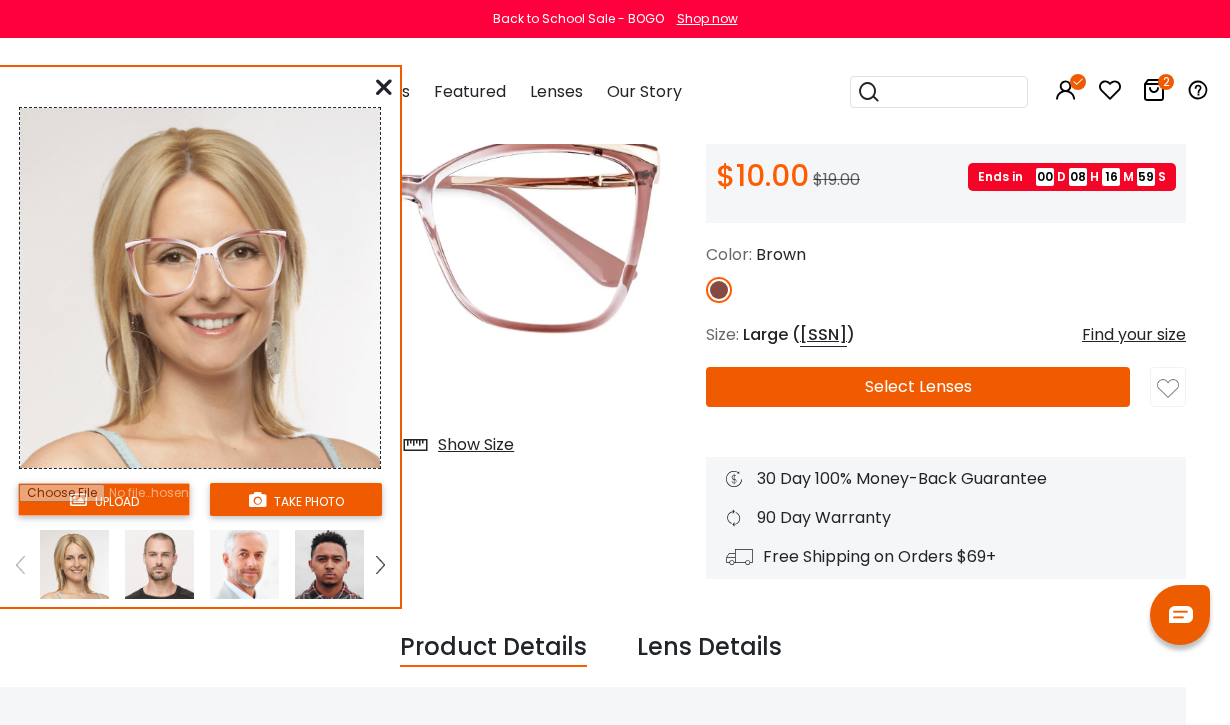 click at bounding box center [380, 565] 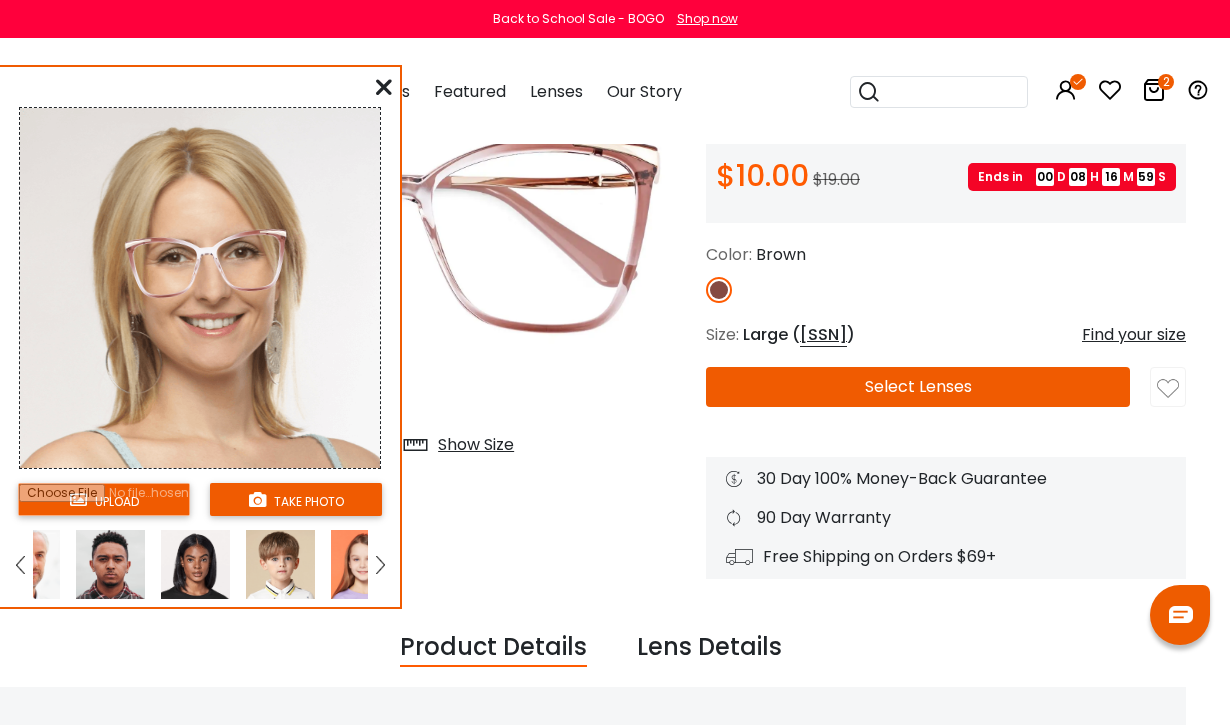 click at bounding box center (380, 565) 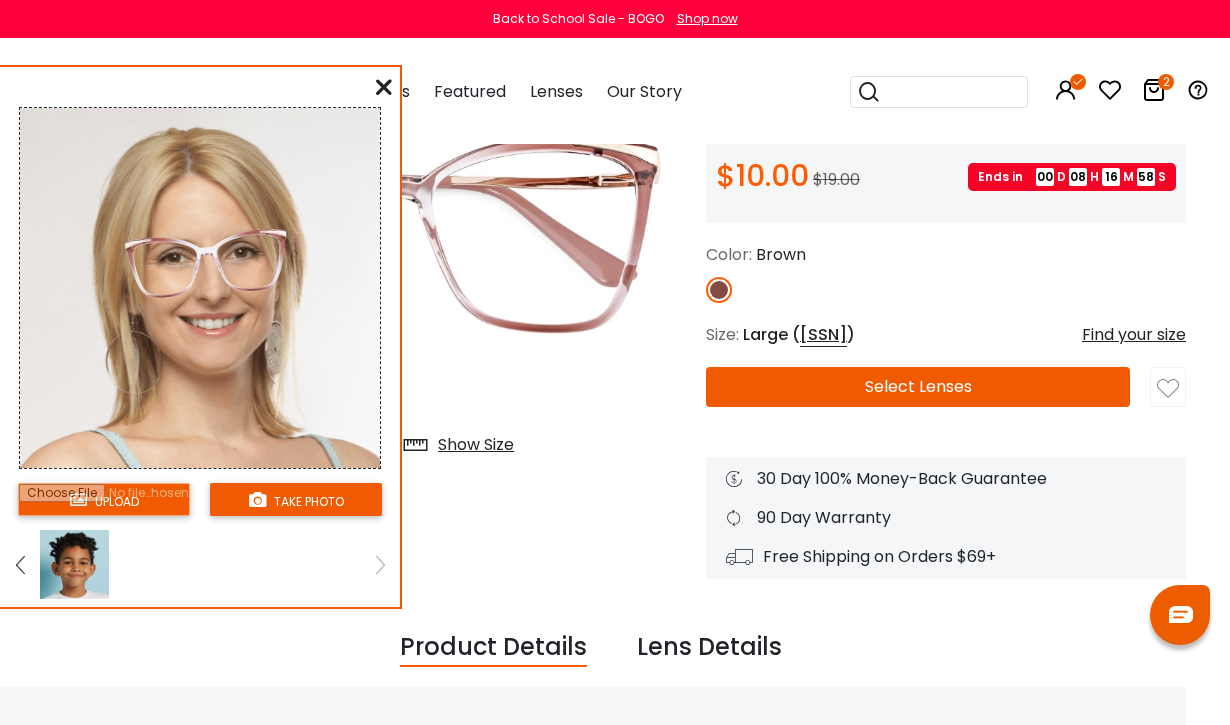 click at bounding box center [20, 564] 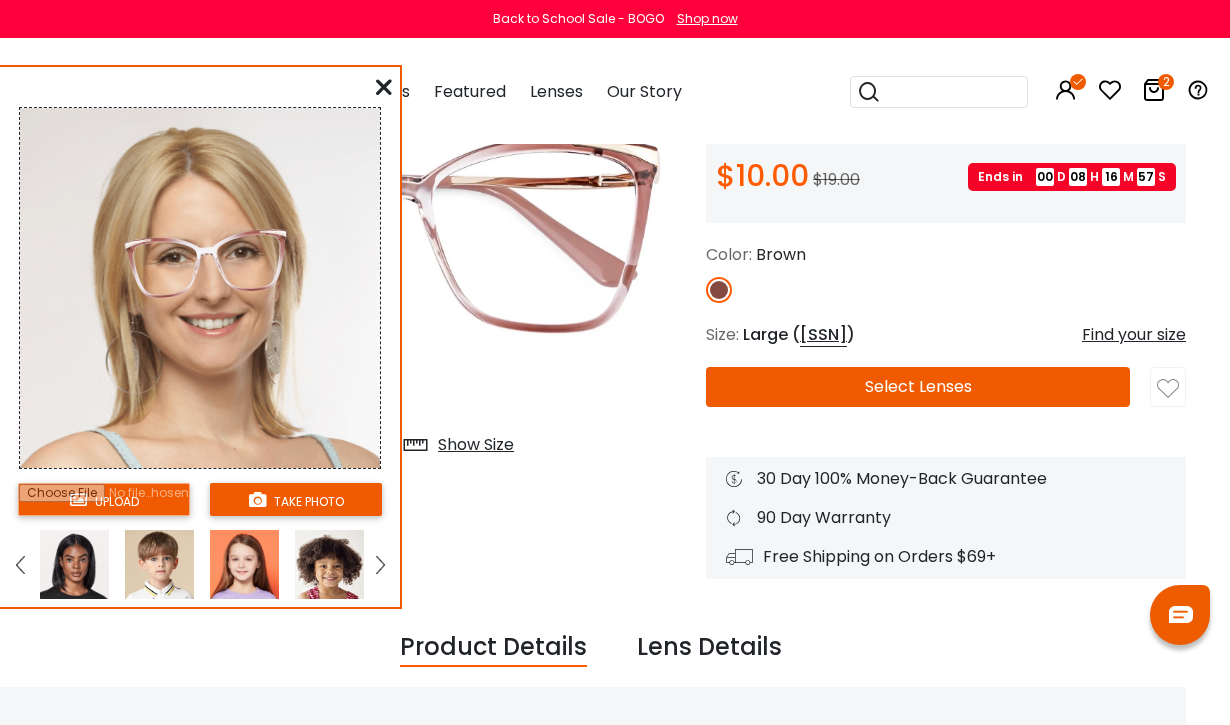click at bounding box center [74, 564] 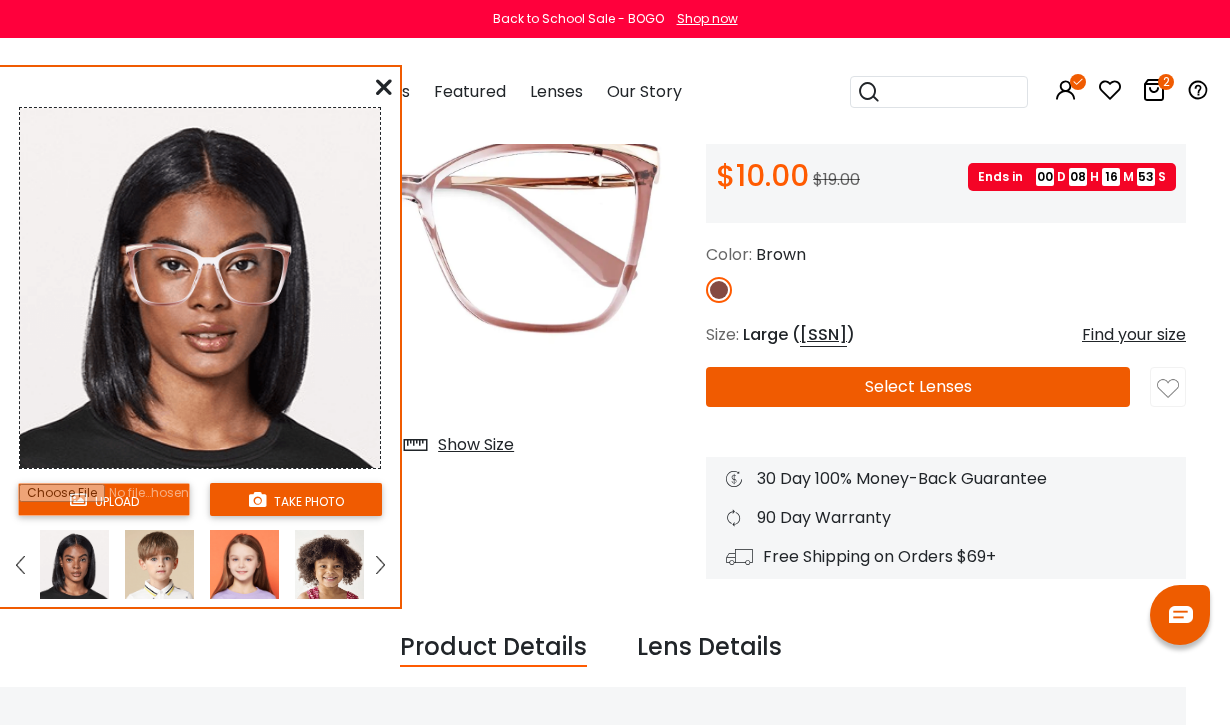 click at bounding box center [384, 87] 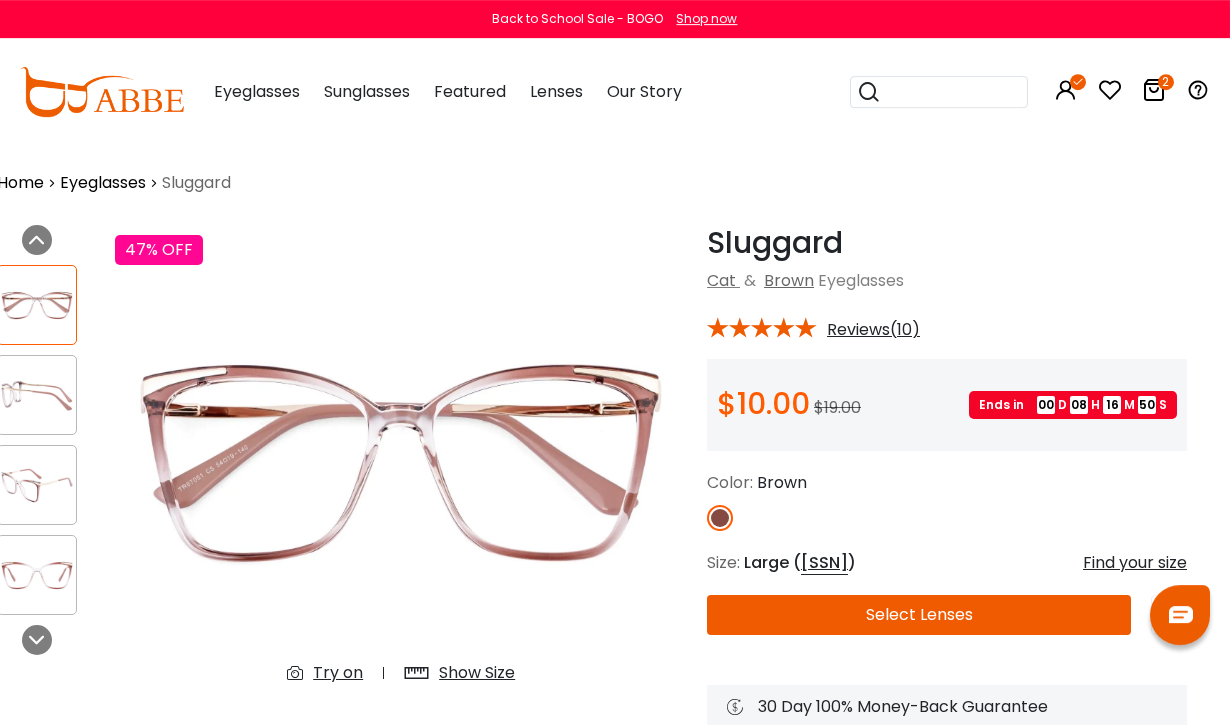 scroll, scrollTop: 0, scrollLeft: 23, axis: horizontal 